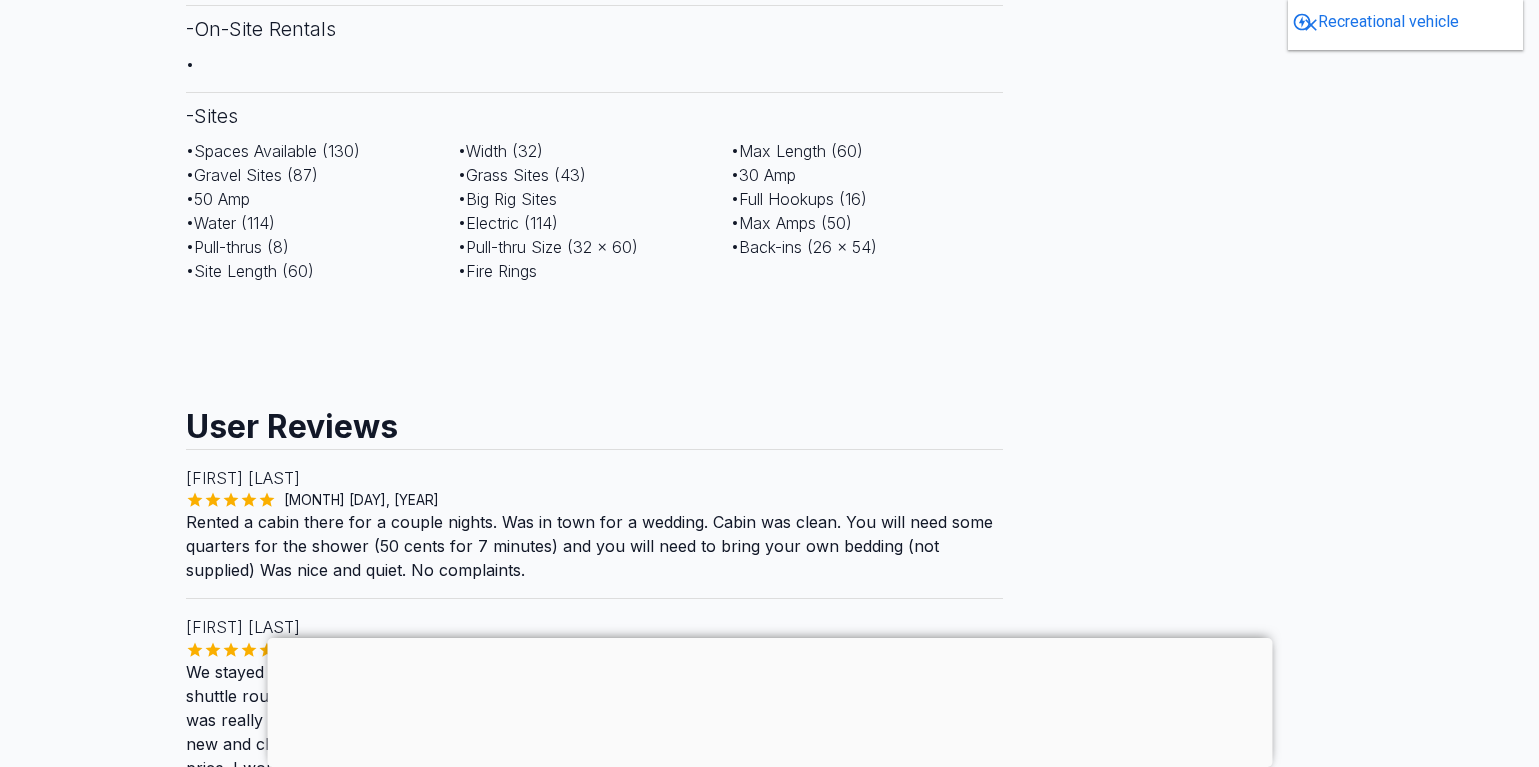 scroll, scrollTop: 1643, scrollLeft: 0, axis: vertical 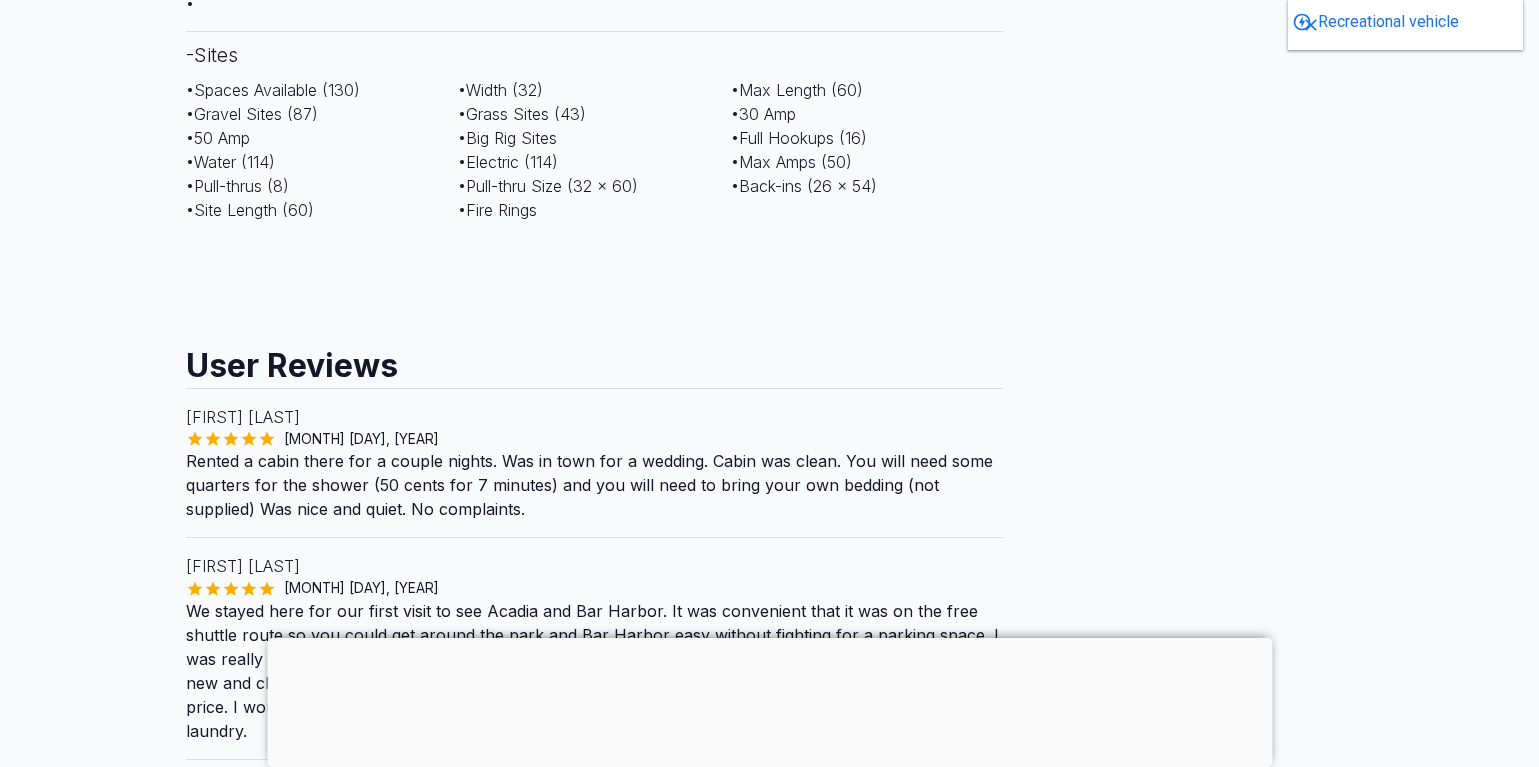 click on "Rented a cabin there for a couple nights. Was in town for a wedding. Cabin was clean. You will need some quarters for the shower (50 cents for 7 minutes) and you will need to bring your own bedding (not supplied) Was nice and quiet.  No complaints." at bounding box center (595, 485) 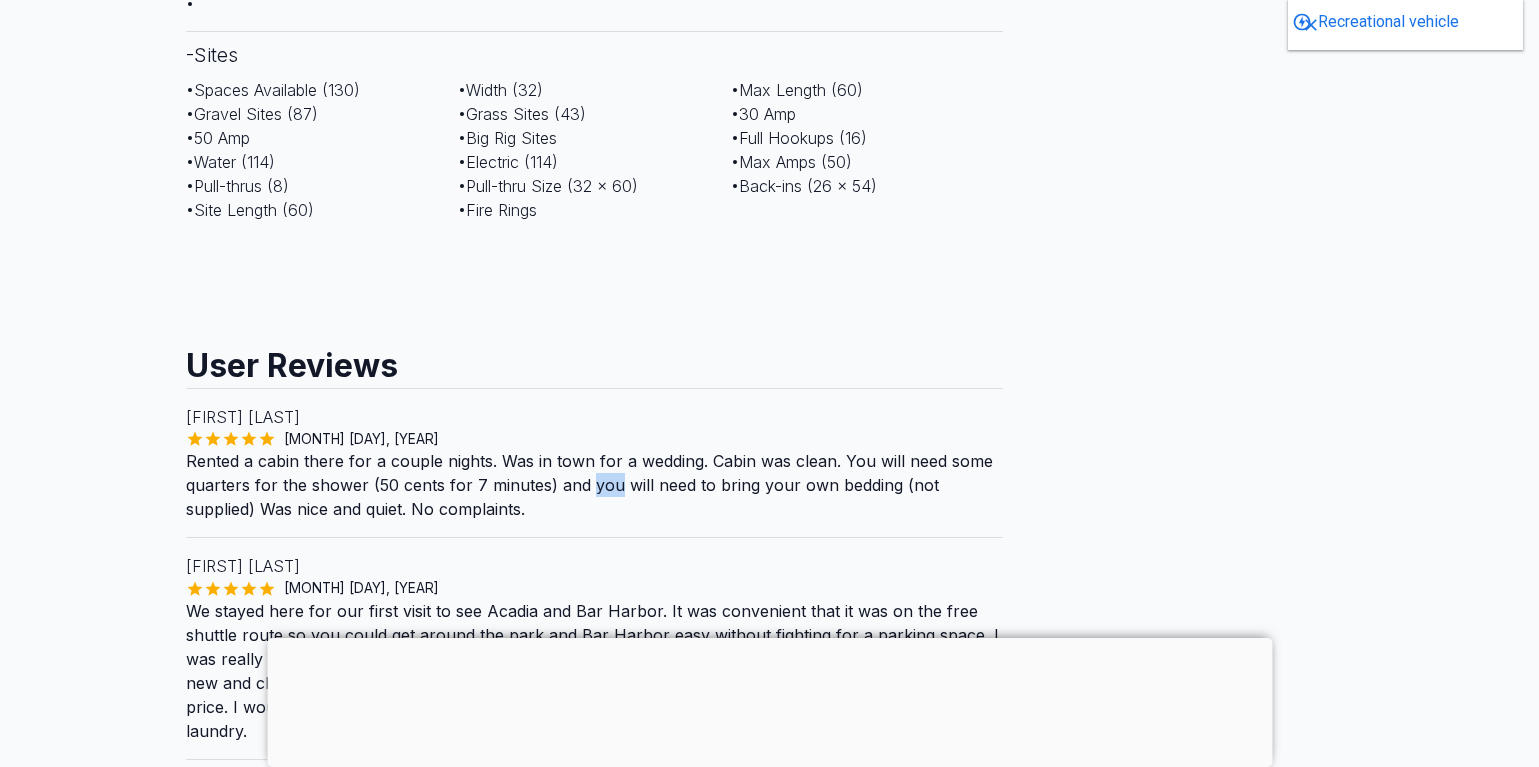 click on "Rented a cabin there for a couple nights. Was in town for a wedding. Cabin was clean. You will need some quarters for the shower (50 cents for 7 minutes) and you will need to bring your own bedding (not supplied) Was nice and quiet.  No complaints." at bounding box center [595, 485] 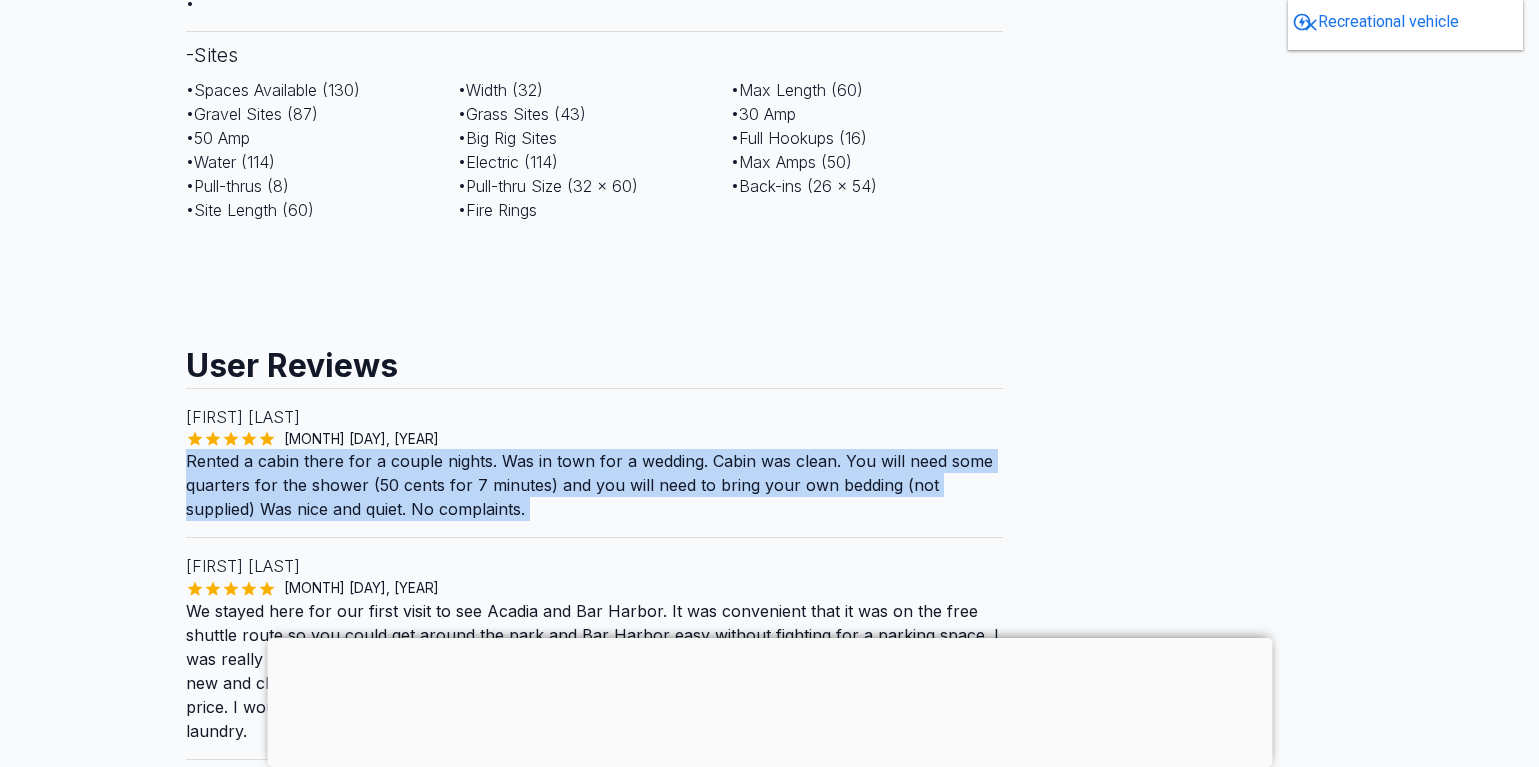 click on "Rented a cabin there for a couple nights. Was in town for a wedding. Cabin was clean. You will need some quarters for the shower (50 cents for 7 minutes) and you will need to bring your own bedding (not supplied) Was nice and quiet.  No complaints." at bounding box center (595, 485) 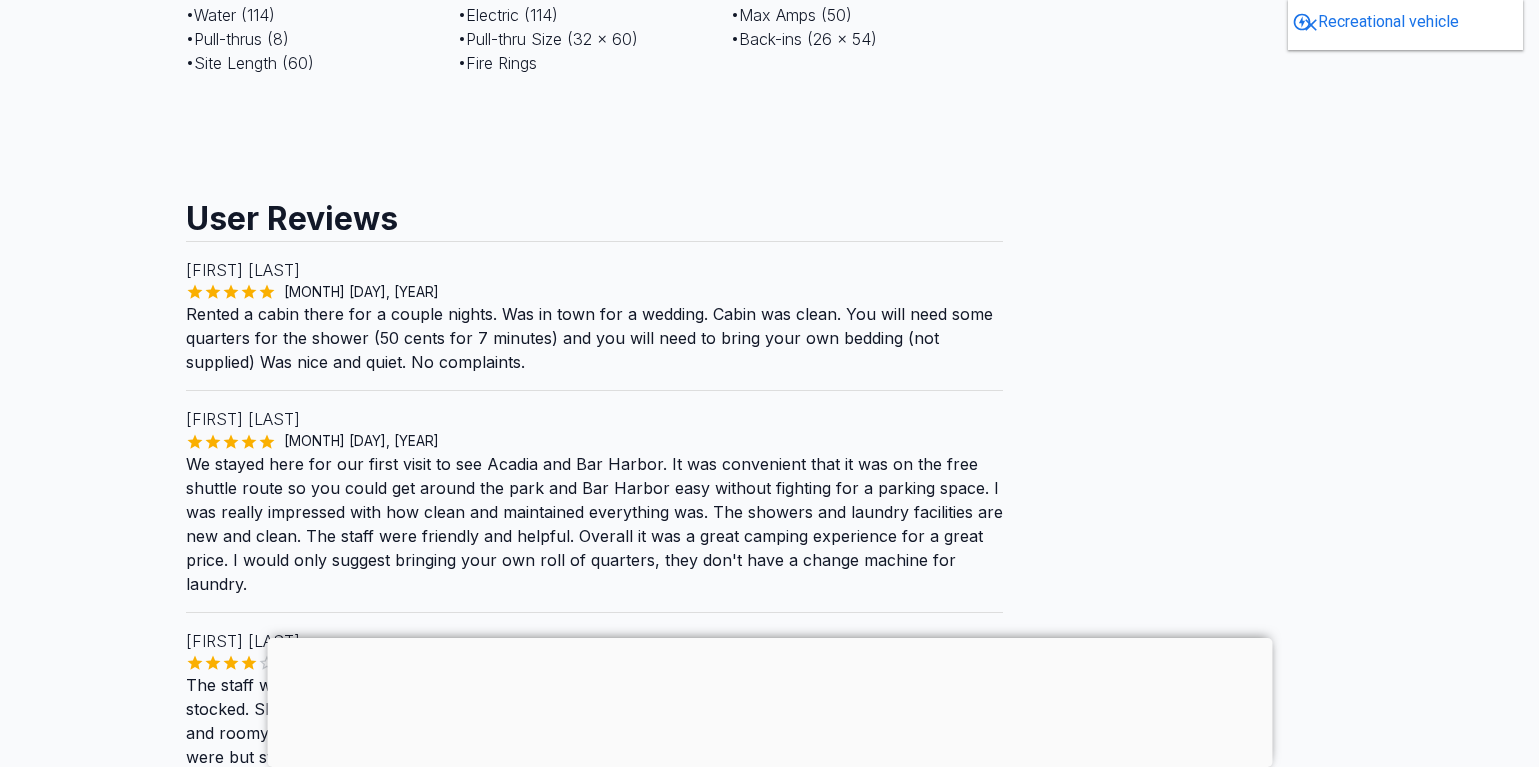 scroll, scrollTop: 1816, scrollLeft: 0, axis: vertical 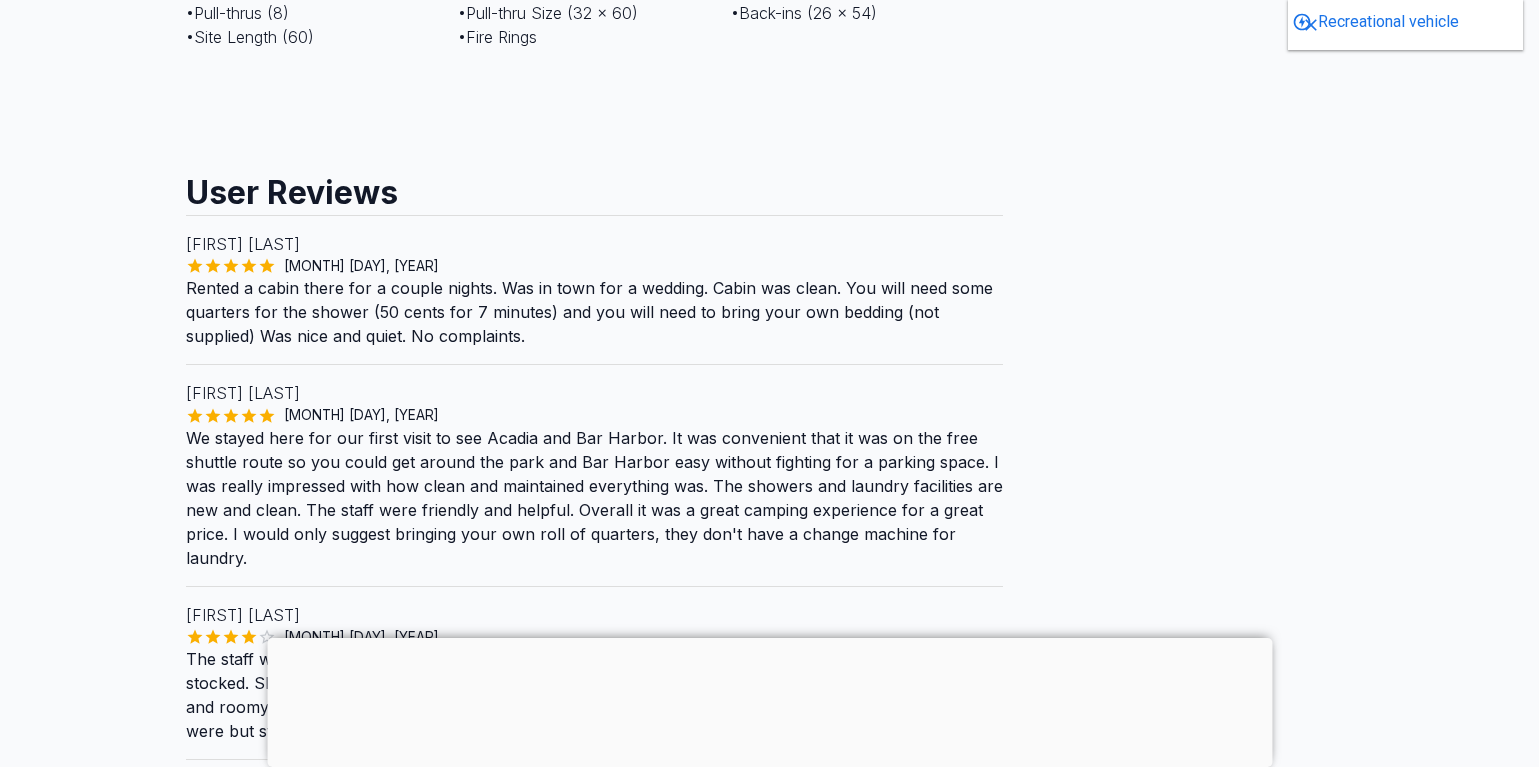 click on "We stayed here for our first visit to see Acadia and Bar Harbor.  It was convenient that it was on the free shuttle route so you could get around the park and Bar Harbor easy without fighting for a parking space. I was really impressed with how clean and maintained everything was.  The showers and laundry facilities are new and clean. The staff were friendly and helpful.  Overall it was a great camping experience for a great price.  I would only suggest bringing your own roll of quarters, they don't have a change machine for laundry." at bounding box center (595, 498) 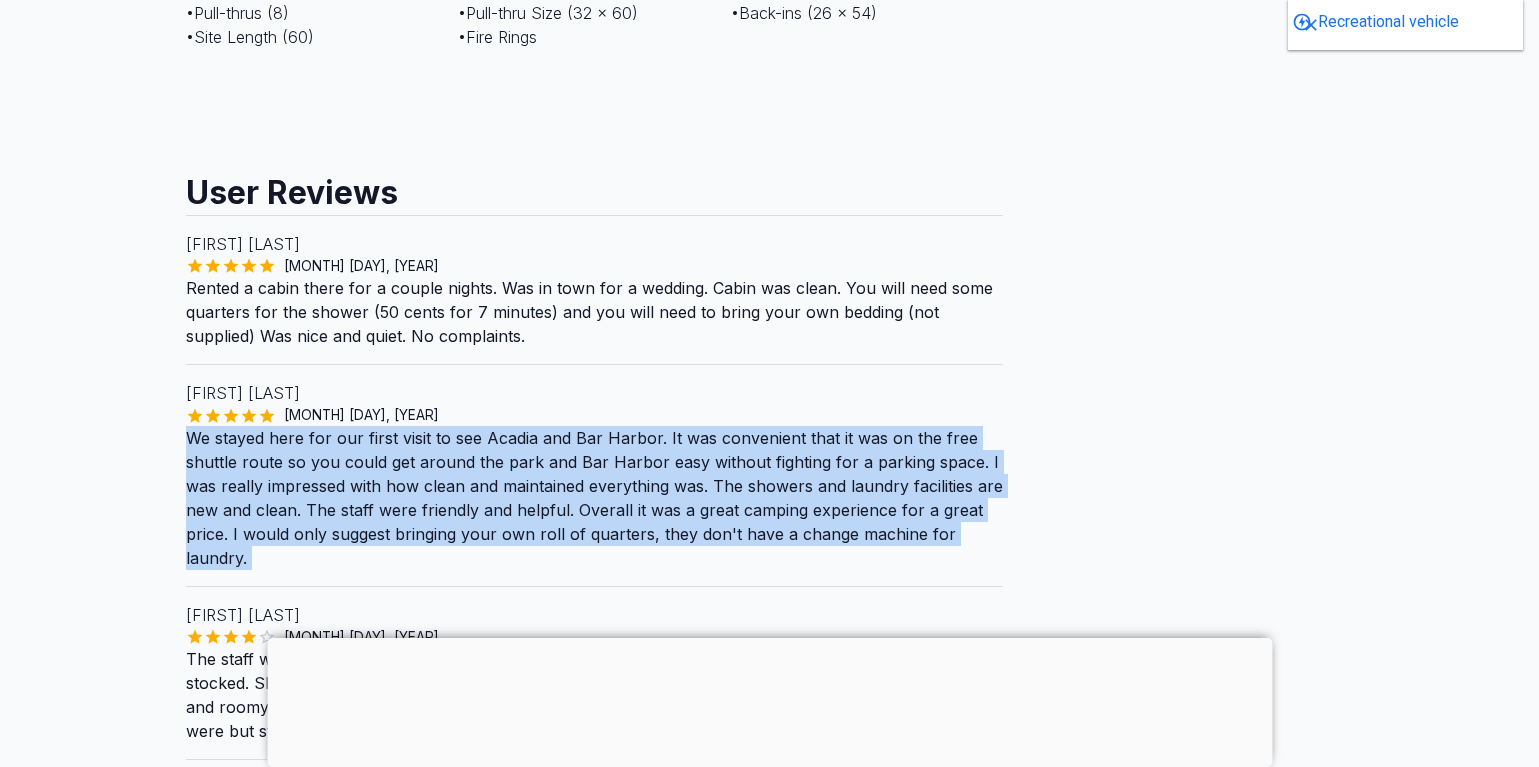 click on "We stayed here for our first visit to see Acadia and Bar Harbor.  It was convenient that it was on the free shuttle route so you could get around the park and Bar Harbor easy without fighting for a parking space. I was really impressed with how clean and maintained everything was.  The showers and laundry facilities are new and clean. The staff were friendly and helpful.  Overall it was a great camping experience for a great price.  I would only suggest bringing your own roll of quarters, they don't have a change machine for laundry." at bounding box center [595, 498] 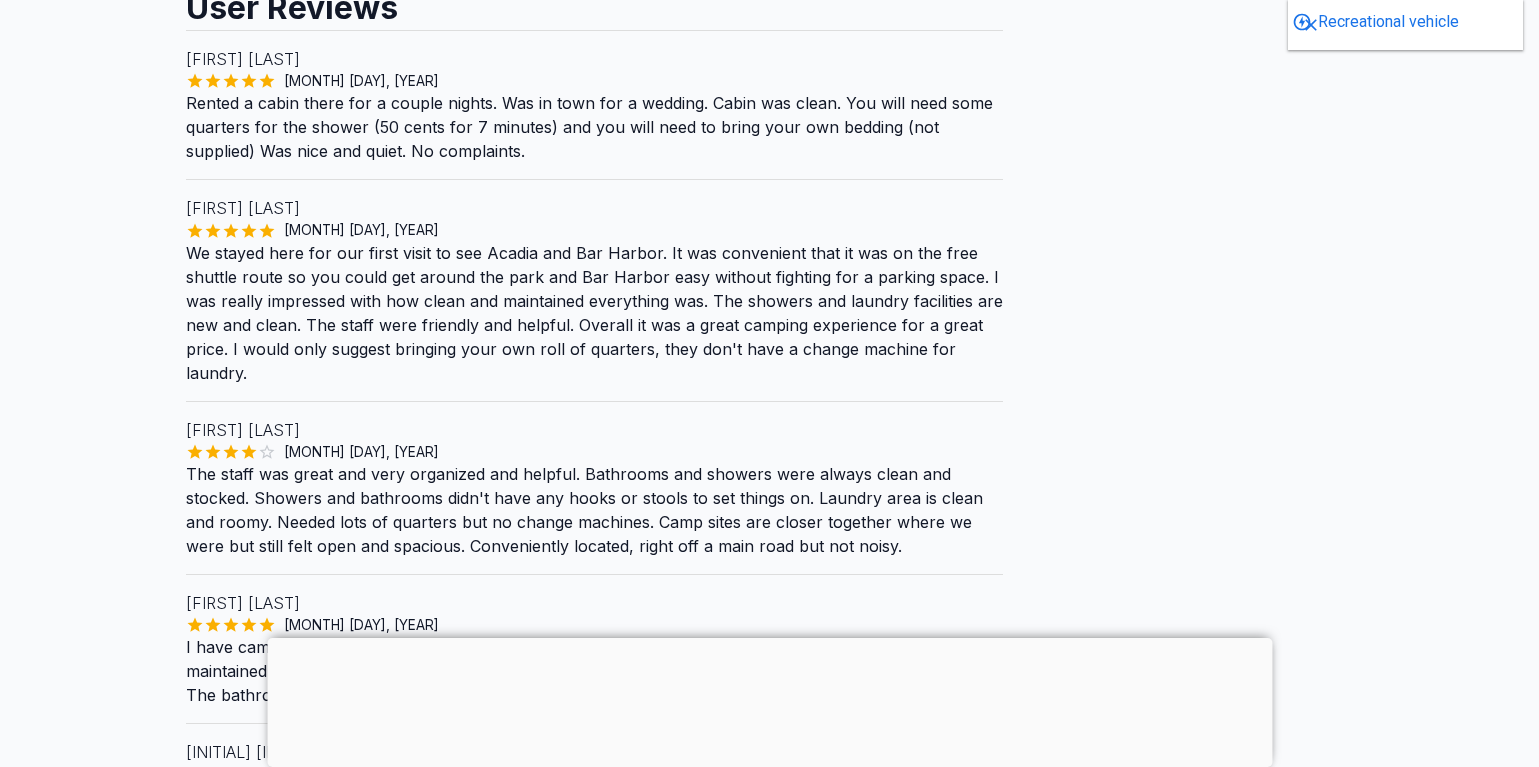 scroll, scrollTop: 2096, scrollLeft: 0, axis: vertical 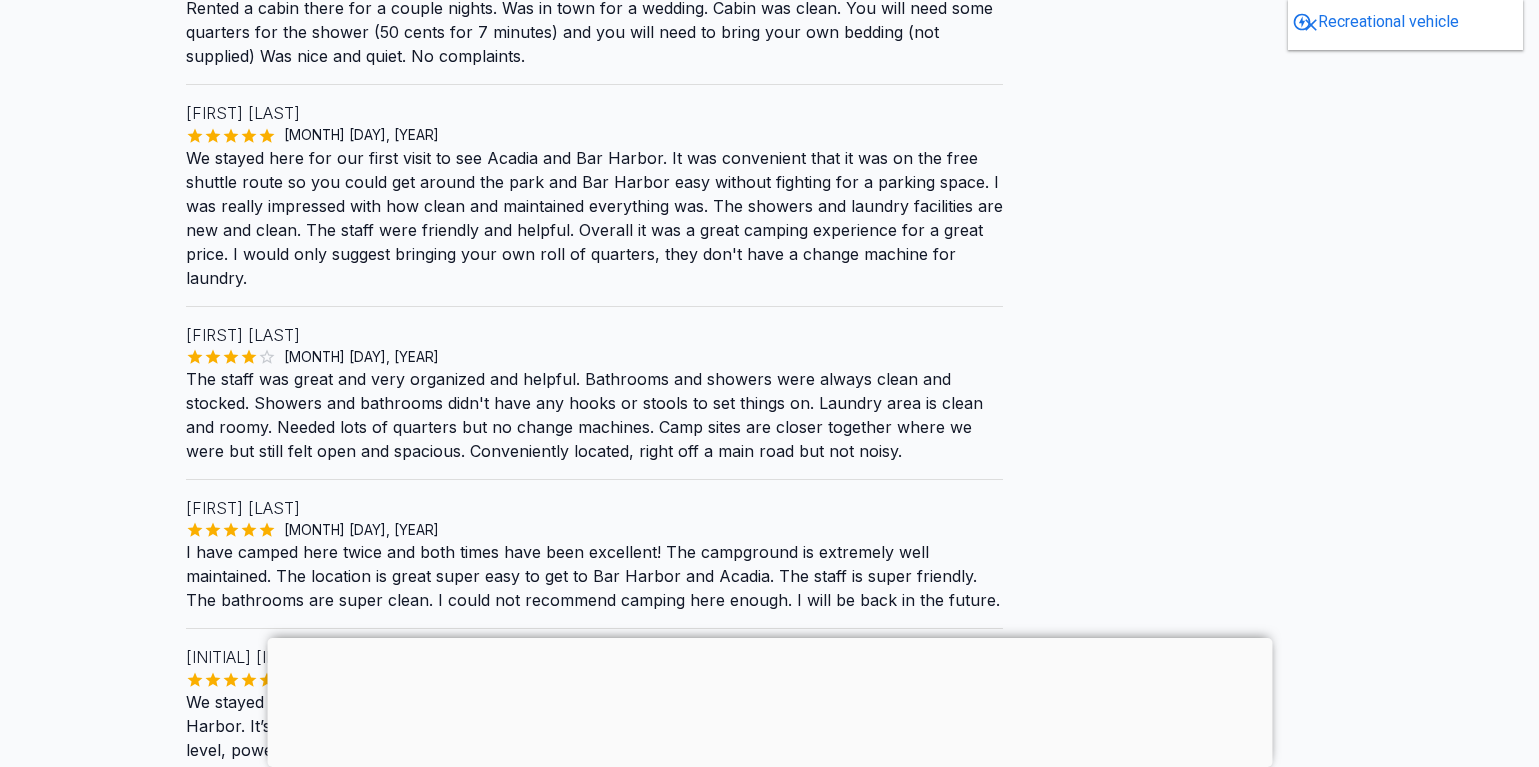click on "The staff was great and very organized and helpful.
Bathrooms and showers were always clean and stocked. Showers and bathrooms didn't have any hooks or stools to set things on.
Laundry area is clean and roomy.
Needed lots of quarters but no change machines.
Camp sites are closer together where we were but still felt open and spacious.
Conveniently located, right off a main road but not noisy." at bounding box center [595, 415] 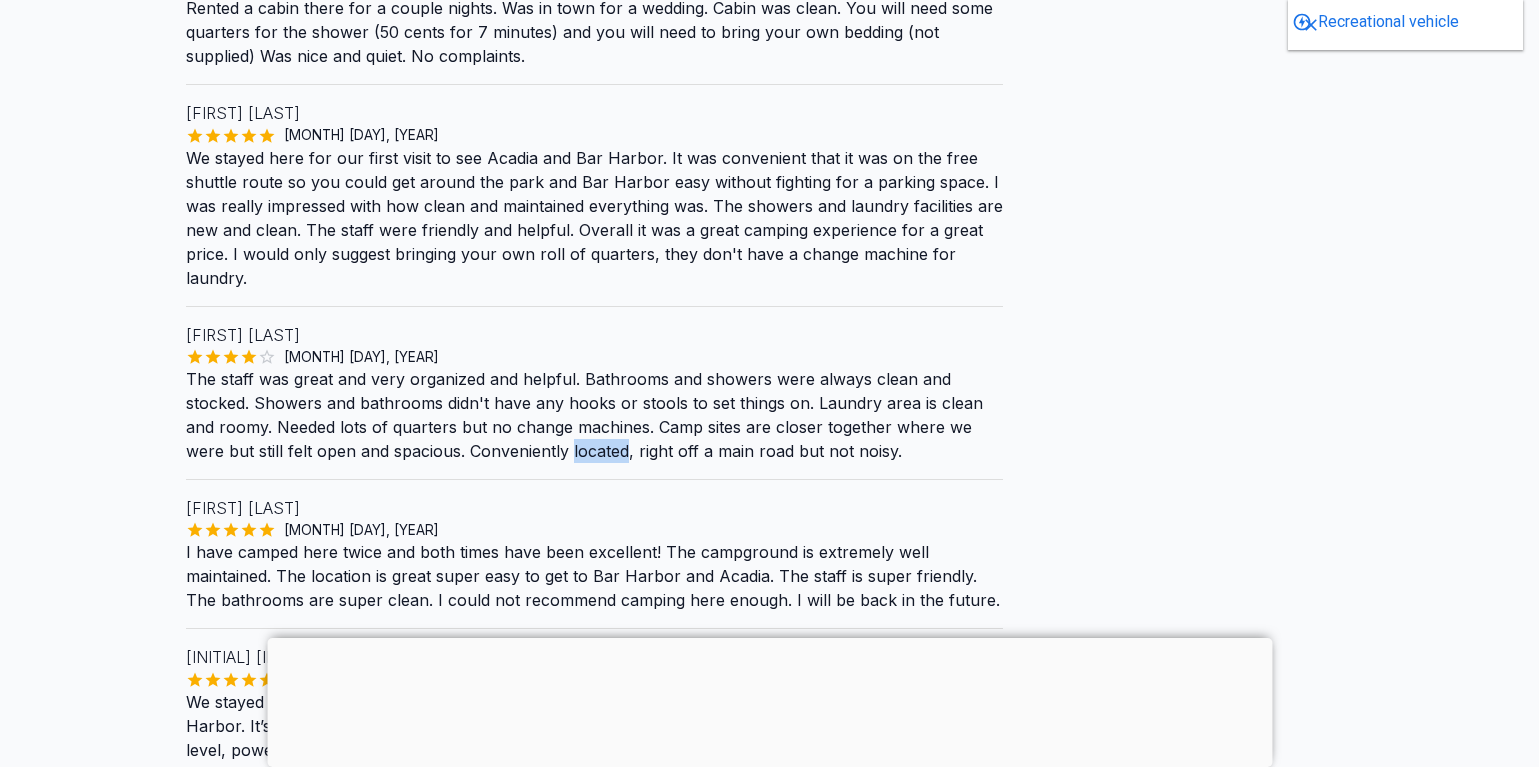 click on "The staff was great and very organized and helpful.
Bathrooms and showers were always clean and stocked. Showers and bathrooms didn't have any hooks or stools to set things on.
Laundry area is clean and roomy.
Needed lots of quarters but no change machines.
Camp sites are closer together where we were but still felt open and spacious.
Conveniently located, right off a main road but not noisy." at bounding box center [595, 415] 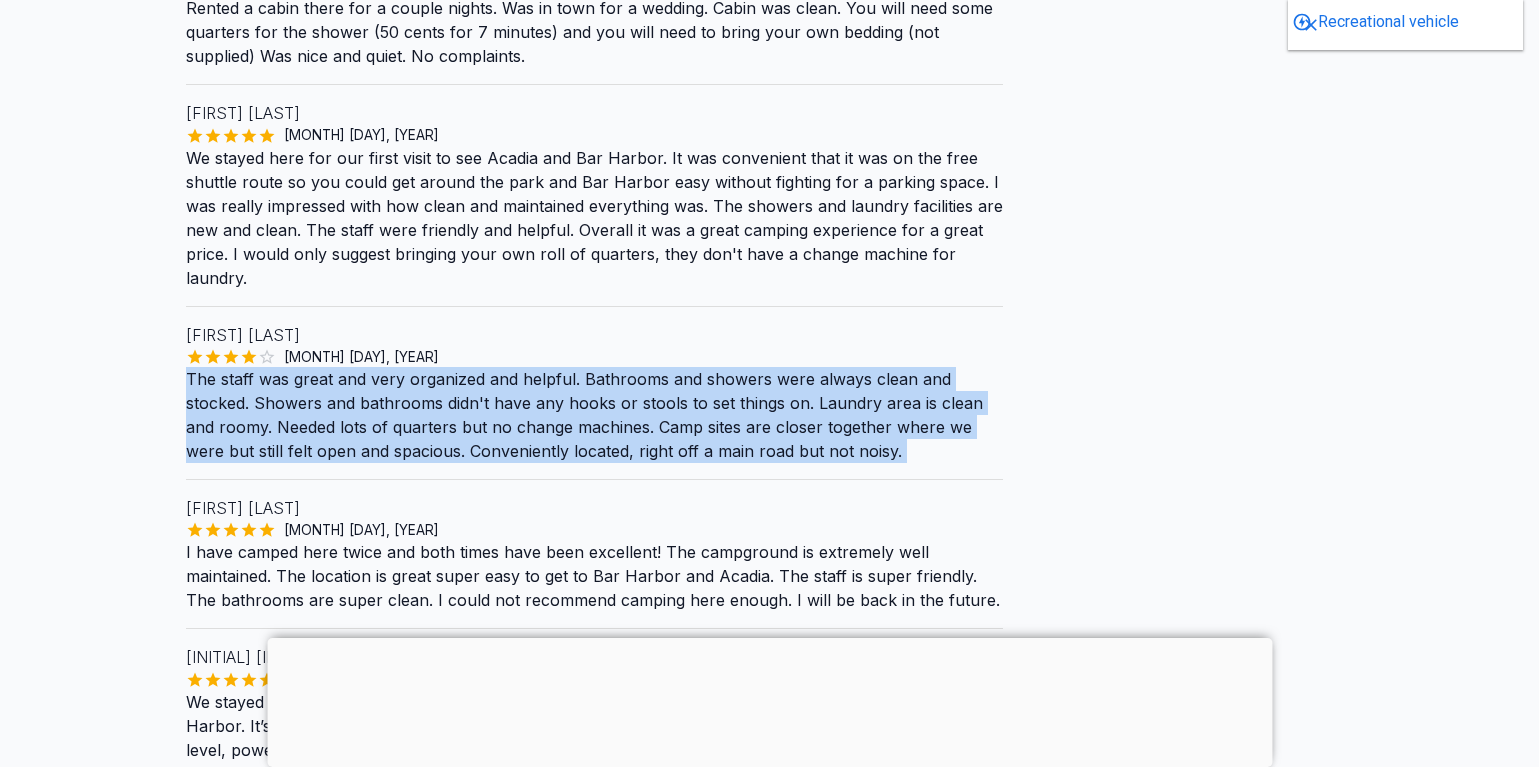 click on "The staff was great and very organized and helpful.
Bathrooms and showers were always clean and stocked. Showers and bathrooms didn't have any hooks or stools to set things on.
Laundry area is clean and roomy.
Needed lots of quarters but no change machines.
Camp sites are closer together where we were but still felt open and spacious.
Conveniently located, right off a main road but not noisy." at bounding box center (595, 415) 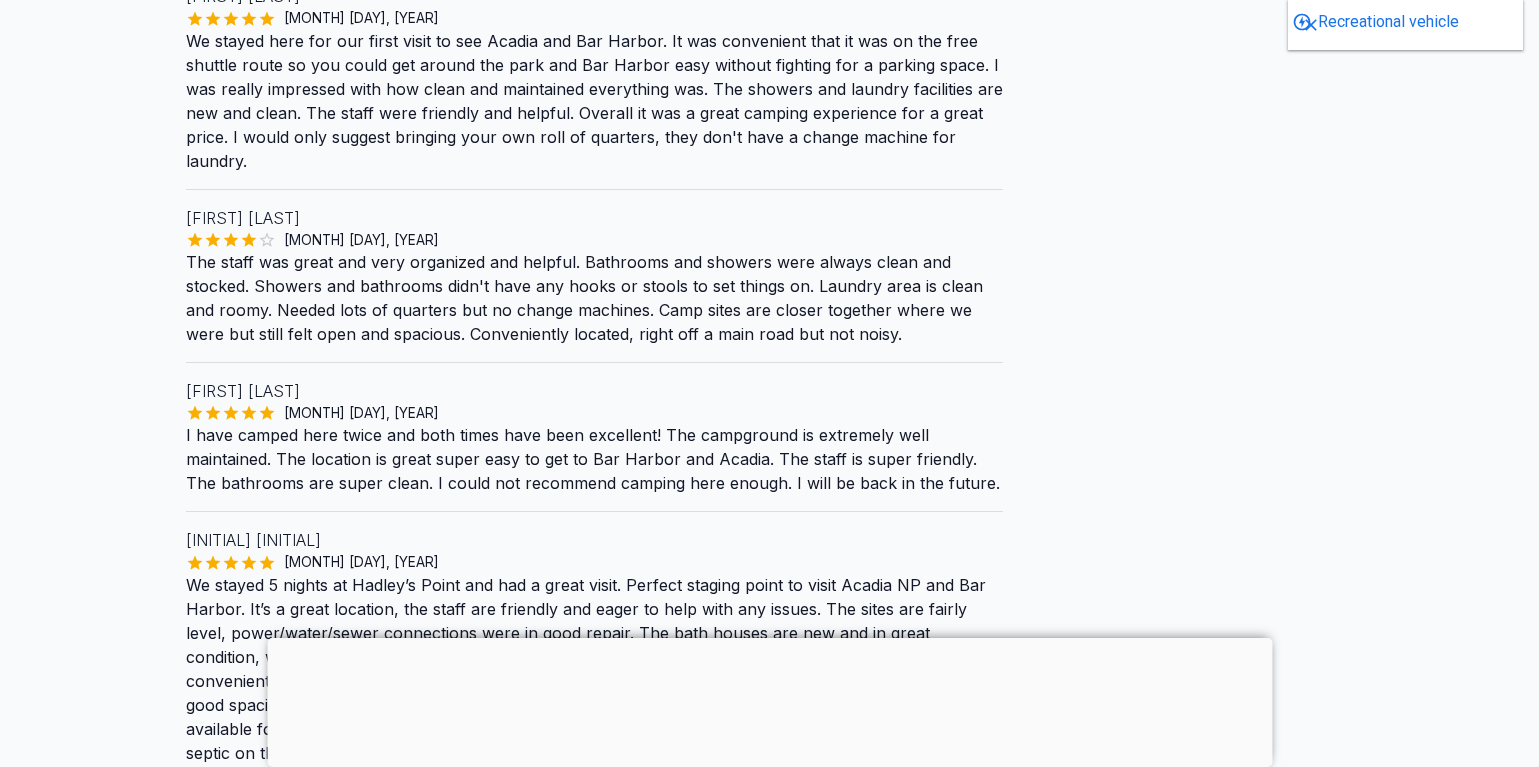scroll, scrollTop: 2354, scrollLeft: 0, axis: vertical 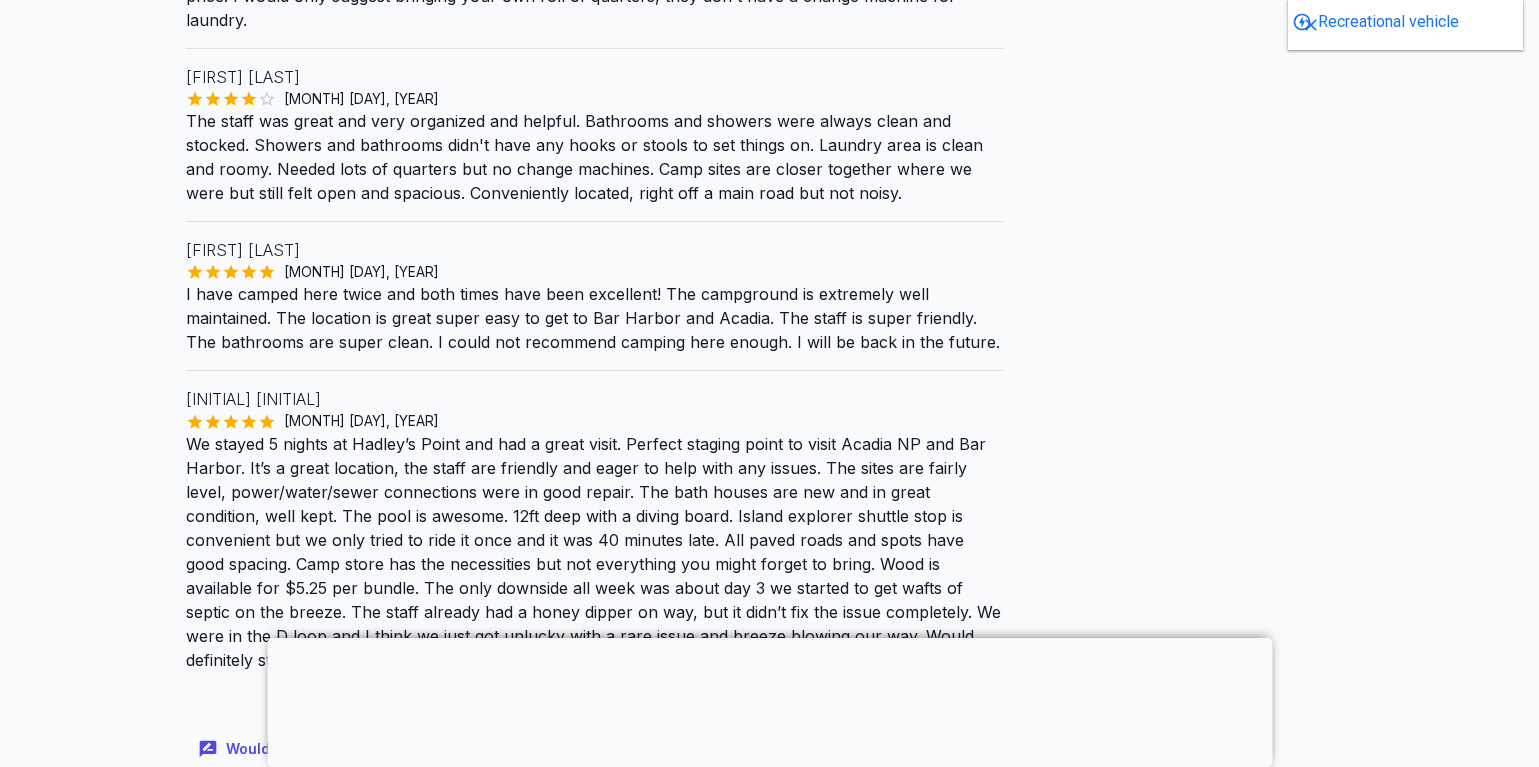 click on "I have camped here twice and both times have been excellent! The campground is extremely well maintained. The location is great super easy to get to Bar Harbor and Acadia. The staff is super friendly. The bathrooms are super clean. I could not recommend camping here enough. I will be back in the future." at bounding box center (595, 318) 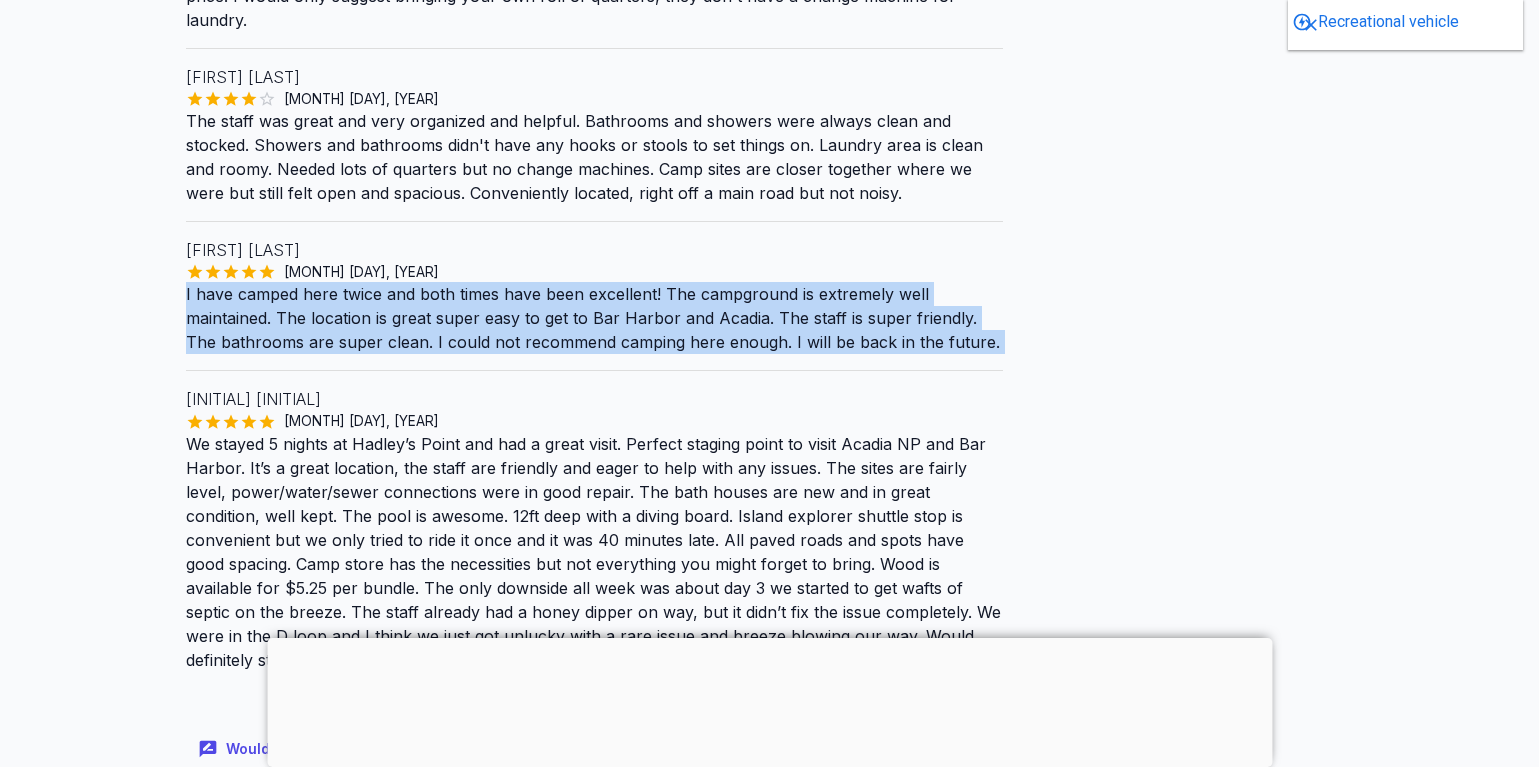 click on "I have camped here twice and both times have been excellent! The campground is extremely well maintained. The location is great super easy to get to Bar Harbor and Acadia. The staff is super friendly. The bathrooms are super clean. I could not recommend camping here enough. I will be back in the future." at bounding box center (595, 318) 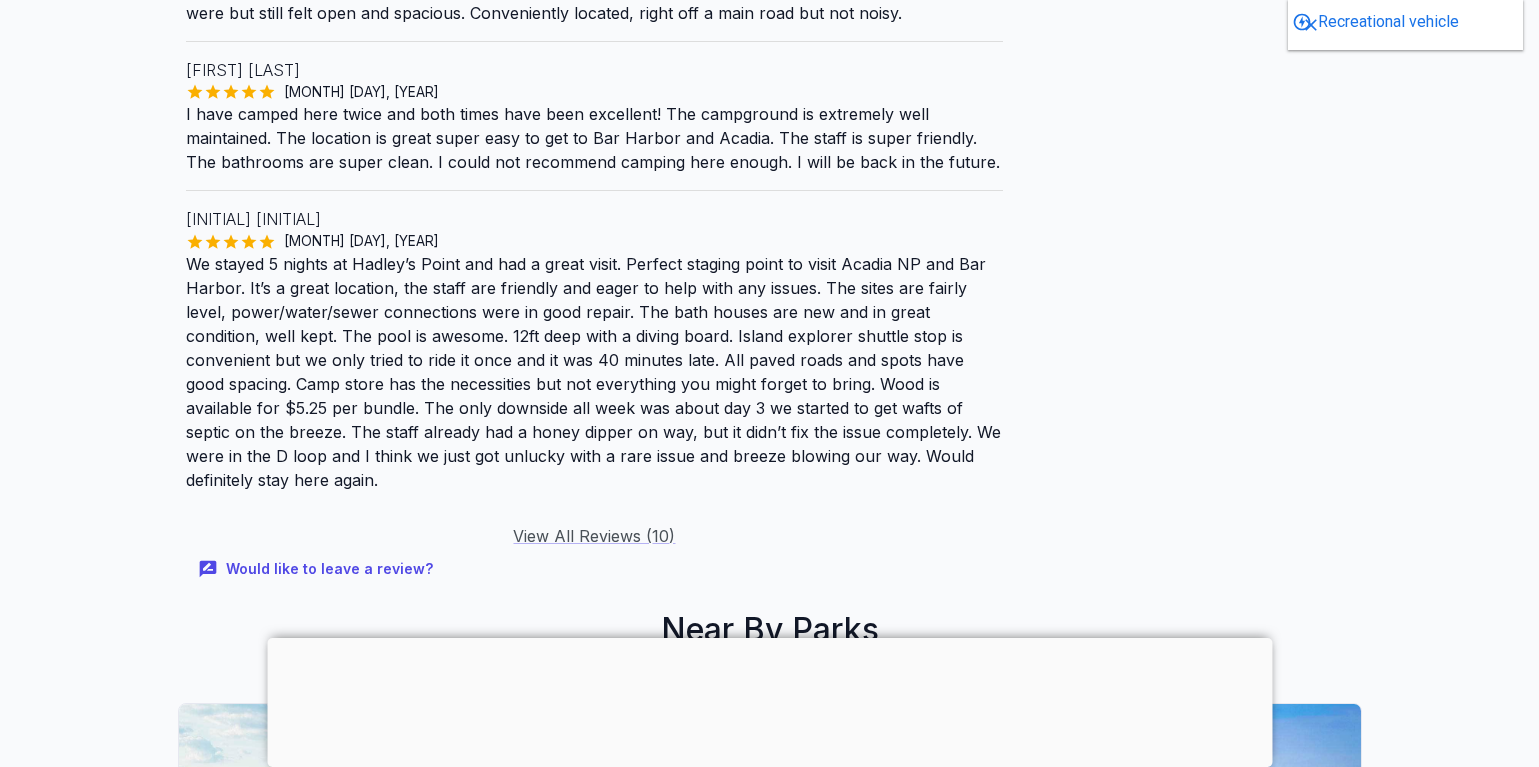 scroll, scrollTop: 2561, scrollLeft: 0, axis: vertical 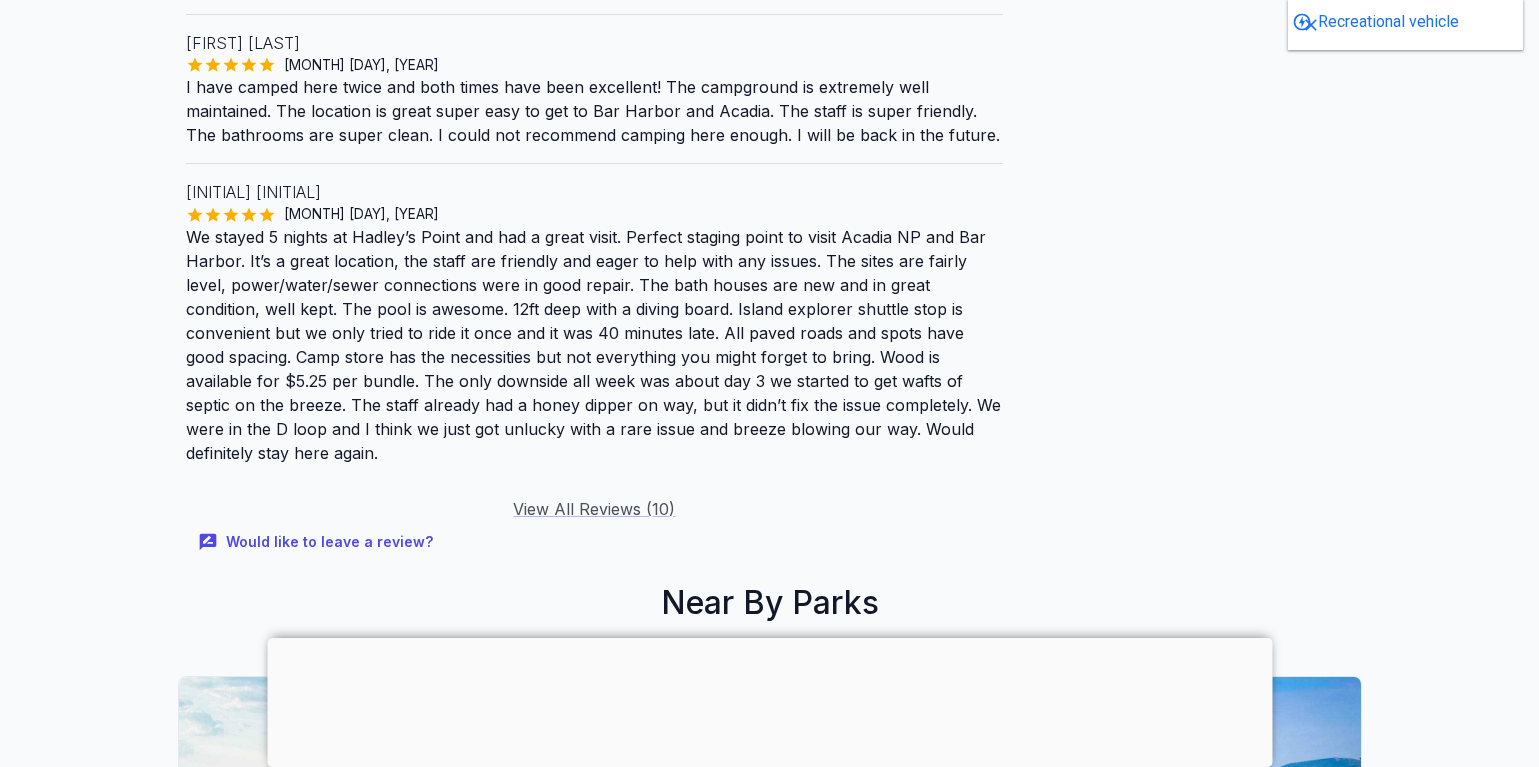 click on "We stayed 5 nights at Hadley’s Point and had a great visit. Perfect staging point to visit Acadia NP and Bar Harbor.  It’s a great location, the staff are friendly and eager to help with any issues.  The sites are fairly level, power/water/sewer connections were in good repair.  The bath houses are new and in great condition, well kept.  The pool is awesome.  12ft deep with a diving board.
Island explorer shuttle stop is convenient but we only tried to ride it once and it was 40 minutes late.  All paved roads and spots have good spacing.  Camp store has the necessities but not everything you might forget to bring.  Wood is available for $5.25 per bundle.
The only downside all week was about day 3 we started to get wafts of septic on the breeze.  The staff already had a honey dipper on way, but it didn’t fix the issue completely.  We were in the D loop and I think we just got unlucky with a rare issue and breeze blowing our way.
Would definitely stay here again." at bounding box center (595, 345) 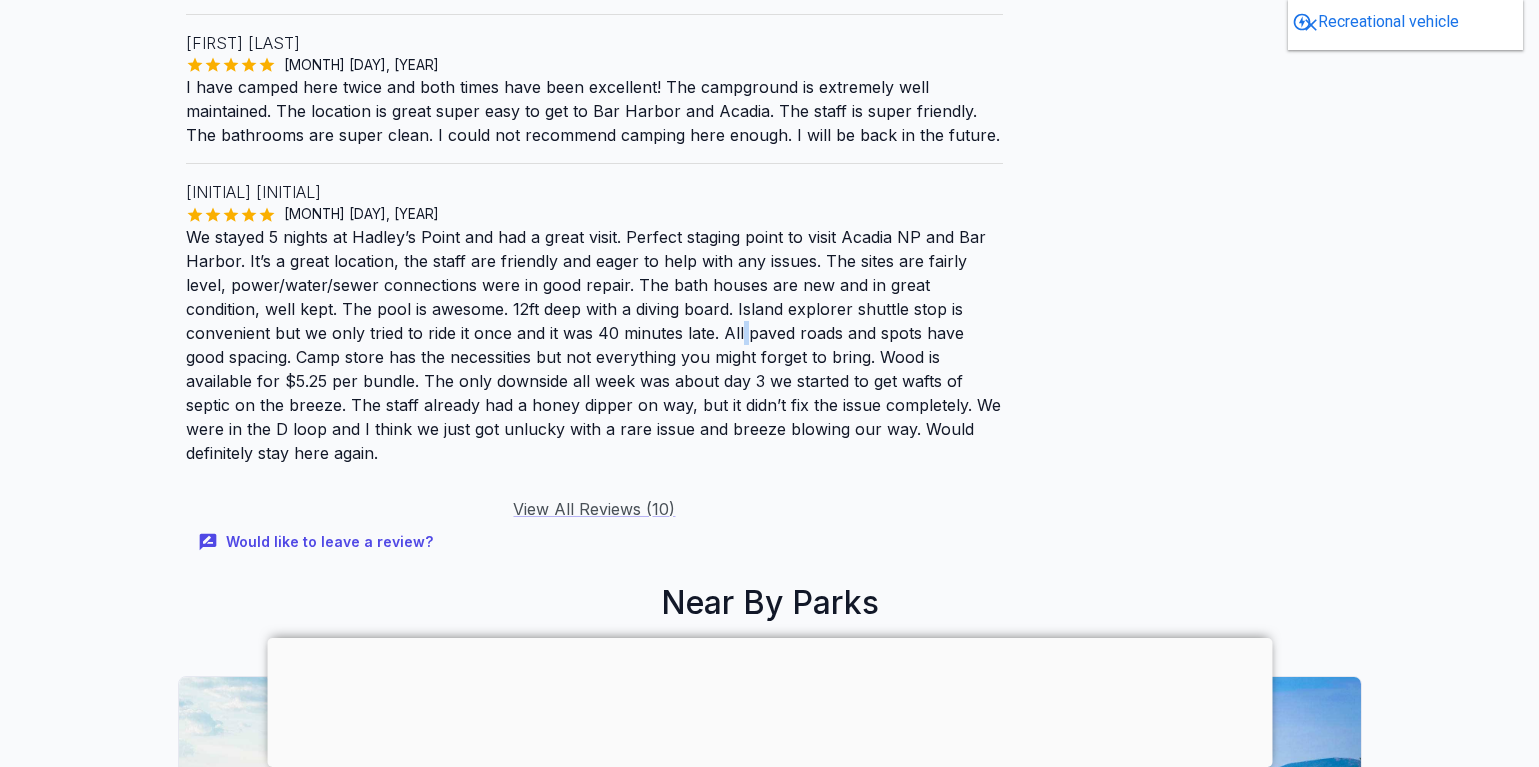 click on "We stayed 5 nights at Hadley’s Point and had a great visit. Perfect staging point to visit Acadia NP and Bar Harbor.  It’s a great location, the staff are friendly and eager to help with any issues.  The sites are fairly level, power/water/sewer connections were in good repair.  The bath houses are new and in great condition, well kept.  The pool is awesome.  12ft deep with a diving board.
Island explorer shuttle stop is convenient but we only tried to ride it once and it was 40 minutes late.  All paved roads and spots have good spacing.  Camp store has the necessities but not everything you might forget to bring.  Wood is available for $5.25 per bundle.
The only downside all week was about day 3 we started to get wafts of septic on the breeze.  The staff already had a honey dipper on way, but it didn’t fix the issue completely.  We were in the D loop and I think we just got unlucky with a rare issue and breeze blowing our way.
Would definitely stay here again." at bounding box center (595, 345) 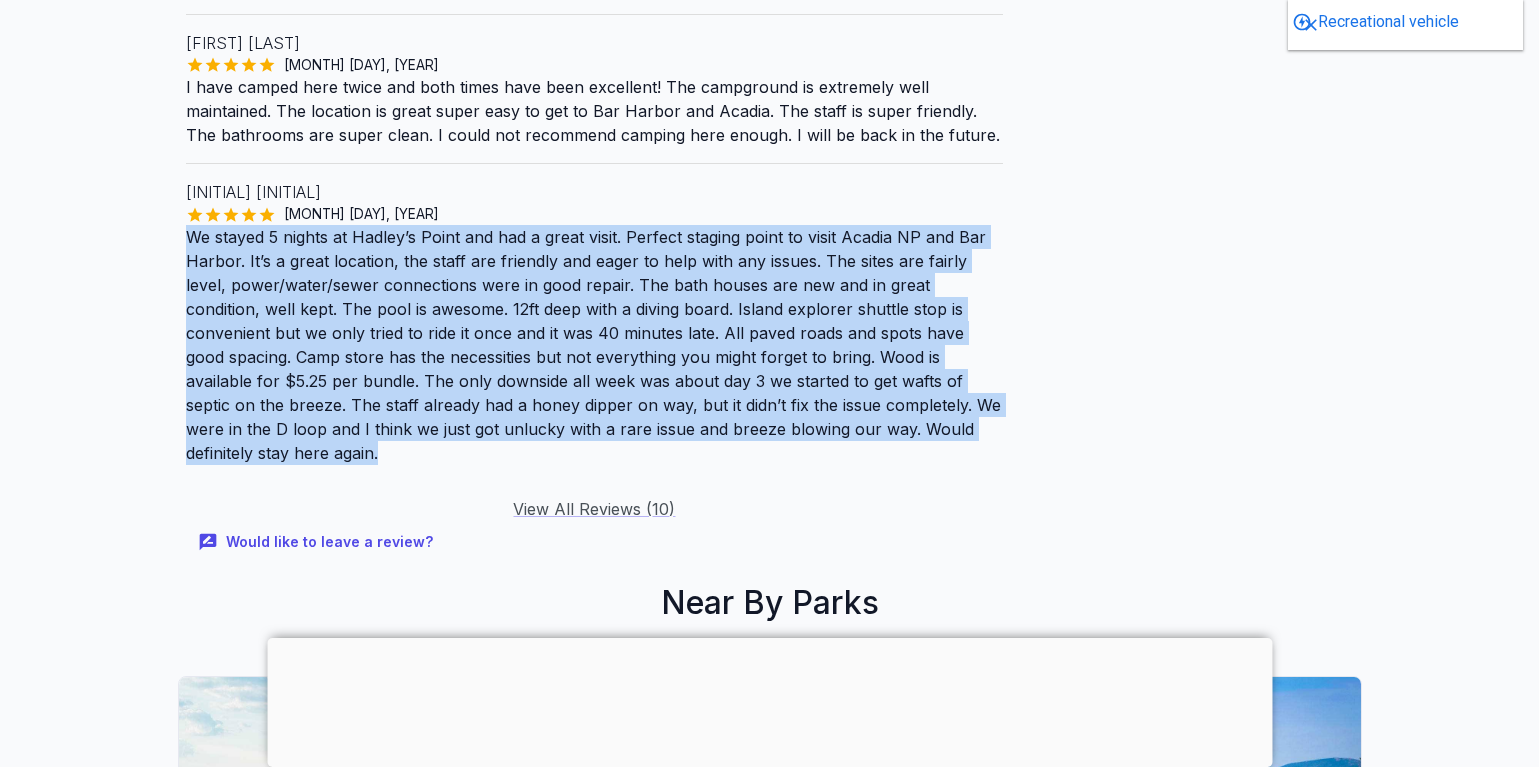 click on "We stayed 5 nights at Hadley’s Point and had a great visit. Perfect staging point to visit Acadia NP and Bar Harbor.  It’s a great location, the staff are friendly and eager to help with any issues.  The sites are fairly level, power/water/sewer connections were in good repair.  The bath houses are new and in great condition, well kept.  The pool is awesome.  12ft deep with a diving board.
Island explorer shuttle stop is convenient but we only tried to ride it once and it was 40 minutes late.  All paved roads and spots have good spacing.  Camp store has the necessities but not everything you might forget to bring.  Wood is available for $5.25 per bundle.
The only downside all week was about day 3 we started to get wafts of septic on the breeze.  The staff already had a honey dipper on way, but it didn’t fix the issue completely.  We were in the D loop and I think we just got unlucky with a rare issue and breeze blowing our way.
Would definitely stay here again." at bounding box center [595, 345] 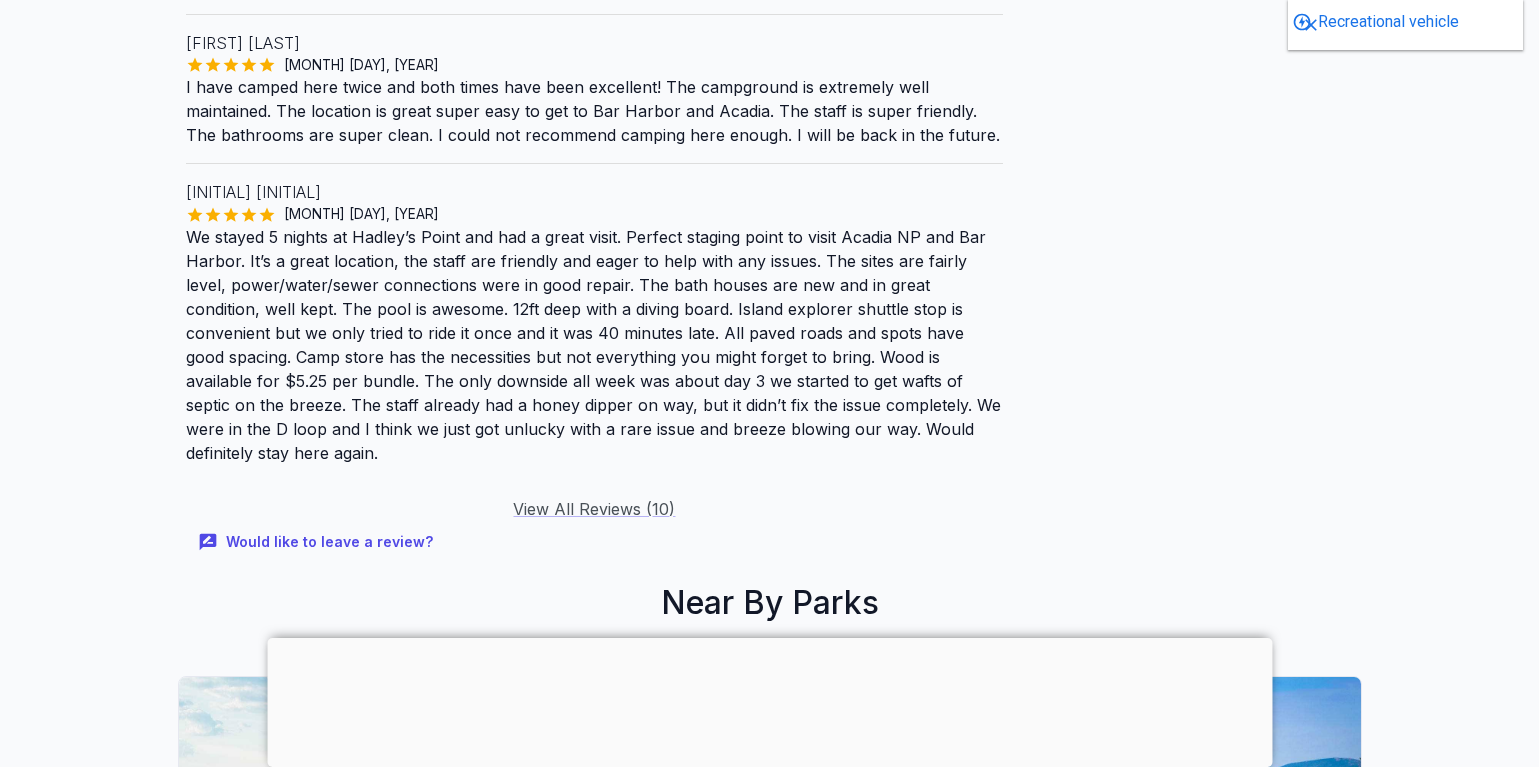 click on "We stayed 5 nights at Hadley’s Point and had a great visit. Perfect staging point to visit Acadia NP and Bar Harbor.  It’s a great location, the staff are friendly and eager to help with any issues.  The sites are fairly level, power/water/sewer connections were in good repair.  The bath houses are new and in great condition, well kept.  The pool is awesome.  12ft deep with a diving board.
Island explorer shuttle stop is convenient but we only tried to ride it once and it was 40 minutes late.  All paved roads and spots have good spacing.  Camp store has the necessities but not everything you might forget to bring.  Wood is available for $5.25 per bundle.
The only downside all week was about day 3 we started to get wafts of septic on the breeze.  The staff already had a honey dipper on way, but it didn’t fix the issue completely.  We were in the D loop and I think we just got unlucky with a rare issue and breeze blowing our way.
Would definitely stay here again." at bounding box center (595, 345) 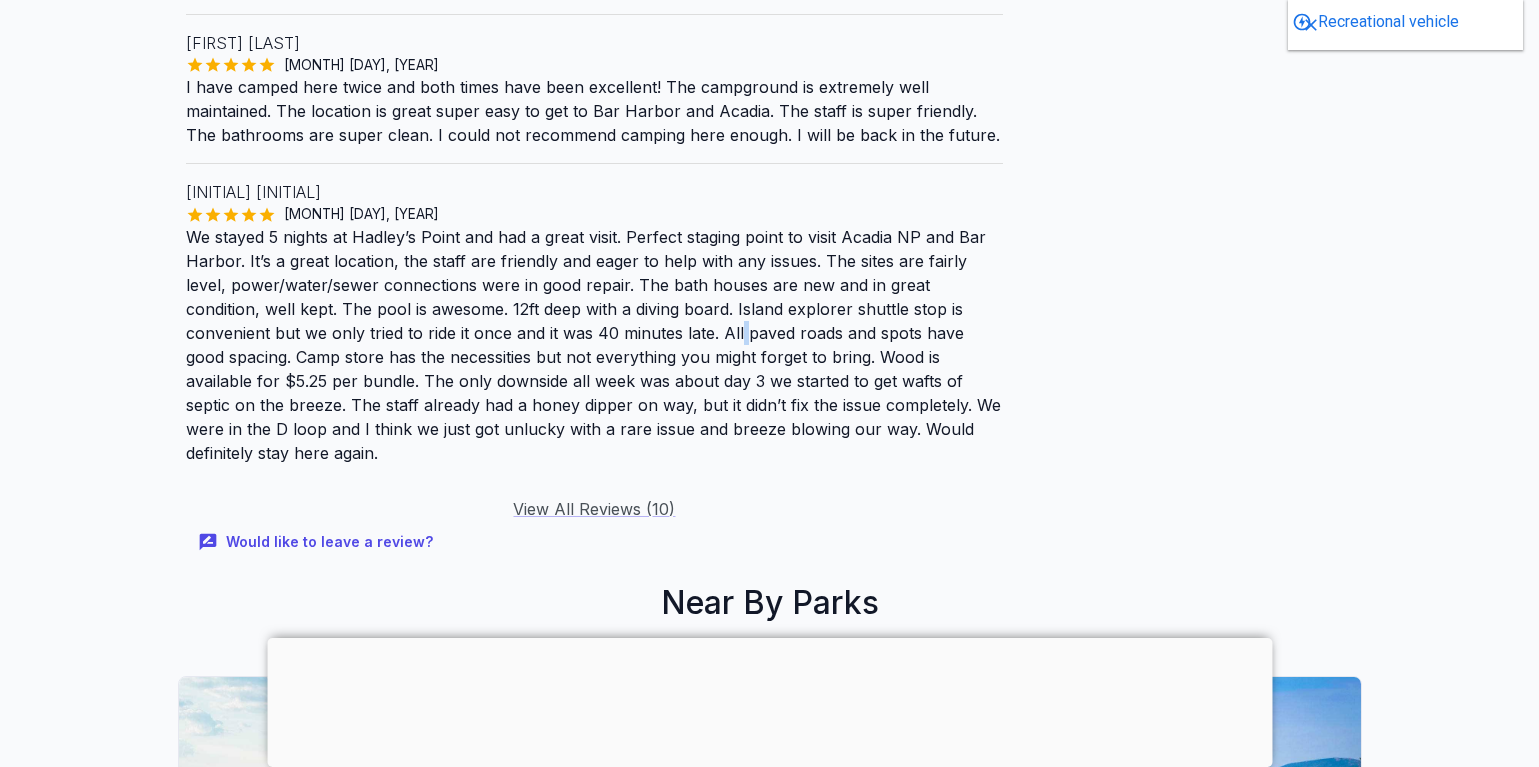 click on "We stayed 5 nights at Hadley’s Point and had a great visit. Perfect staging point to visit Acadia NP and Bar Harbor.  It’s a great location, the staff are friendly and eager to help with any issues.  The sites are fairly level, power/water/sewer connections were in good repair.  The bath houses are new and in great condition, well kept.  The pool is awesome.  12ft deep with a diving board.
Island explorer shuttle stop is convenient but we only tried to ride it once and it was 40 minutes late.  All paved roads and spots have good spacing.  Camp store has the necessities but not everything you might forget to bring.  Wood is available for $5.25 per bundle.
The only downside all week was about day 3 we started to get wafts of septic on the breeze.  The staff already had a honey dipper on way, but it didn’t fix the issue completely.  We were in the D loop and I think we just got unlucky with a rare issue and breeze blowing our way.
Would definitely stay here again." at bounding box center (595, 345) 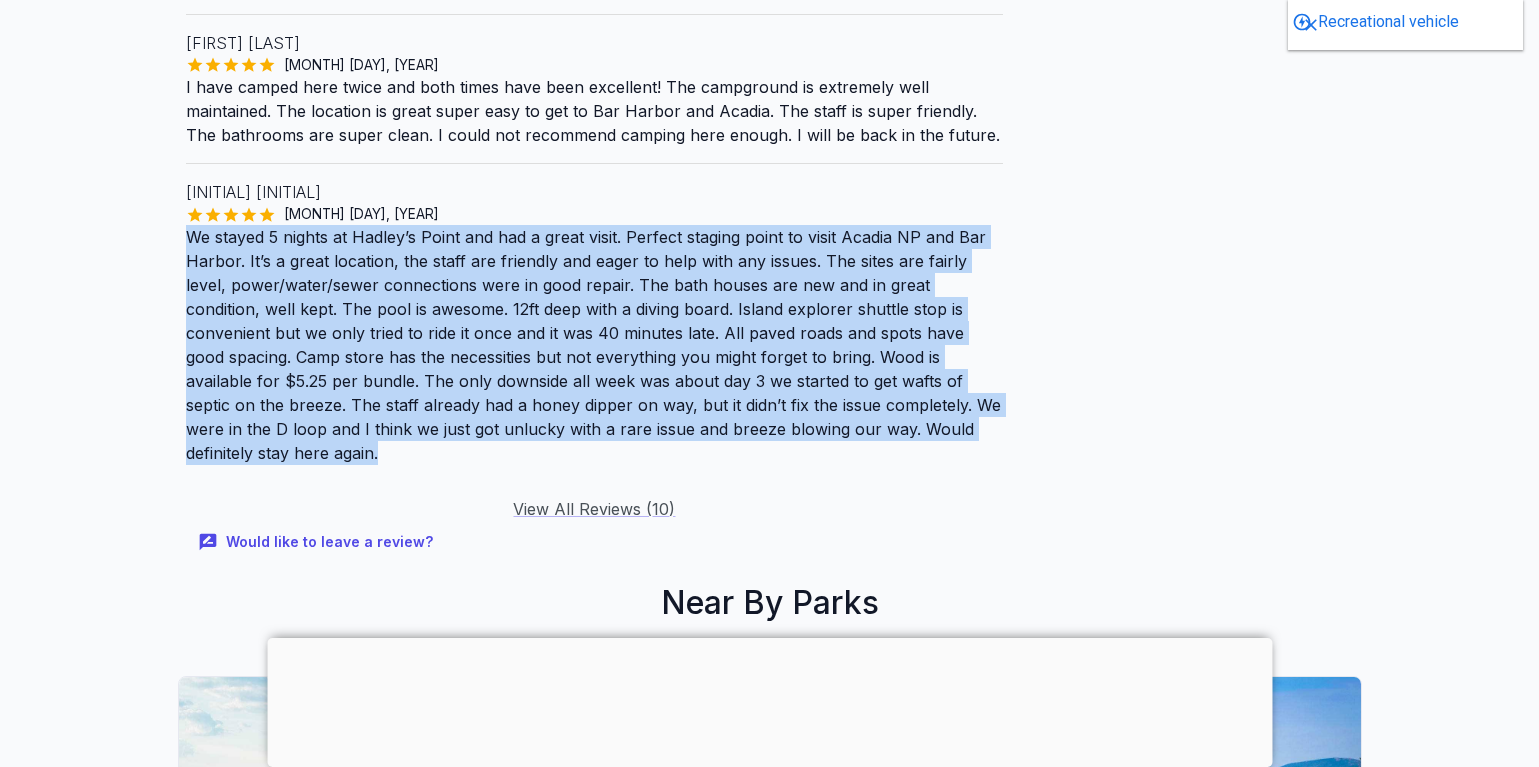 click on "We stayed 5 nights at Hadley’s Point and had a great visit. Perfect staging point to visit Acadia NP and Bar Harbor.  It’s a great location, the staff are friendly and eager to help with any issues.  The sites are fairly level, power/water/sewer connections were in good repair.  The bath houses are new and in great condition, well kept.  The pool is awesome.  12ft deep with a diving board.
Island explorer shuttle stop is convenient but we only tried to ride it once and it was 40 minutes late.  All paved roads and spots have good spacing.  Camp store has the necessities but not everything you might forget to bring.  Wood is available for $5.25 per bundle.
The only downside all week was about day 3 we started to get wafts of septic on the breeze.  The staff already had a honey dipper on way, but it didn’t fix the issue completely.  We were in the D loop and I think we just got unlucky with a rare issue and breeze blowing our way.
Would definitely stay here again." at bounding box center (595, 345) 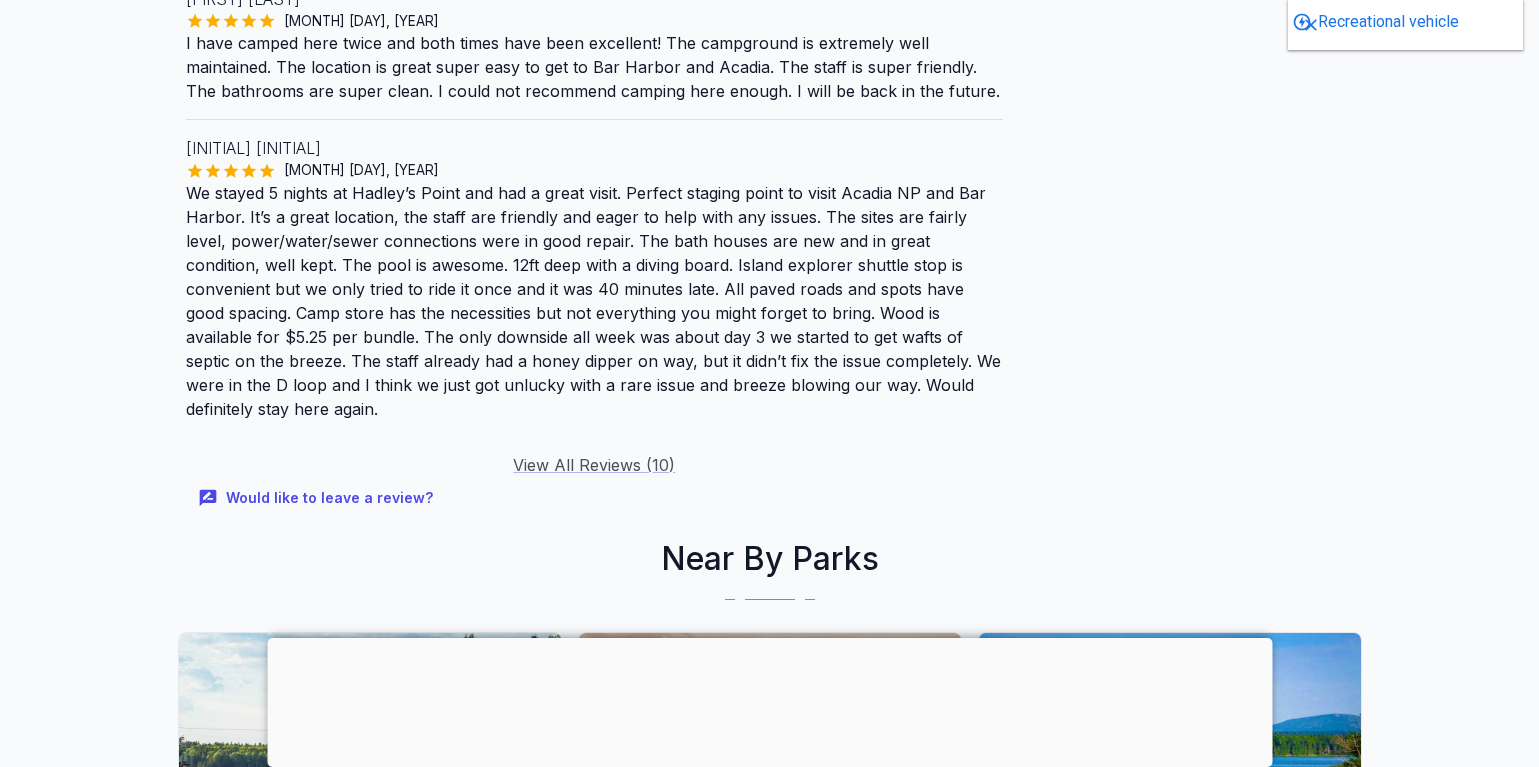 scroll, scrollTop: 2606, scrollLeft: 0, axis: vertical 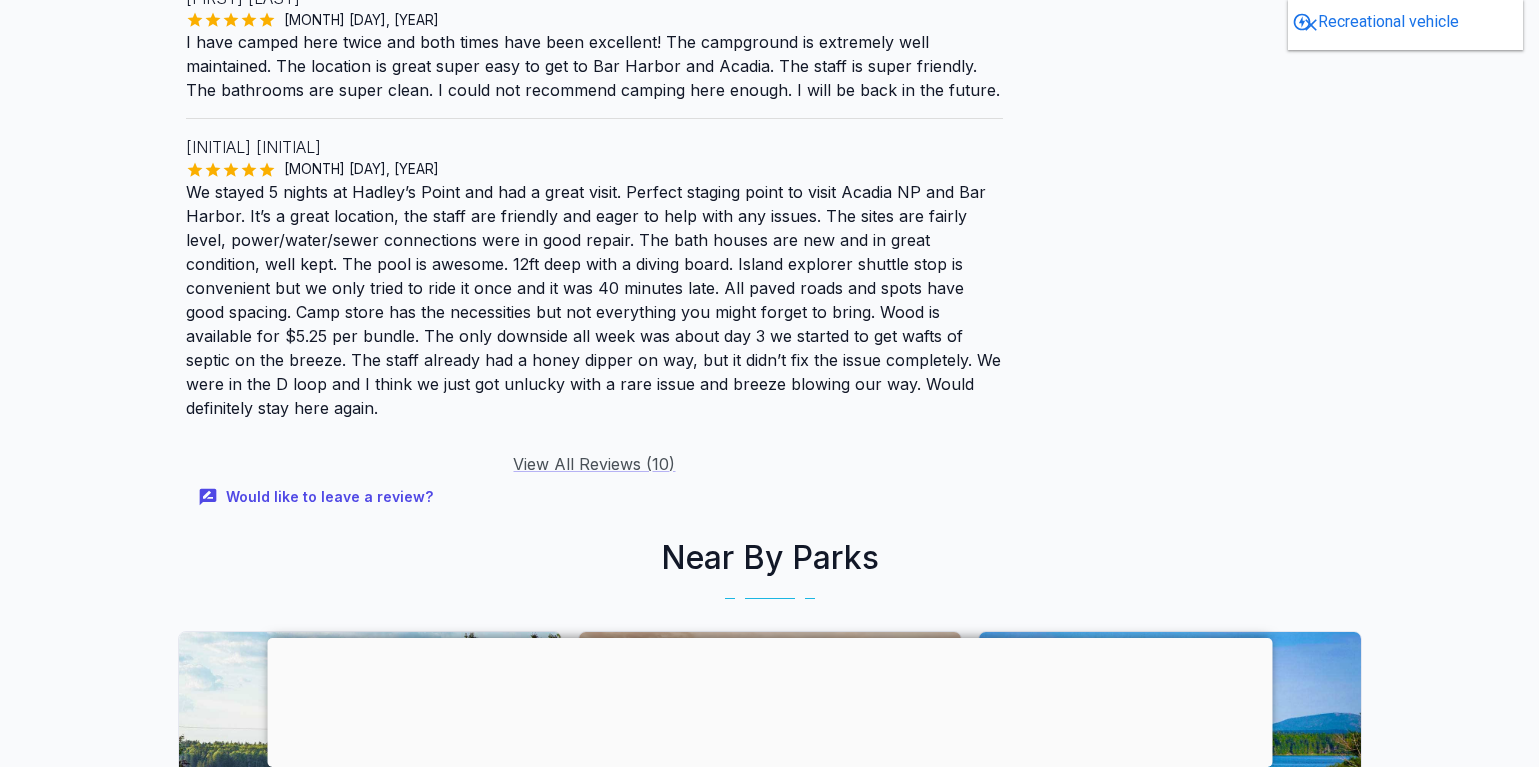 click on "We stayed 5 nights at Hadley’s Point and had a great visit. Perfect staging point to visit Acadia NP and Bar Harbor.  It’s a great location, the staff are friendly and eager to help with any issues.  The sites are fairly level, power/water/sewer connections were in good repair.  The bath houses are new and in great condition, well kept.  The pool is awesome.  12ft deep with a diving board.
Island explorer shuttle stop is convenient but we only tried to ride it once and it was 40 minutes late.  All paved roads and spots have good spacing.  Camp store has the necessities but not everything you might forget to bring.  Wood is available for $5.25 per bundle.
The only downside all week was about day 3 we started to get wafts of septic on the breeze.  The staff already had a honey dipper on way, but it didn’t fix the issue completely.  We were in the D loop and I think we just got unlucky with a rare issue and breeze blowing our way.
Would definitely stay here again." at bounding box center [595, 300] 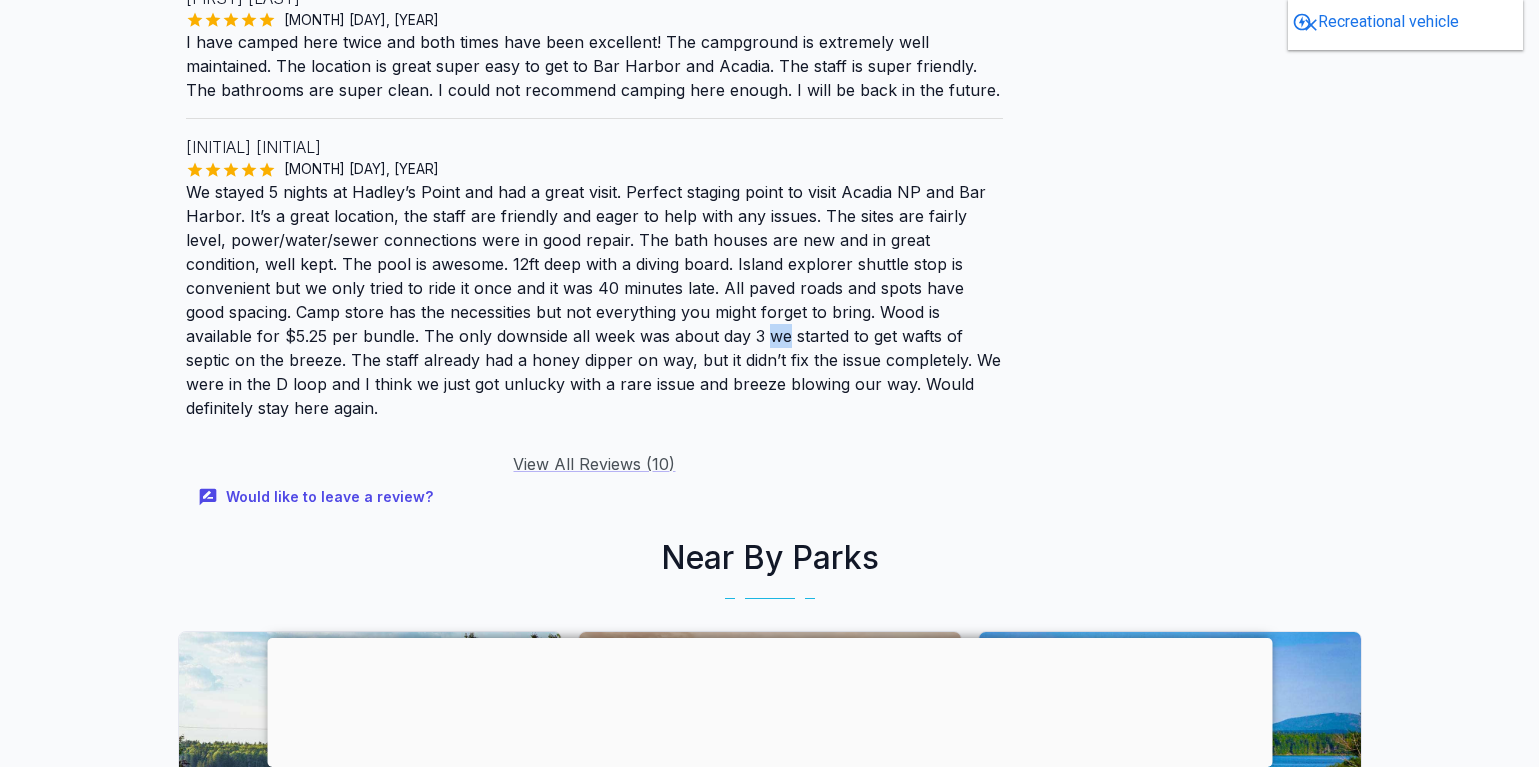 click on "We stayed 5 nights at Hadley’s Point and had a great visit. Perfect staging point to visit Acadia NP and Bar Harbor.  It’s a great location, the staff are friendly and eager to help with any issues.  The sites are fairly level, power/water/sewer connections were in good repair.  The bath houses are new and in great condition, well kept.  The pool is awesome.  12ft deep with a diving board.
Island explorer shuttle stop is convenient but we only tried to ride it once and it was 40 minutes late.  All paved roads and spots have good spacing.  Camp store has the necessities but not everything you might forget to bring.  Wood is available for $5.25 per bundle.
The only downside all week was about day 3 we started to get wafts of septic on the breeze.  The staff already had a honey dipper on way, but it didn’t fix the issue completely.  We were in the D loop and I think we just got unlucky with a rare issue and breeze blowing our way.
Would definitely stay here again." at bounding box center (595, 300) 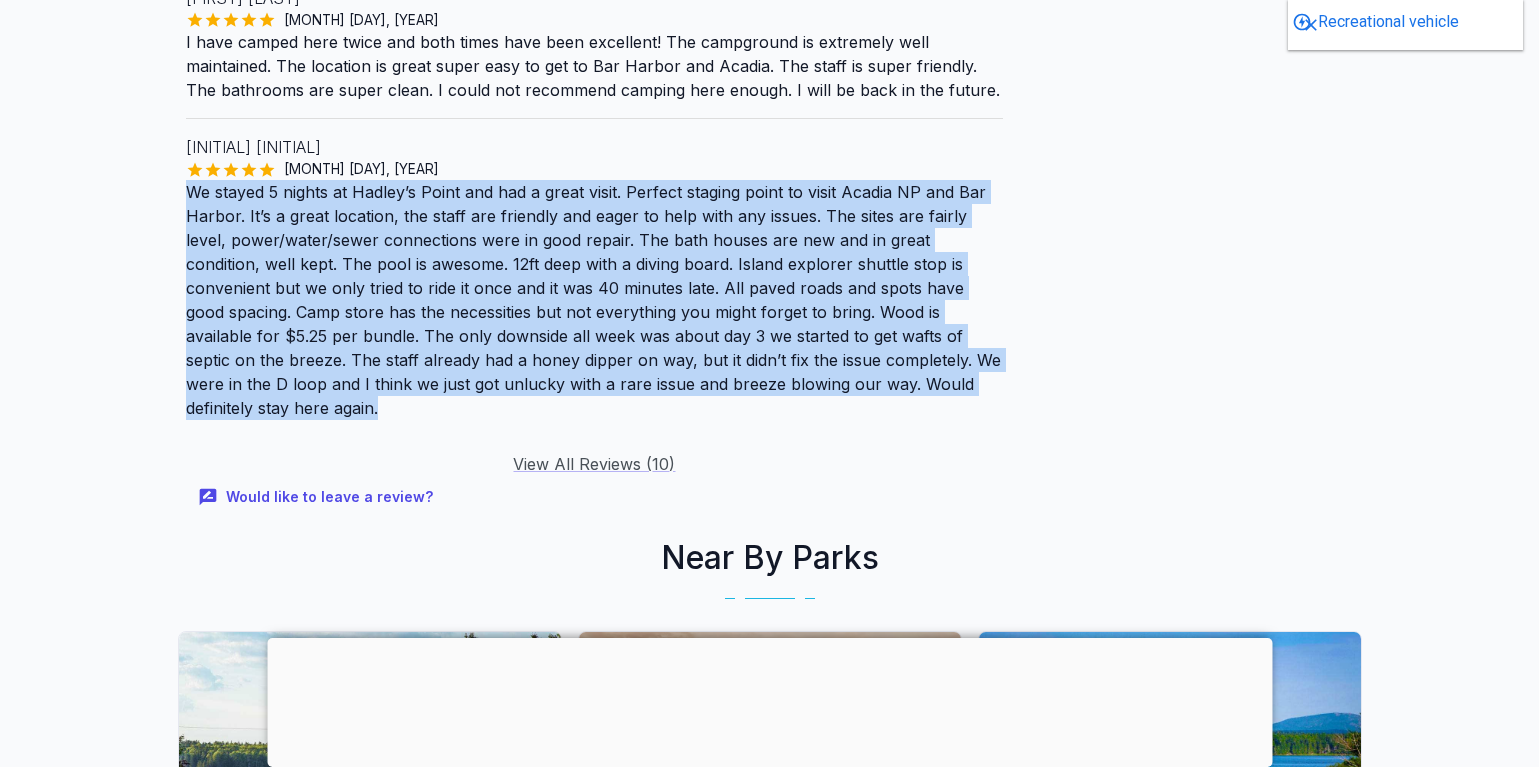 click on "We stayed 5 nights at Hadley’s Point and had a great visit. Perfect staging point to visit Acadia NP and Bar Harbor.  It’s a great location, the staff are friendly and eager to help with any issues.  The sites are fairly level, power/water/sewer connections were in good repair.  The bath houses are new and in great condition, well kept.  The pool is awesome.  12ft deep with a diving board.
Island explorer shuttle stop is convenient but we only tried to ride it once and it was 40 minutes late.  All paved roads and spots have good spacing.  Camp store has the necessities but not everything you might forget to bring.  Wood is available for $5.25 per bundle.
The only downside all week was about day 3 we started to get wafts of septic on the breeze.  The staff already had a honey dipper on way, but it didn’t fix the issue completely.  We were in the D loop and I think we just got unlucky with a rare issue and breeze blowing our way.
Would definitely stay here again." at bounding box center [595, 300] 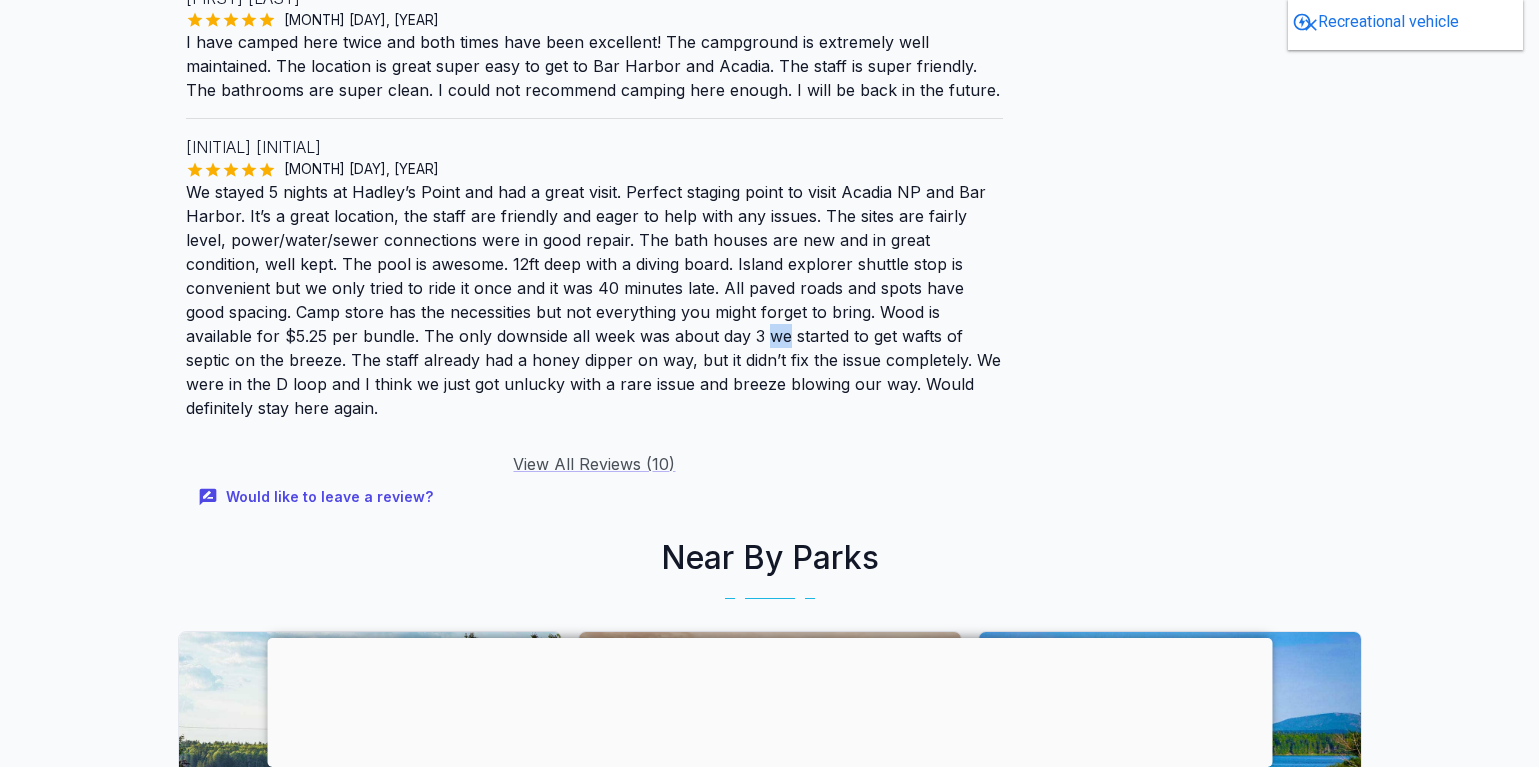 click on "We stayed 5 nights at Hadley’s Point and had a great visit. Perfect staging point to visit Acadia NP and Bar Harbor.  It’s a great location, the staff are friendly and eager to help with any issues.  The sites are fairly level, power/water/sewer connections were in good repair.  The bath houses are new and in great condition, well kept.  The pool is awesome.  12ft deep with a diving board.
Island explorer shuttle stop is convenient but we only tried to ride it once and it was 40 minutes late.  All paved roads and spots have good spacing.  Camp store has the necessities but not everything you might forget to bring.  Wood is available for $5.25 per bundle.
The only downside all week was about day 3 we started to get wafts of septic on the breeze.  The staff already had a honey dipper on way, but it didn’t fix the issue completely.  We were in the D loop and I think we just got unlucky with a rare issue and breeze blowing our way.
Would definitely stay here again." at bounding box center [595, 300] 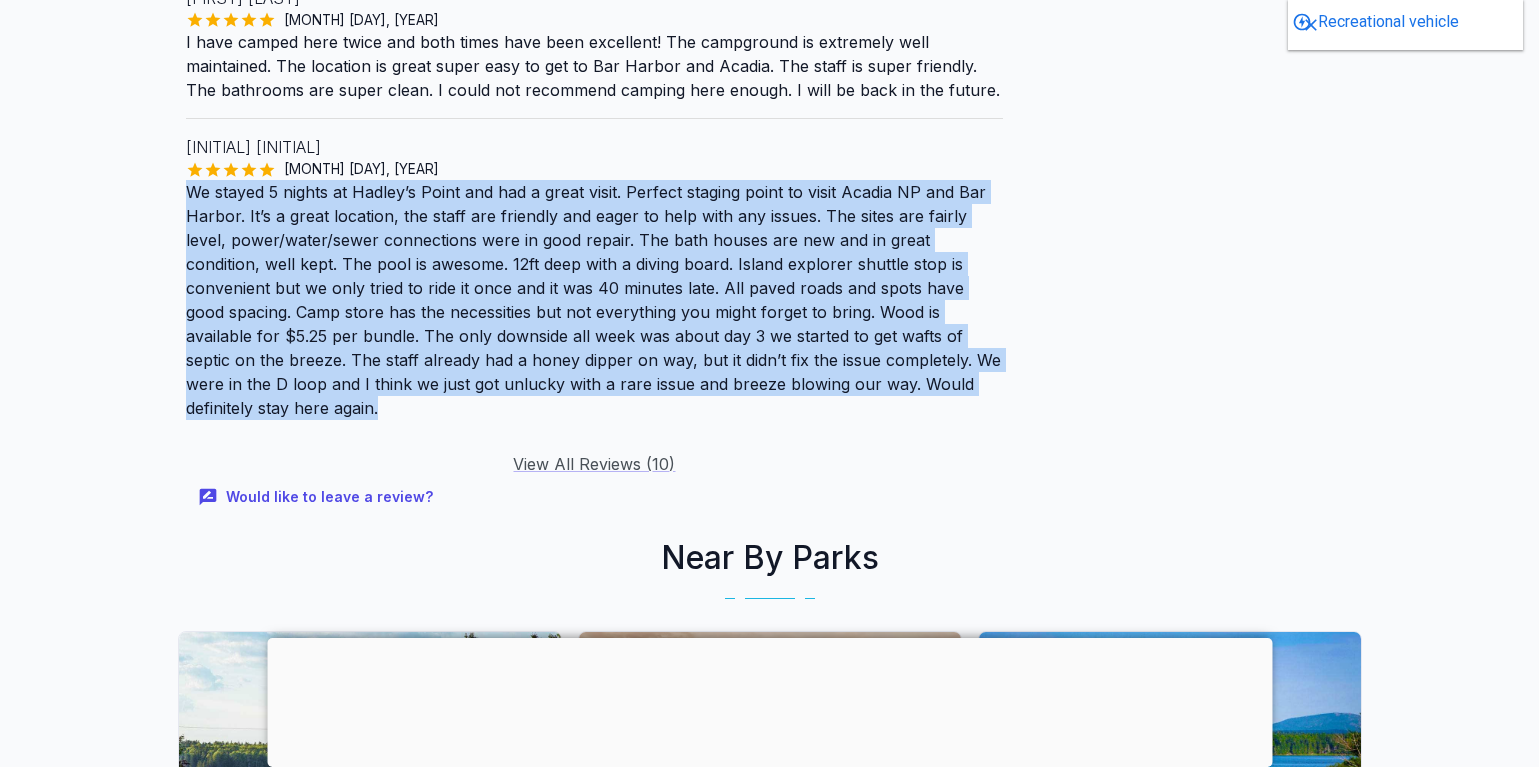 click on "We stayed 5 nights at Hadley’s Point and had a great visit. Perfect staging point to visit Acadia NP and Bar Harbor.  It’s a great location, the staff are friendly and eager to help with any issues.  The sites are fairly level, power/water/sewer connections were in good repair.  The bath houses are new and in great condition, well kept.  The pool is awesome.  12ft deep with a diving board.
Island explorer shuttle stop is convenient but we only tried to ride it once and it was 40 minutes late.  All paved roads and spots have good spacing.  Camp store has the necessities but not everything you might forget to bring.  Wood is available for $5.25 per bundle.
The only downside all week was about day 3 we started to get wafts of septic on the breeze.  The staff already had a honey dipper on way, but it didn’t fix the issue completely.  We were in the D loop and I think we just got unlucky with a rare issue and breeze blowing our way.
Would definitely stay here again." at bounding box center [595, 300] 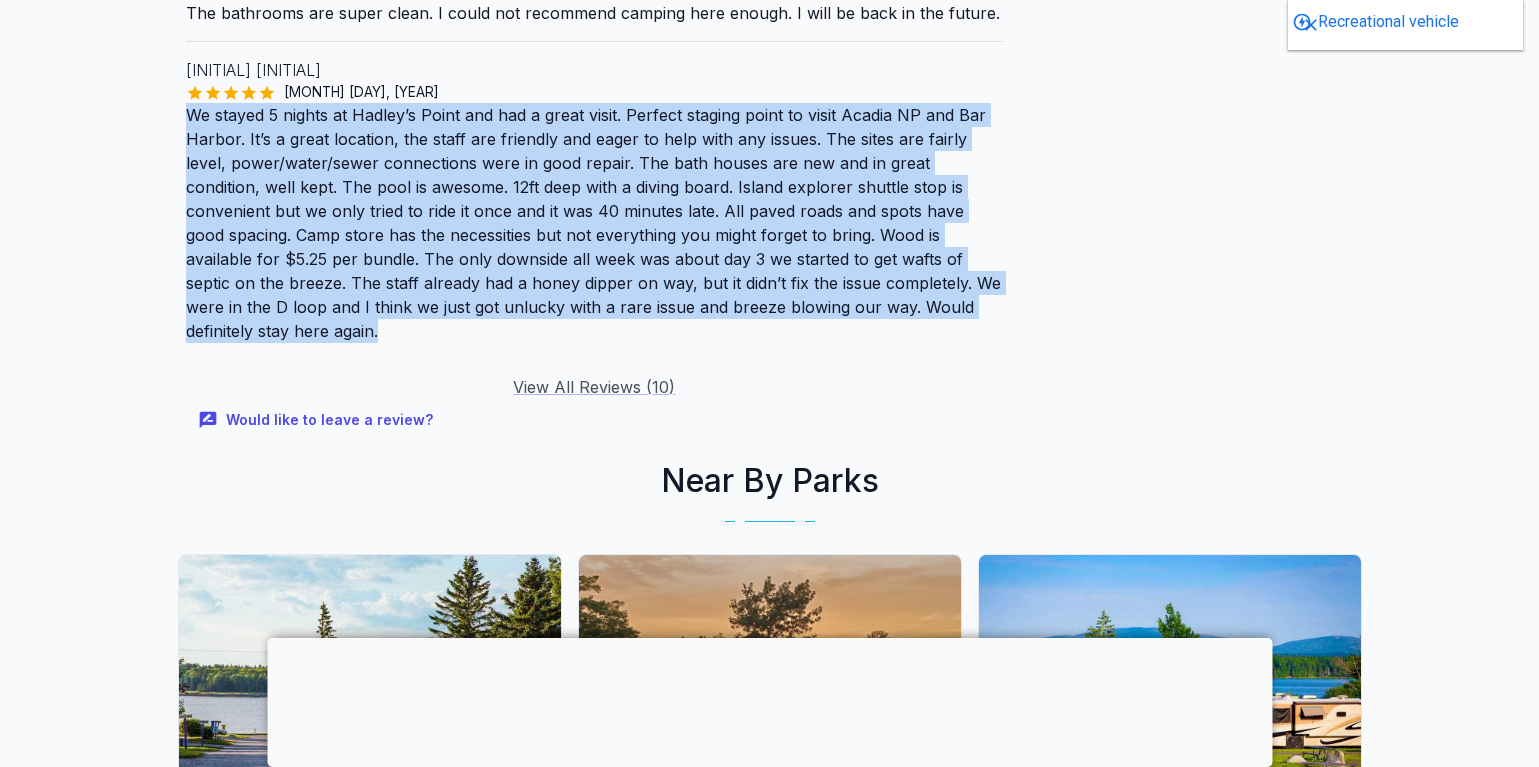 scroll, scrollTop: 2751, scrollLeft: 0, axis: vertical 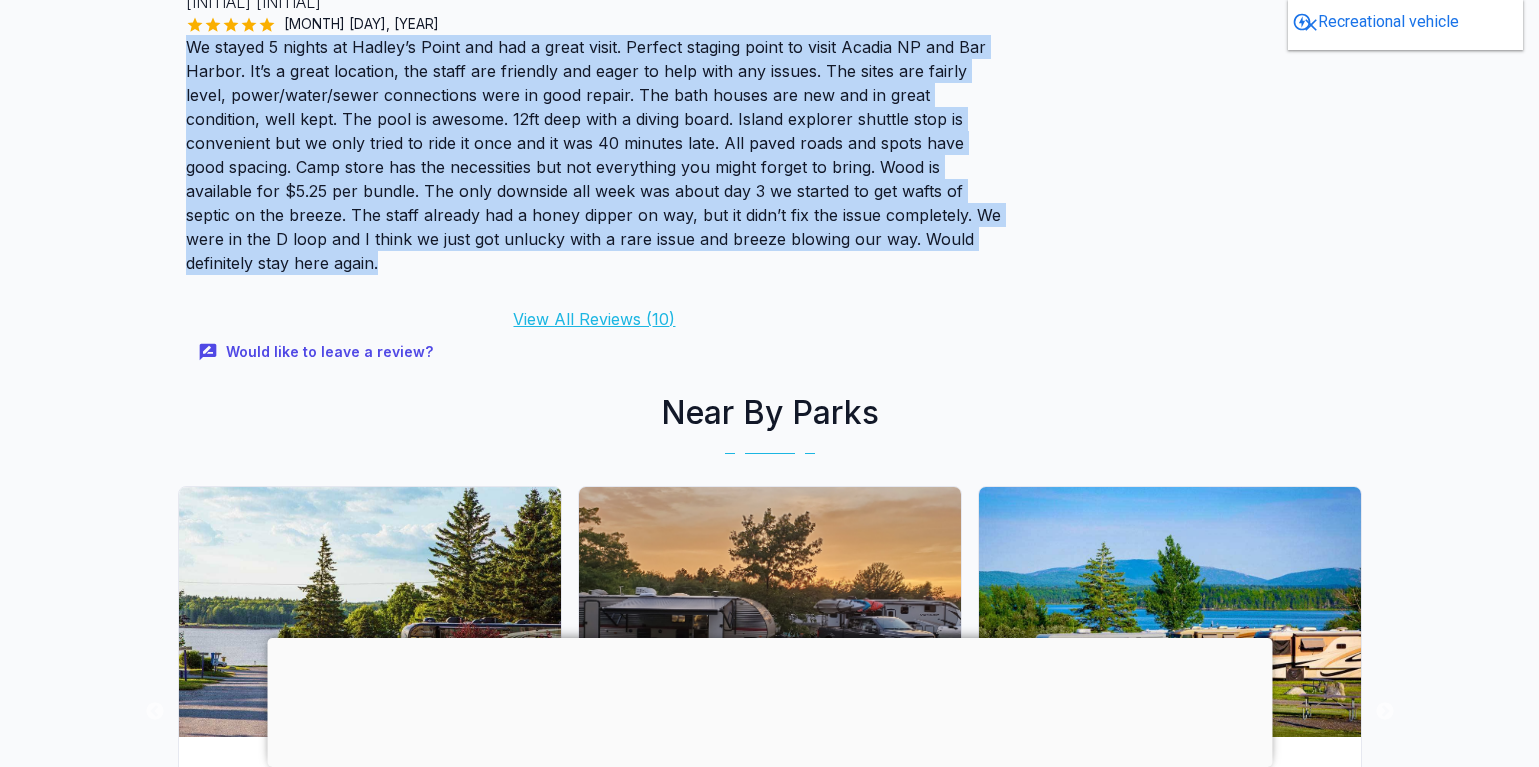 click on "View All Reviews ( 10 )" at bounding box center (594, 319) 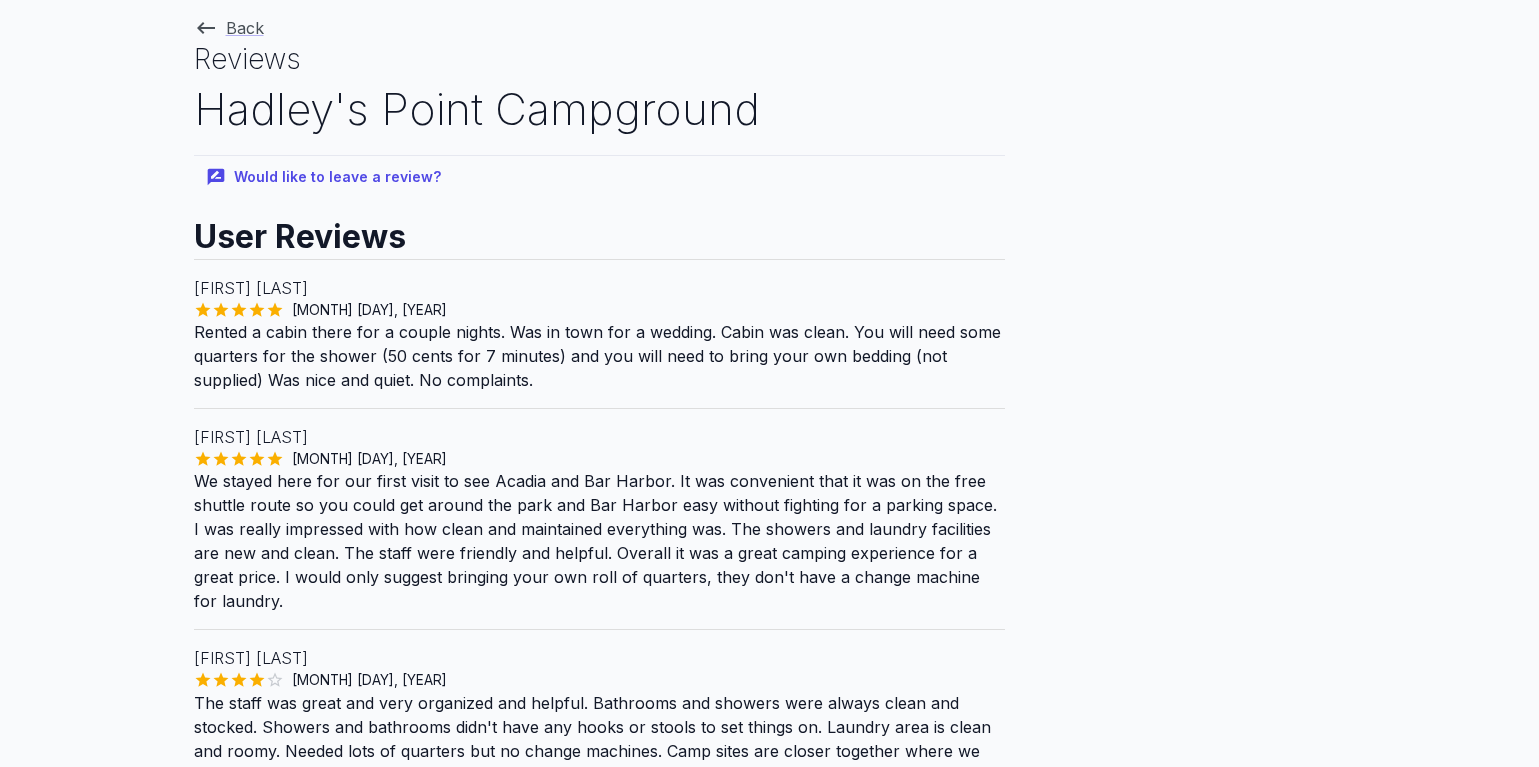 scroll, scrollTop: 71, scrollLeft: 0, axis: vertical 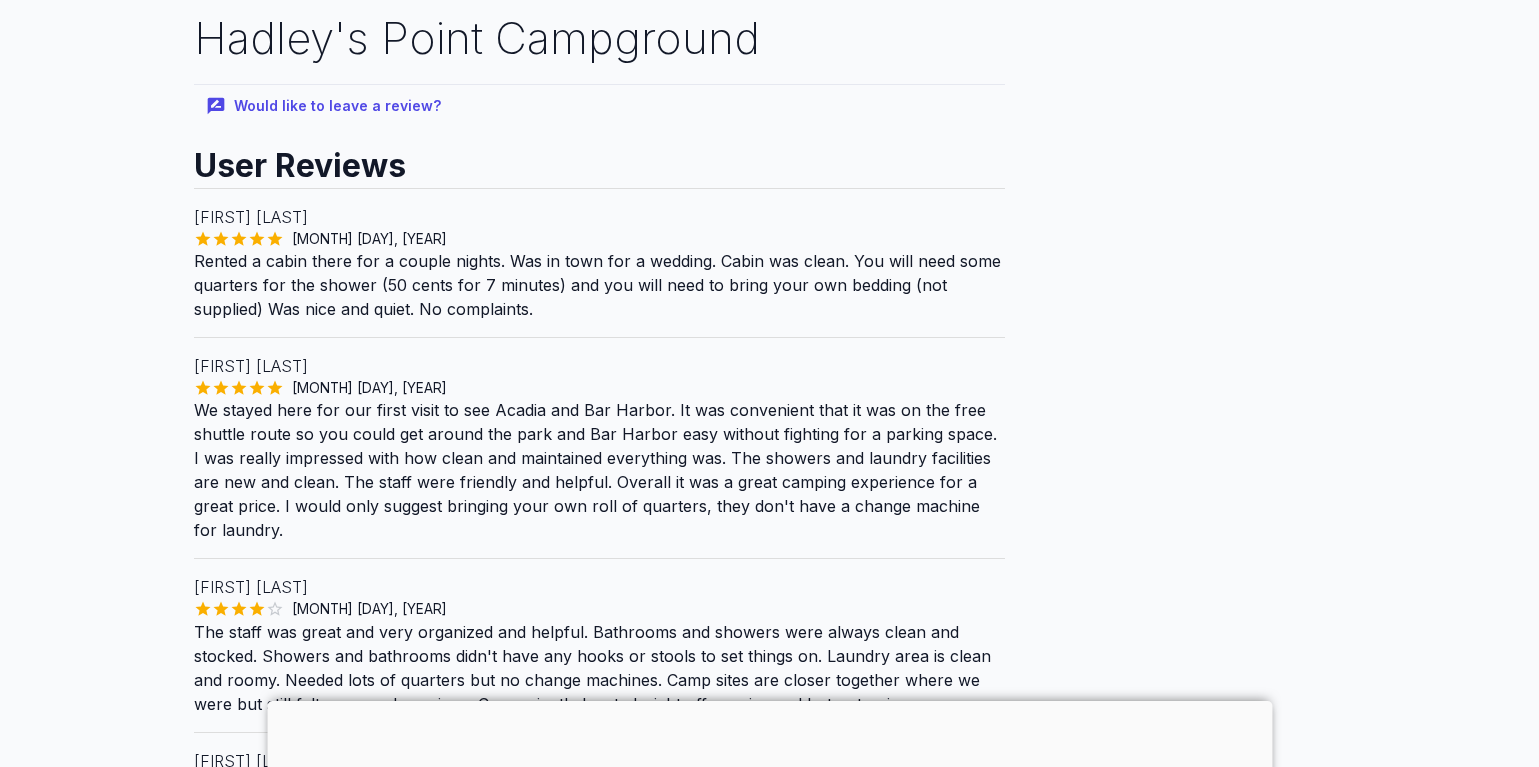 click on "We stayed here for our first visit to see Acadia and Bar Harbor.  It was convenient that it was on the free shuttle route so you could get around the park and Bar Harbor easy without fighting for a parking space. I was really impressed with how clean and maintained everything was.  The showers and laundry facilities are new and clean. The staff were friendly and helpful.  Overall it was a great camping experience for a great price.  I would only suggest bringing your own roll of quarters, they don't have a change machine for laundry." at bounding box center (599, 470) 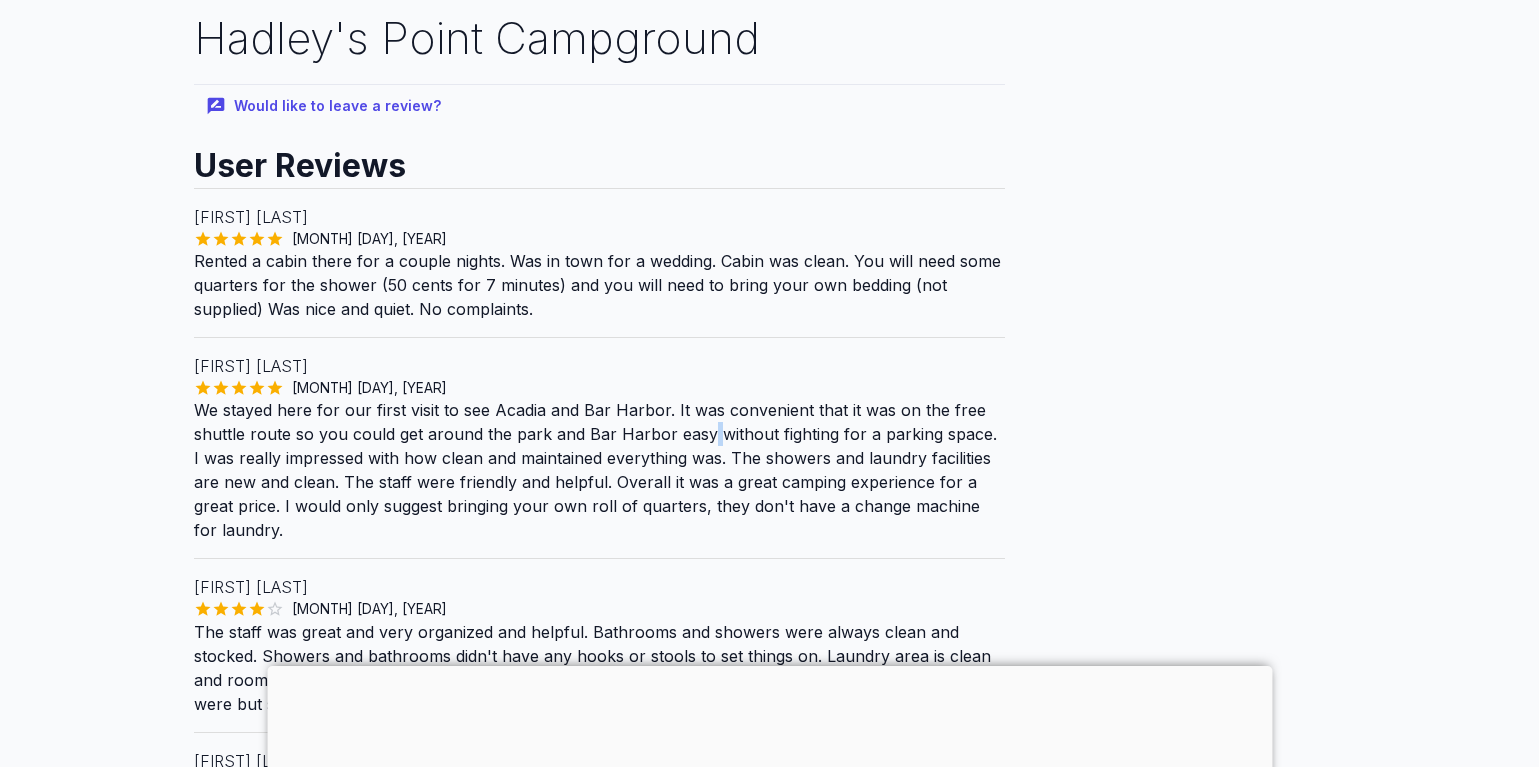 click on "We stayed here for our first visit to see Acadia and Bar Harbor. It was convenient that it was on the free shuttle route so you could get around the park and Bar Harbor easy without fighting for a parking space. I was really impressed with how clean and maintained everything was. The showers and laundry facilities are new and clean. The staff were friendly and helpful. Overall it was a great camping experience for a great price. I would only suggest bringing your own roll of quarters, they don't have a change machine for laundry." at bounding box center [599, 470] 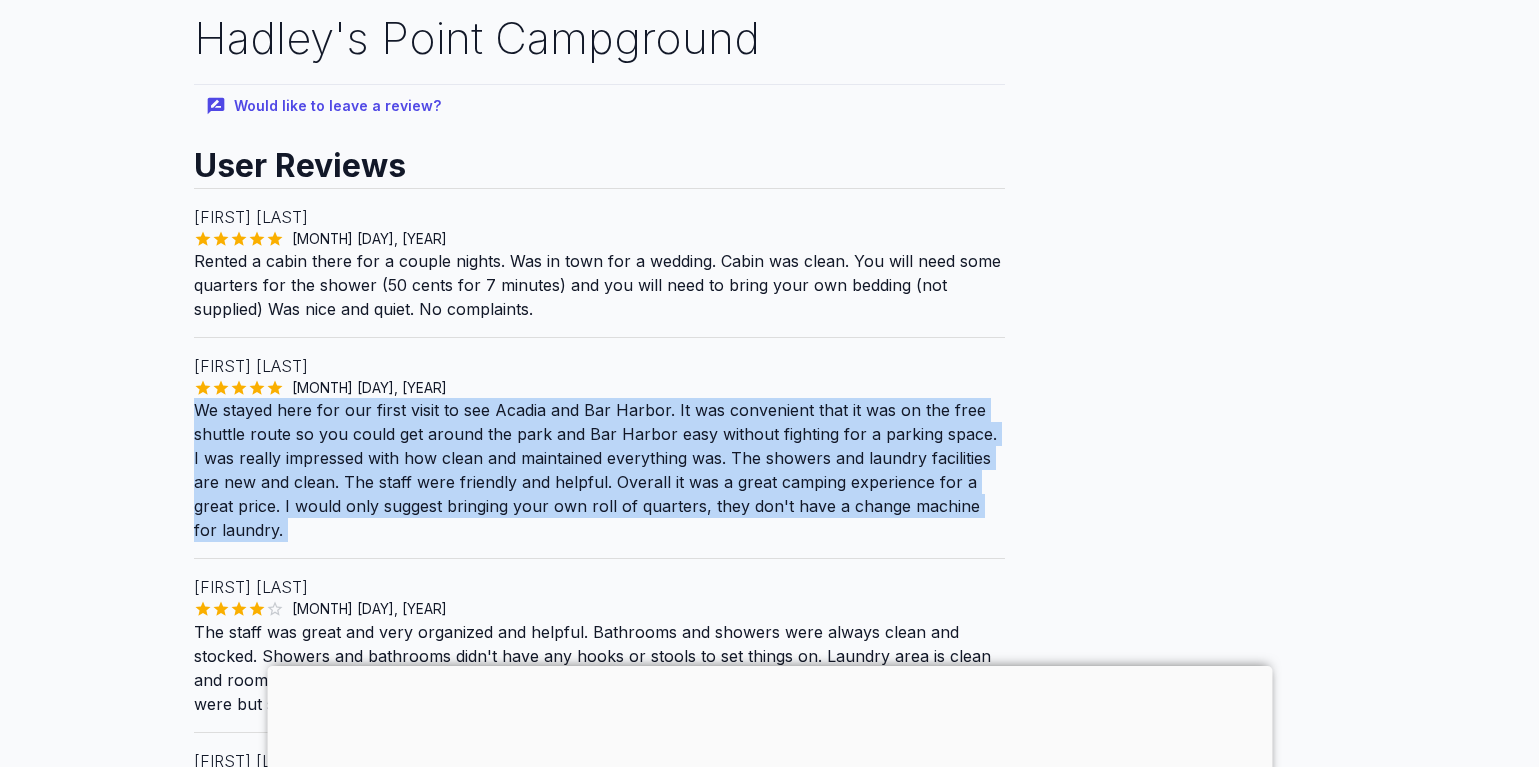 click on "We stayed here for our first visit to see Acadia and Bar Harbor.  It was convenient that it was on the free shuttle route so you could get around the park and Bar Harbor easy without fighting for a parking space. I was really impressed with how clean and maintained everything was.  The showers and laundry facilities are new and clean. The staff were friendly and helpful.  Overall it was a great camping experience for a great price.  I would only suggest bringing your own roll of quarters, they don't have a change machine for laundry." at bounding box center (599, 470) 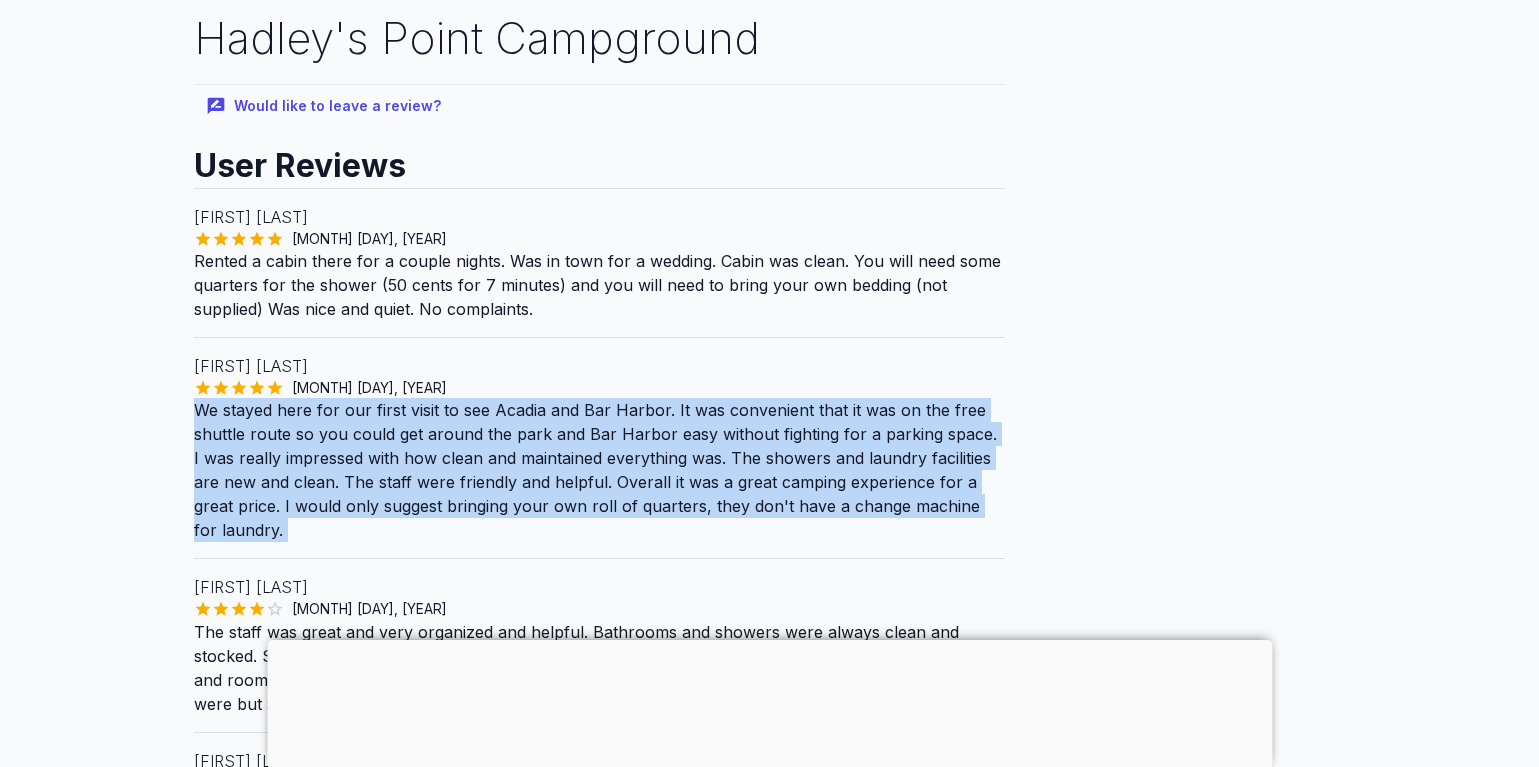 click on "We stayed here for our first visit to see Acadia and Bar Harbor.  It was convenient that it was on the free shuttle route so you could get around the park and Bar Harbor easy without fighting for a parking space. I was really impressed with how clean and maintained everything was.  The showers and laundry facilities are new and clean. The staff were friendly and helpful.  Overall it was a great camping experience for a great price.  I would only suggest bringing your own roll of quarters, they don't have a change machine for laundry." at bounding box center [599, 470] 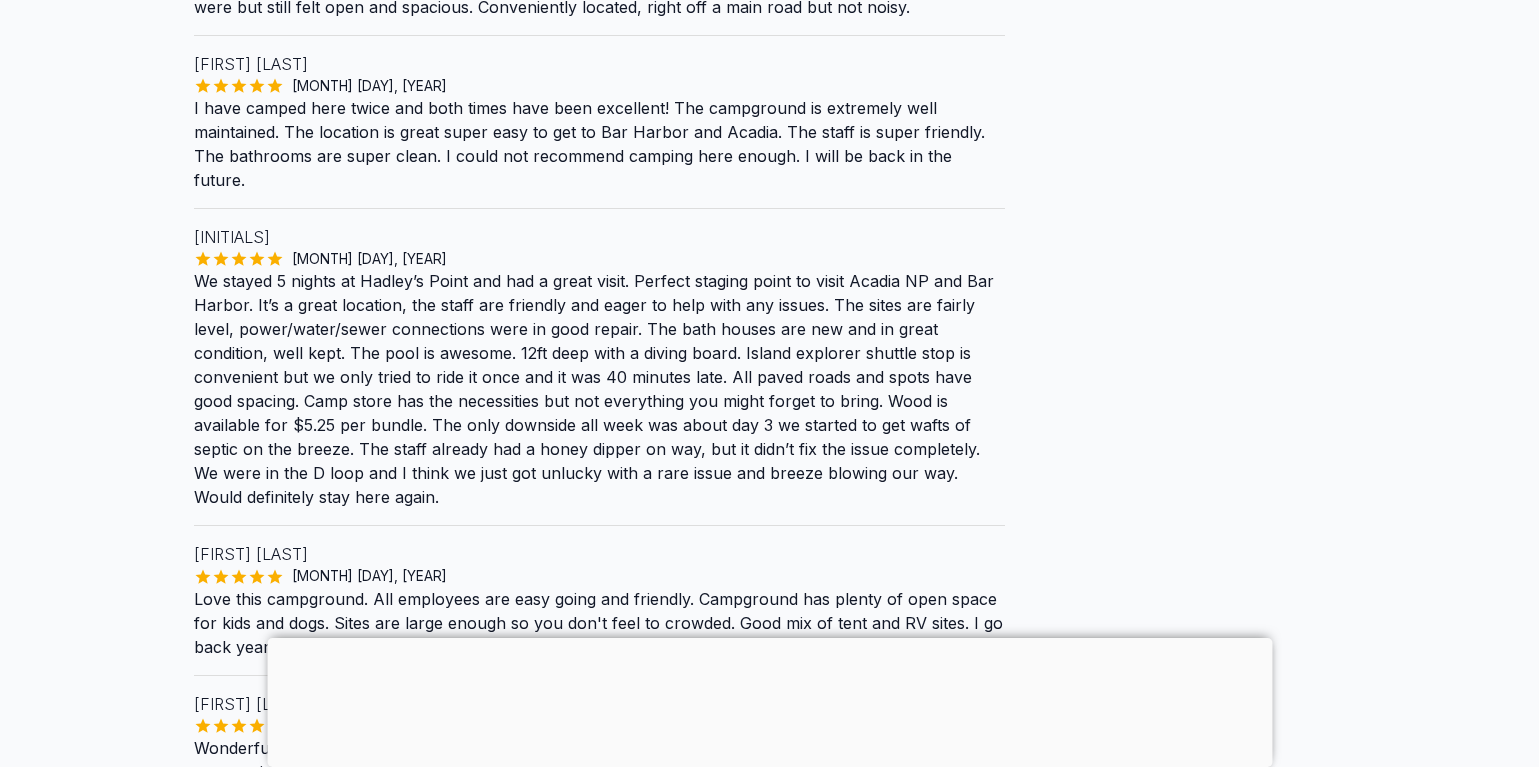scroll, scrollTop: 770, scrollLeft: 0, axis: vertical 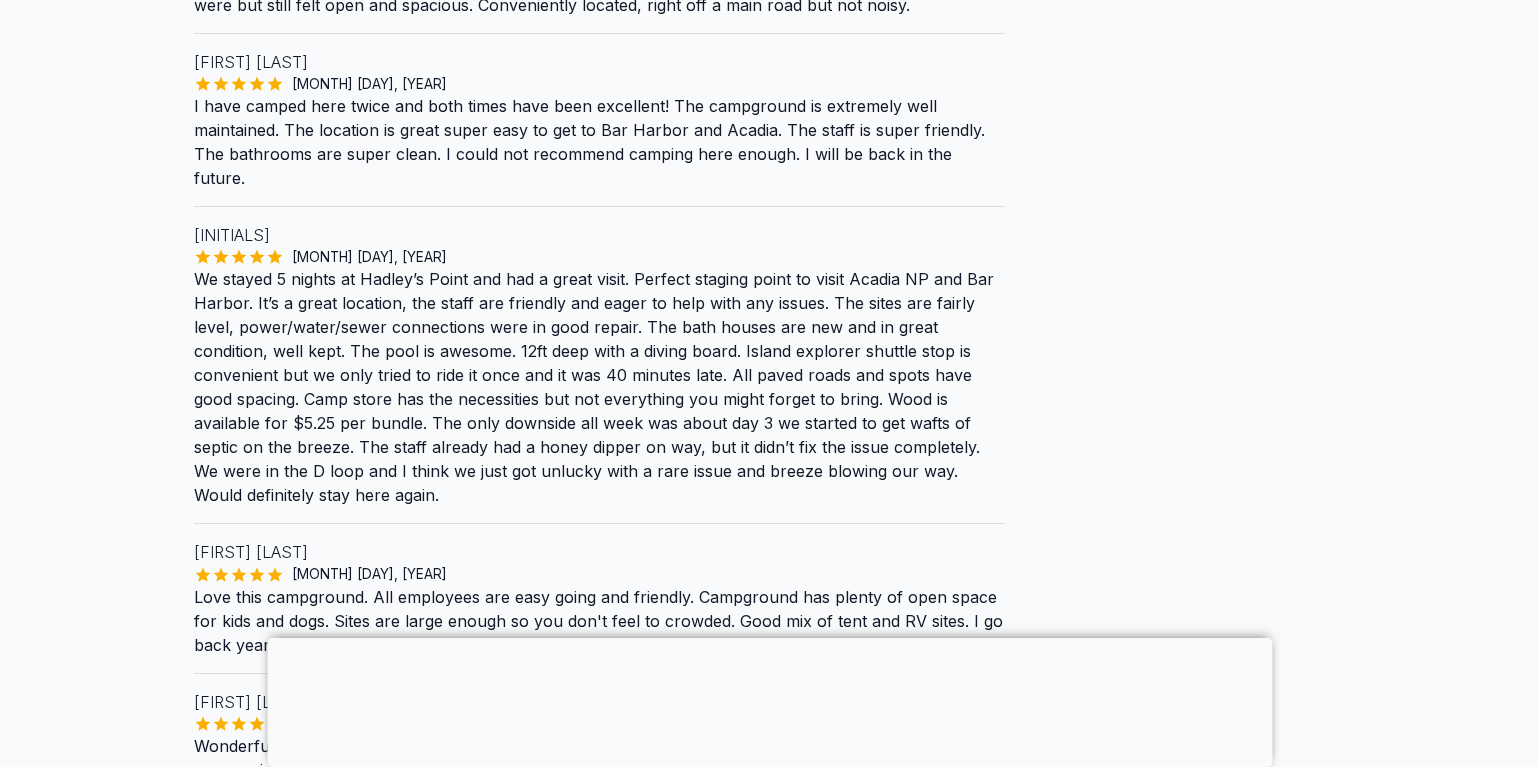 click on "I have camped here twice and both times have been excellent! The campground is extremely well maintained. The location is great super easy to get to Bar Harbor and Acadia. The staff is super friendly. The bathrooms are super clean. I could not recommend camping here enough. I will be back in the future." at bounding box center (599, 142) 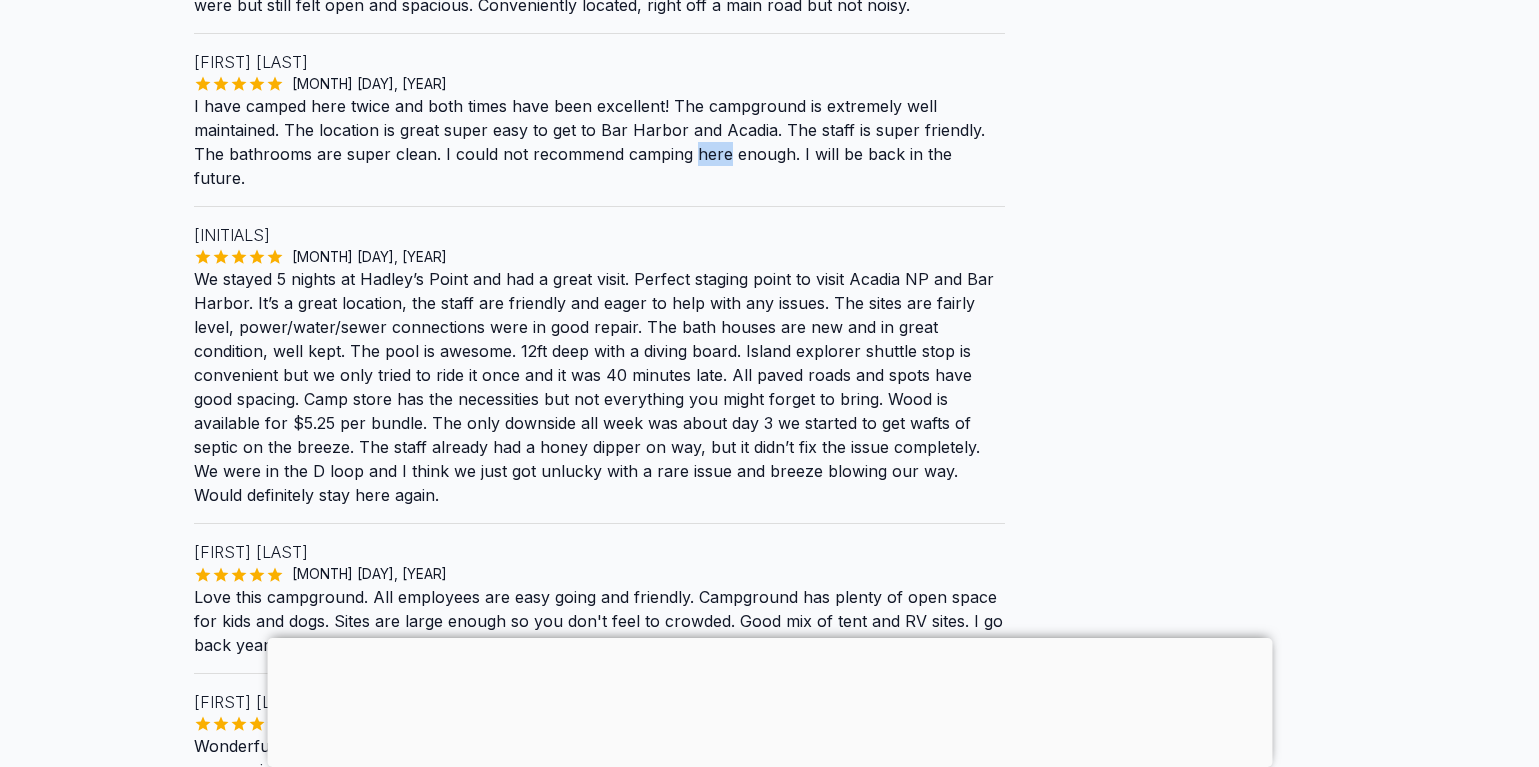 click on "I have camped here twice and both times have been excellent! The campground is extremely well maintained. The location is great super easy to get to Bar Harbor and Acadia. The staff is super friendly. The bathrooms are super clean. I could not recommend camping here enough. I will be back in the future." at bounding box center [599, 142] 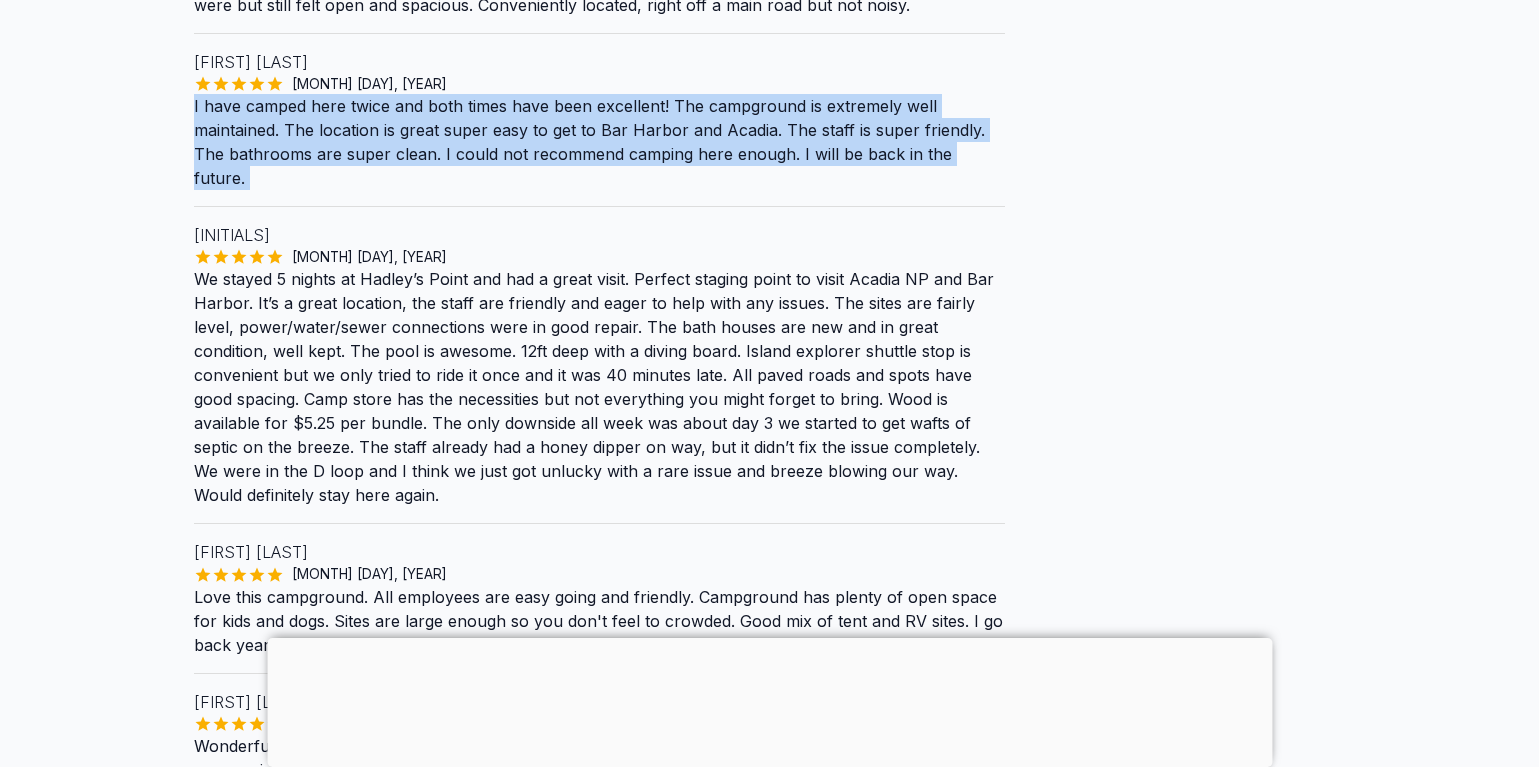 click on "Riley Ketvirtis September 06, 2024 I have camped here twice and both times have been excellent! The campground is extremely well maintained. The location is great super easy to get to Bar Harbor and Acadia. The staff is super friendly. The bathrooms are super clean. I could not recommend camping here enough. I will be back in the future." at bounding box center (599, 119) 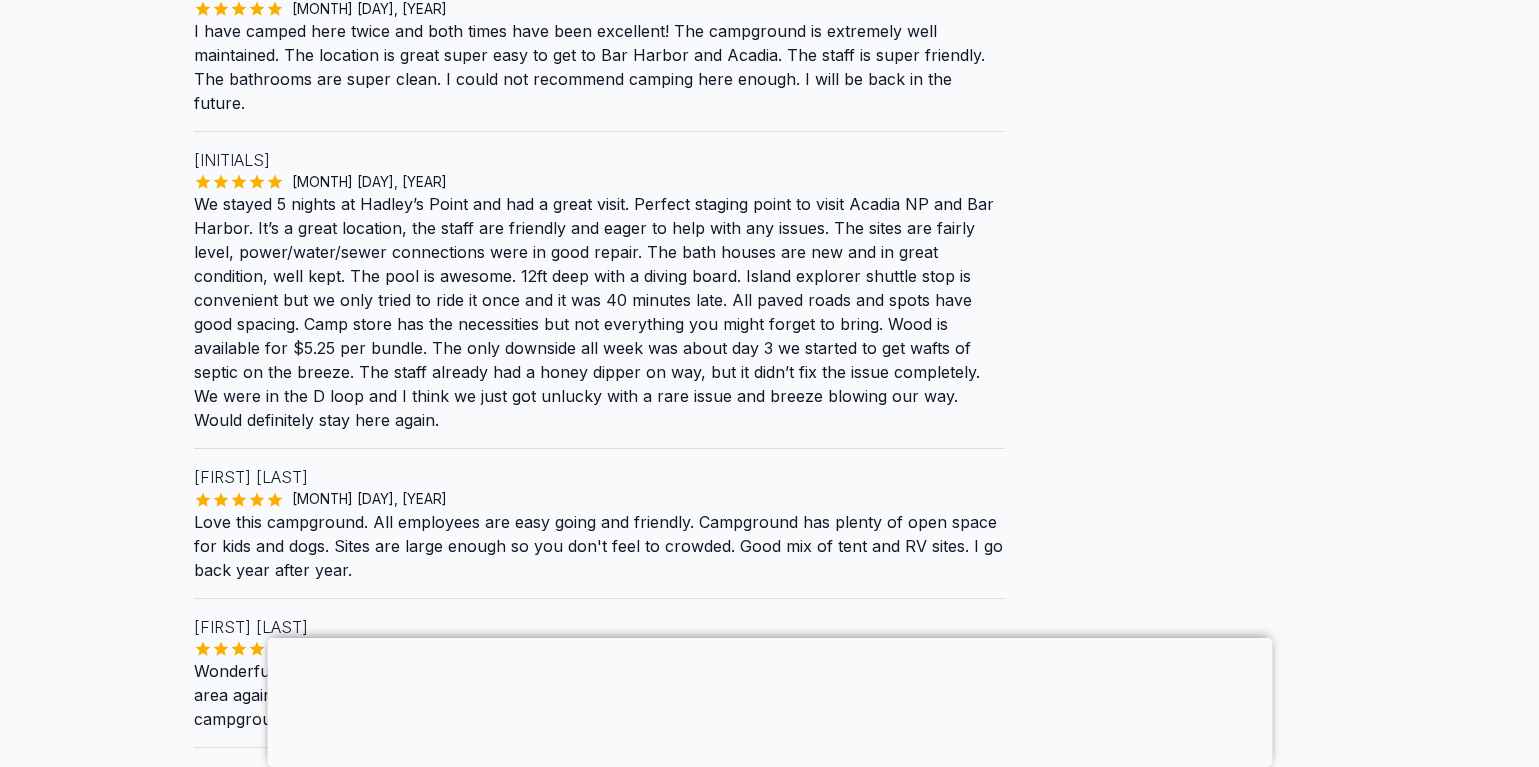 scroll, scrollTop: 904, scrollLeft: 0, axis: vertical 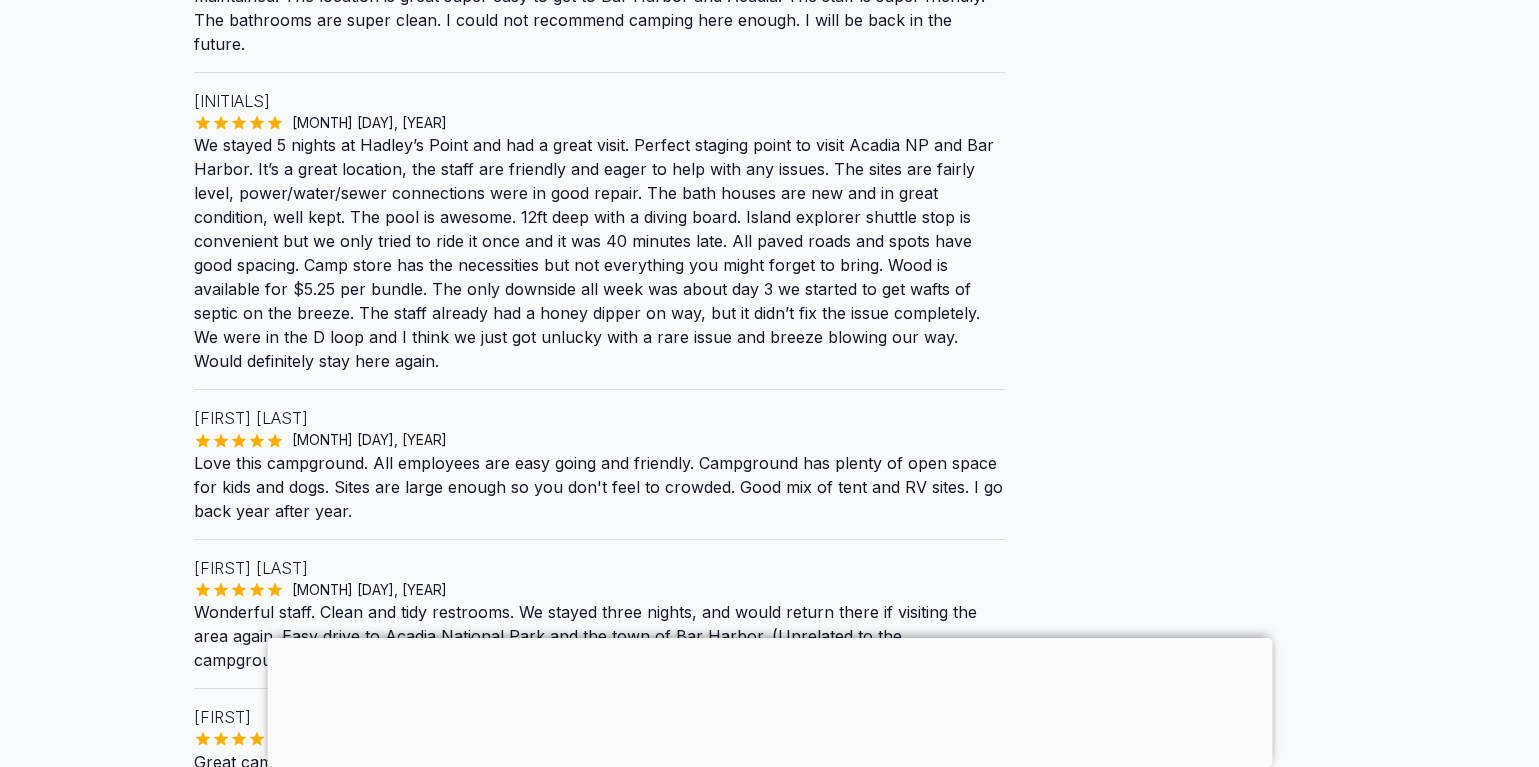 click on "We stayed 5 nights at Hadley’s Point and had a great visit. Perfect staging point to visit Acadia NP and Bar Harbor.  It’s a great location, the staff are friendly and eager to help with any issues.  The sites are fairly level, power/water/sewer connections were in good repair.  The bath houses are new and in great condition, well kept.  The pool is awesome.  12ft deep with a diving board.
Island explorer shuttle stop is convenient but we only tried to ride it once and it was 40 minutes late.  All paved roads and spots have good spacing.  Camp store has the necessities but not everything you might forget to bring.  Wood is available for $5.25 per bundle.
The only downside all week was about day 3 we started to get wafts of septic on the breeze.  The staff already had a honey dipper on way, but it didn’t fix the issue completely.  We were in the D loop and I think we just got unlucky with a rare issue and breeze blowing our way.
Would definitely stay here again." at bounding box center (599, 253) 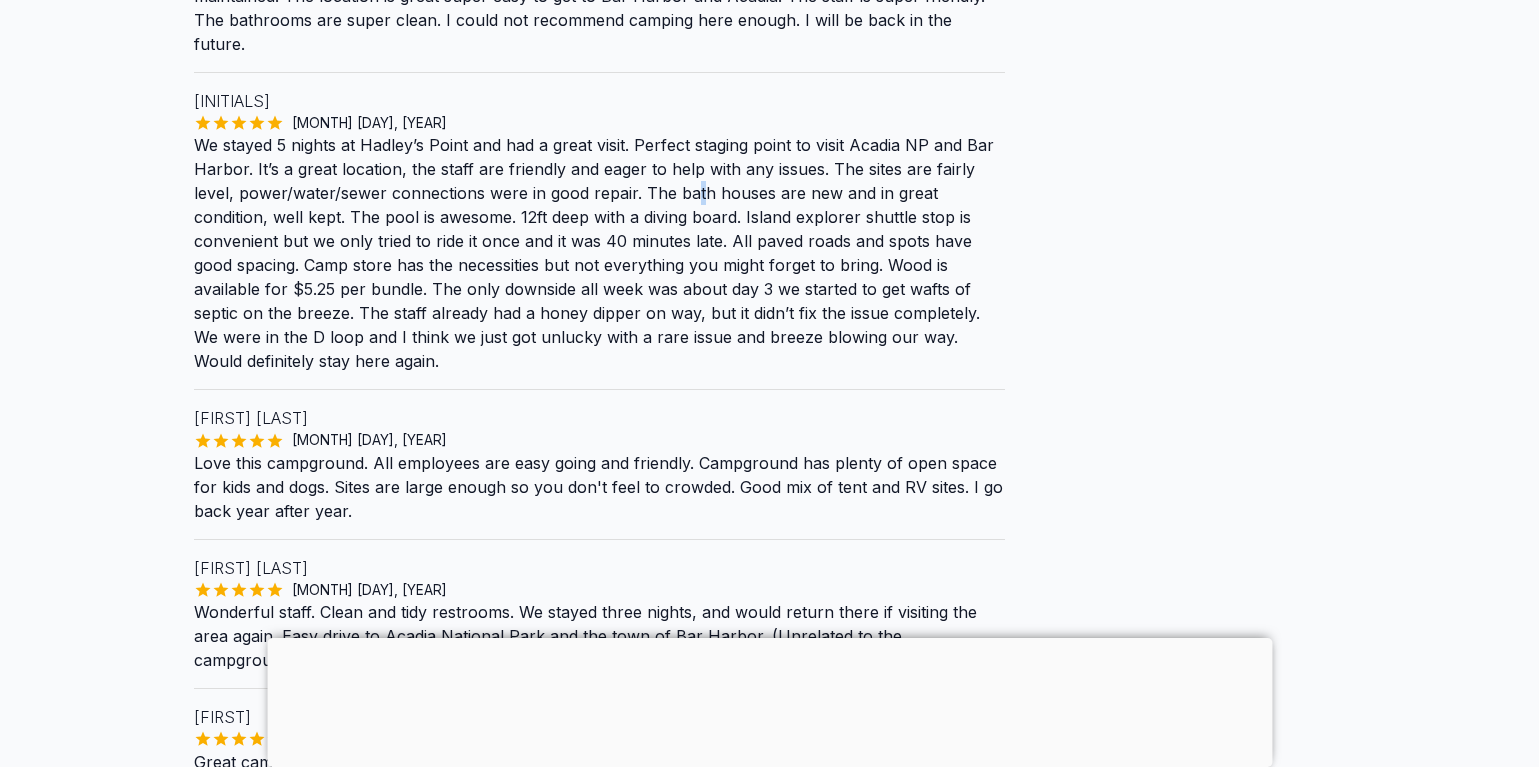click on "We stayed 5 nights at Hadley’s Point and had a great visit. Perfect staging point to visit Acadia NP and Bar Harbor.  It’s a great location, the staff are friendly and eager to help with any issues.  The sites are fairly level, power/water/sewer connections were in good repair.  The bath houses are new and in great condition, well kept.  The pool is awesome.  12ft deep with a diving board.
Island explorer shuttle stop is convenient but we only tried to ride it once and it was 40 minutes late.  All paved roads and spots have good spacing.  Camp store has the necessities but not everything you might forget to bring.  Wood is available for $5.25 per bundle.
The only downside all week was about day 3 we started to get wafts of septic on the breeze.  The staff already had a honey dipper on way, but it didn’t fix the issue completely.  We were in the D loop and I think we just got unlucky with a rare issue and breeze blowing our way.
Would definitely stay here again." at bounding box center [599, 253] 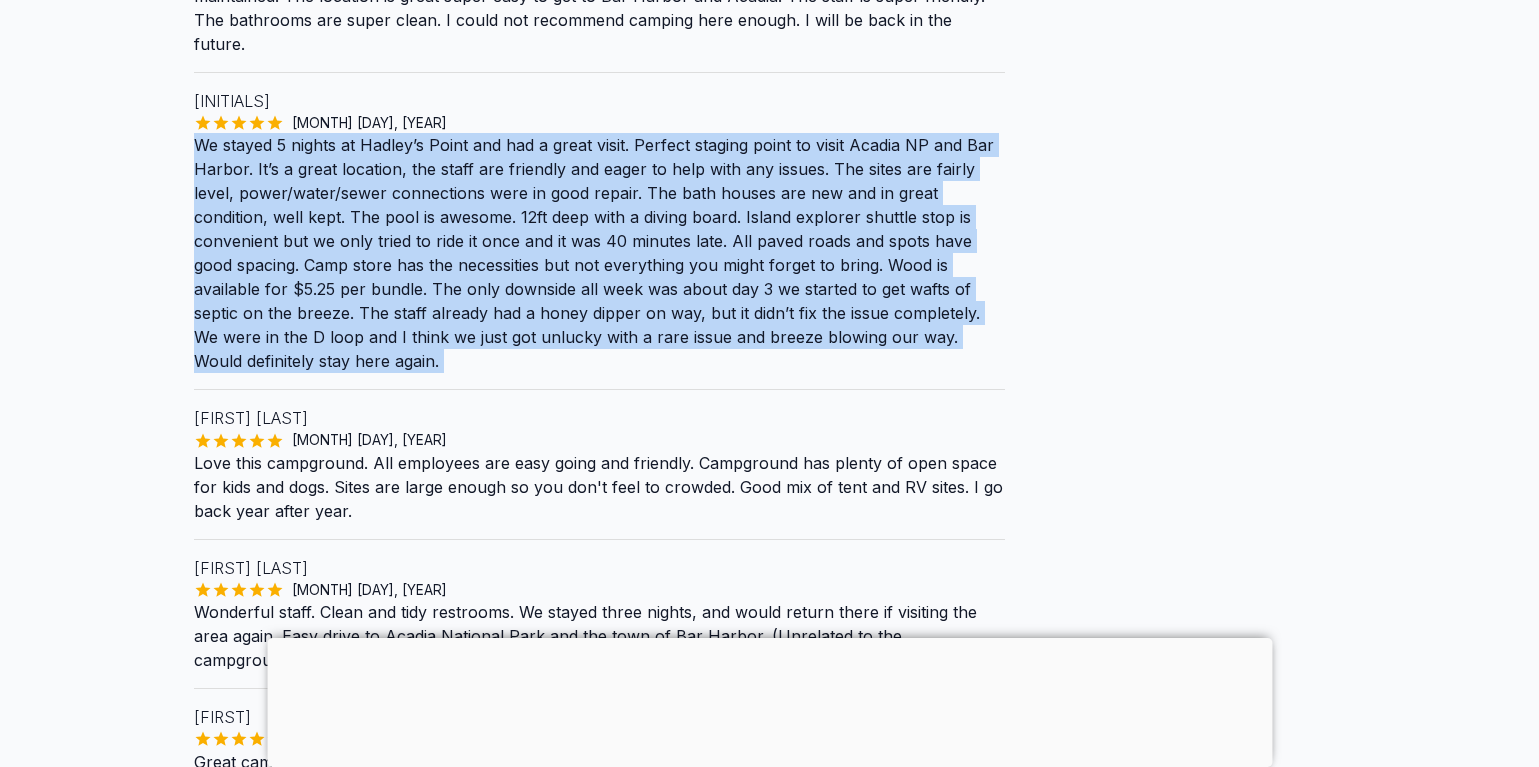 click on "We stayed 5 nights at Hadley’s Point and had a great visit. Perfect staging point to visit Acadia NP and Bar Harbor.  It’s a great location, the staff are friendly and eager to help with any issues.  The sites are fairly level, power/water/sewer connections were in good repair.  The bath houses are new and in great condition, well kept.  The pool is awesome.  12ft deep with a diving board.
Island explorer shuttle stop is convenient but we only tried to ride it once and it was 40 minutes late.  All paved roads and spots have good spacing.  Camp store has the necessities but not everything you might forget to bring.  Wood is available for $5.25 per bundle.
The only downside all week was about day 3 we started to get wafts of septic on the breeze.  The staff already had a honey dipper on way, but it didn’t fix the issue completely.  We were in the D loop and I think we just got unlucky with a rare issue and breeze blowing our way.
Would definitely stay here again." at bounding box center [599, 253] 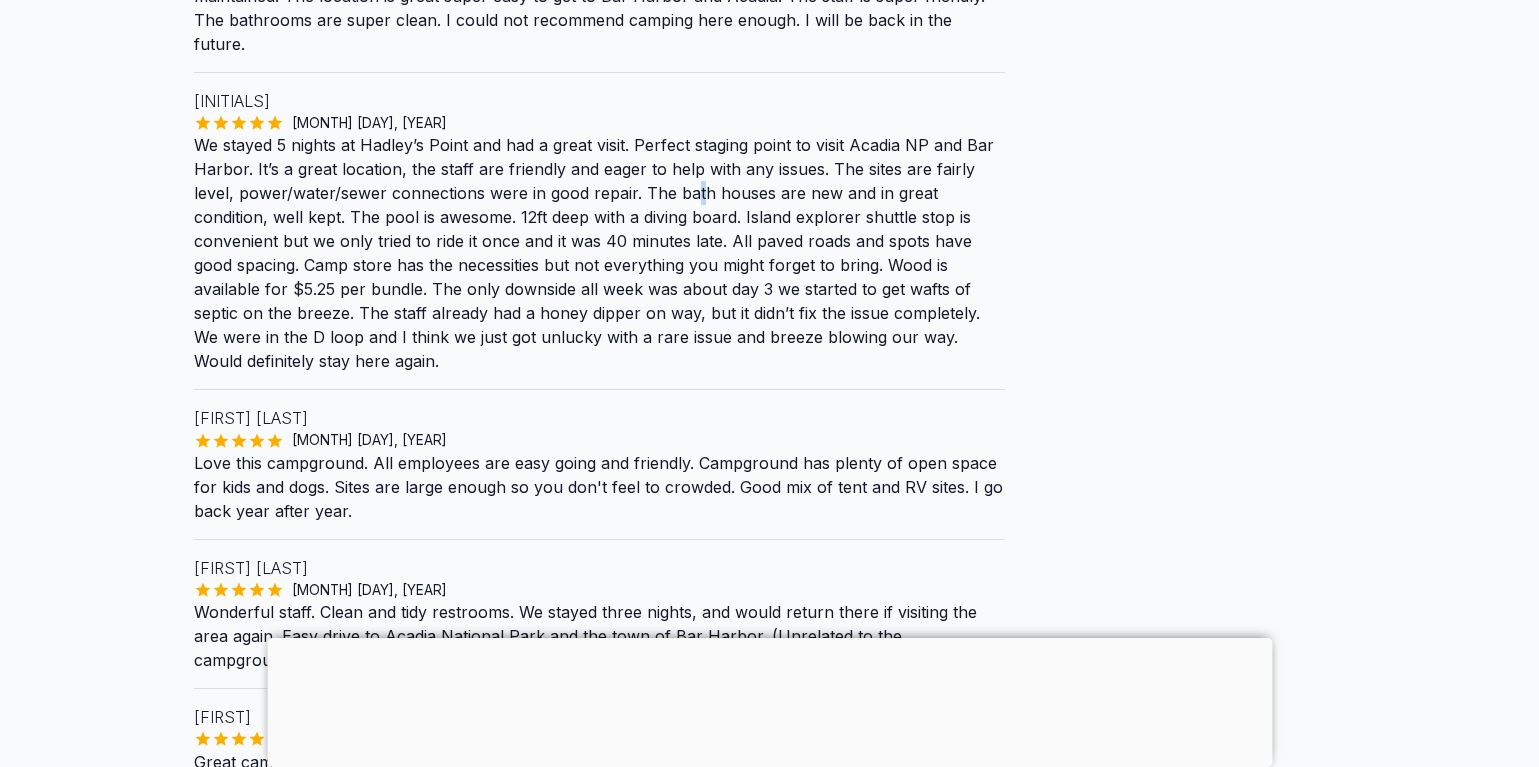 click on "We stayed 5 nights at Hadley’s Point and had a great visit. Perfect staging point to visit Acadia NP and Bar Harbor.  It’s a great location, the staff are friendly and eager to help with any issues.  The sites are fairly level, power/water/sewer connections were in good repair.  The bath houses are new and in great condition, well kept.  The pool is awesome.  12ft deep with a diving board.
Island explorer shuttle stop is convenient but we only tried to ride it once and it was 40 minutes late.  All paved roads and spots have good spacing.  Camp store has the necessities but not everything you might forget to bring.  Wood is available for $5.25 per bundle.
The only downside all week was about day 3 we started to get wafts of septic on the breeze.  The staff already had a honey dipper on way, but it didn’t fix the issue completely.  We were in the D loop and I think we just got unlucky with a rare issue and breeze blowing our way.
Would definitely stay here again." at bounding box center (599, 253) 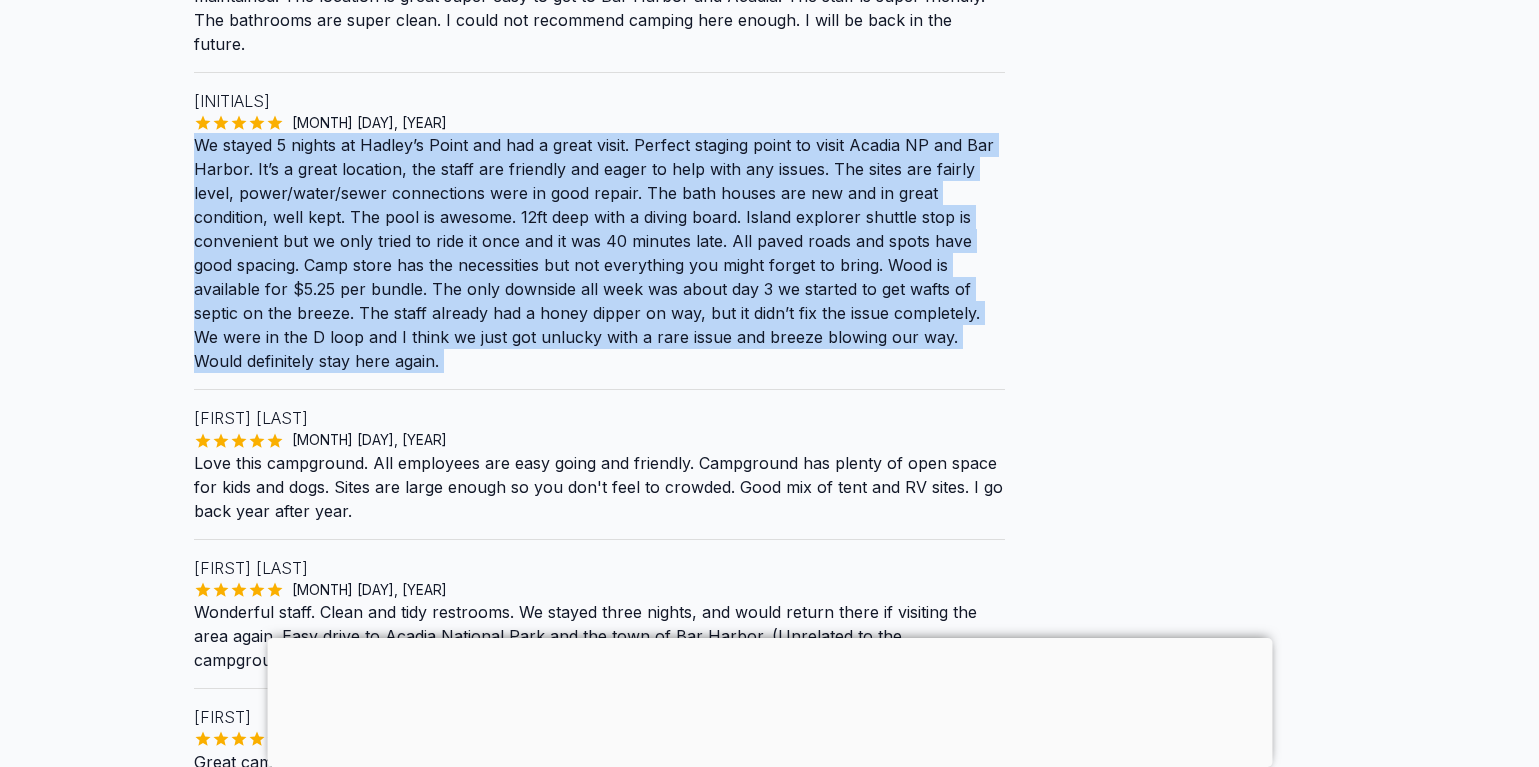 click on "We stayed 5 nights at Hadley’s Point and had a great visit. Perfect staging point to visit Acadia NP and Bar Harbor.  It’s a great location, the staff are friendly and eager to help with any issues.  The sites are fairly level, power/water/sewer connections were in good repair.  The bath houses are new and in great condition, well kept.  The pool is awesome.  12ft deep with a diving board.
Island explorer shuttle stop is convenient but we only tried to ride it once and it was 40 minutes late.  All paved roads and spots have good spacing.  Camp store has the necessities but not everything you might forget to bring.  Wood is available for $5.25 per bundle.
The only downside all week was about day 3 we started to get wafts of septic on the breeze.  The staff already had a honey dipper on way, but it didn’t fix the issue completely.  We were in the D loop and I think we just got unlucky with a rare issue and breeze blowing our way.
Would definitely stay here again." at bounding box center (599, 253) 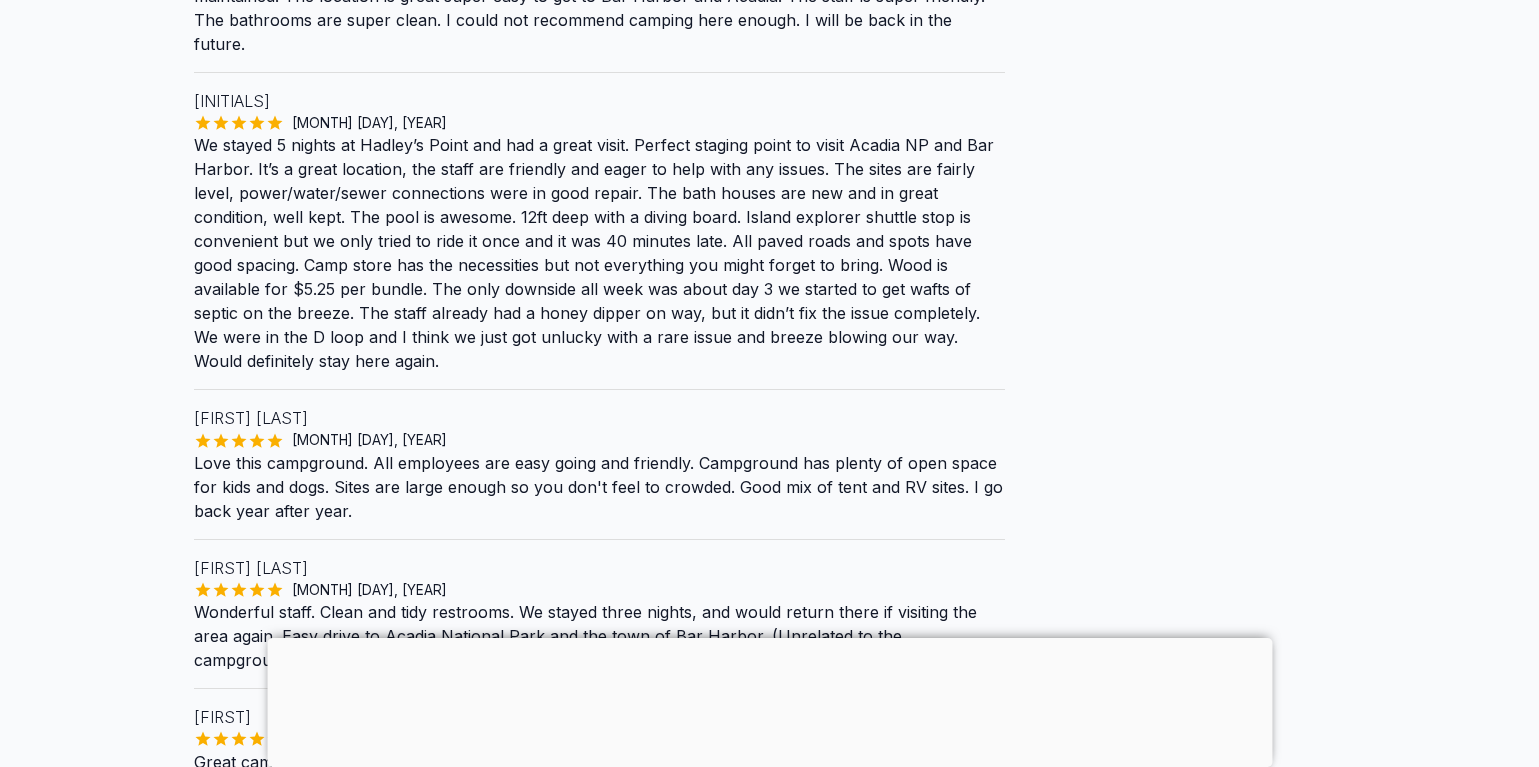 click on "We stayed 5 nights at Hadley’s Point and had a great visit. Perfect staging point to visit Acadia NP and Bar Harbor.  It’s a great location, the staff are friendly and eager to help with any issues.  The sites are fairly level, power/water/sewer connections were in good repair.  The bath houses are new and in great condition, well kept.  The pool is awesome.  12ft deep with a diving board.
Island explorer shuttle stop is convenient but we only tried to ride it once and it was 40 minutes late.  All paved roads and spots have good spacing.  Camp store has the necessities but not everything you might forget to bring.  Wood is available for $5.25 per bundle.
The only downside all week was about day 3 we started to get wafts of septic on the breeze.  The staff already had a honey dipper on way, but it didn’t fix the issue completely.  We were in the D loop and I think we just got unlucky with a rare issue and breeze blowing our way.
Would definitely stay here again." at bounding box center (599, 253) 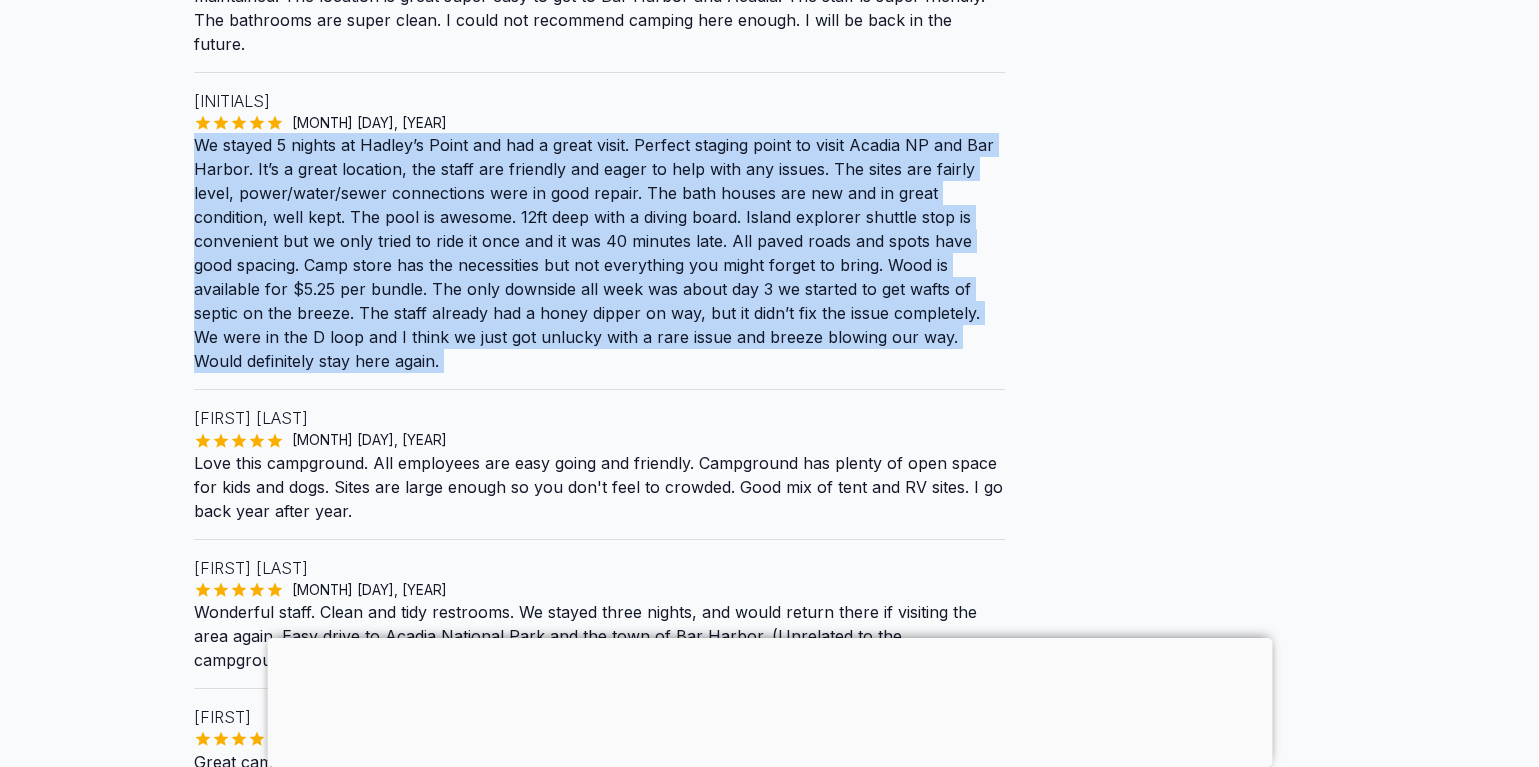 click on "We stayed 5 nights at Hadley’s Point and had a great visit. Perfect staging point to visit Acadia NP and Bar Harbor.  It’s a great location, the staff are friendly and eager to help with any issues.  The sites are fairly level, power/water/sewer connections were in good repair.  The bath houses are new and in great condition, well kept.  The pool is awesome.  12ft deep with a diving board.
Island explorer shuttle stop is convenient but we only tried to ride it once and it was 40 minutes late.  All paved roads and spots have good spacing.  Camp store has the necessities but not everything you might forget to bring.  Wood is available for $5.25 per bundle.
The only downside all week was about day 3 we started to get wafts of septic on the breeze.  The staff already had a honey dipper on way, but it didn’t fix the issue completely.  We were in the D loop and I think we just got unlucky with a rare issue and breeze blowing our way.
Would definitely stay here again." at bounding box center [599, 253] 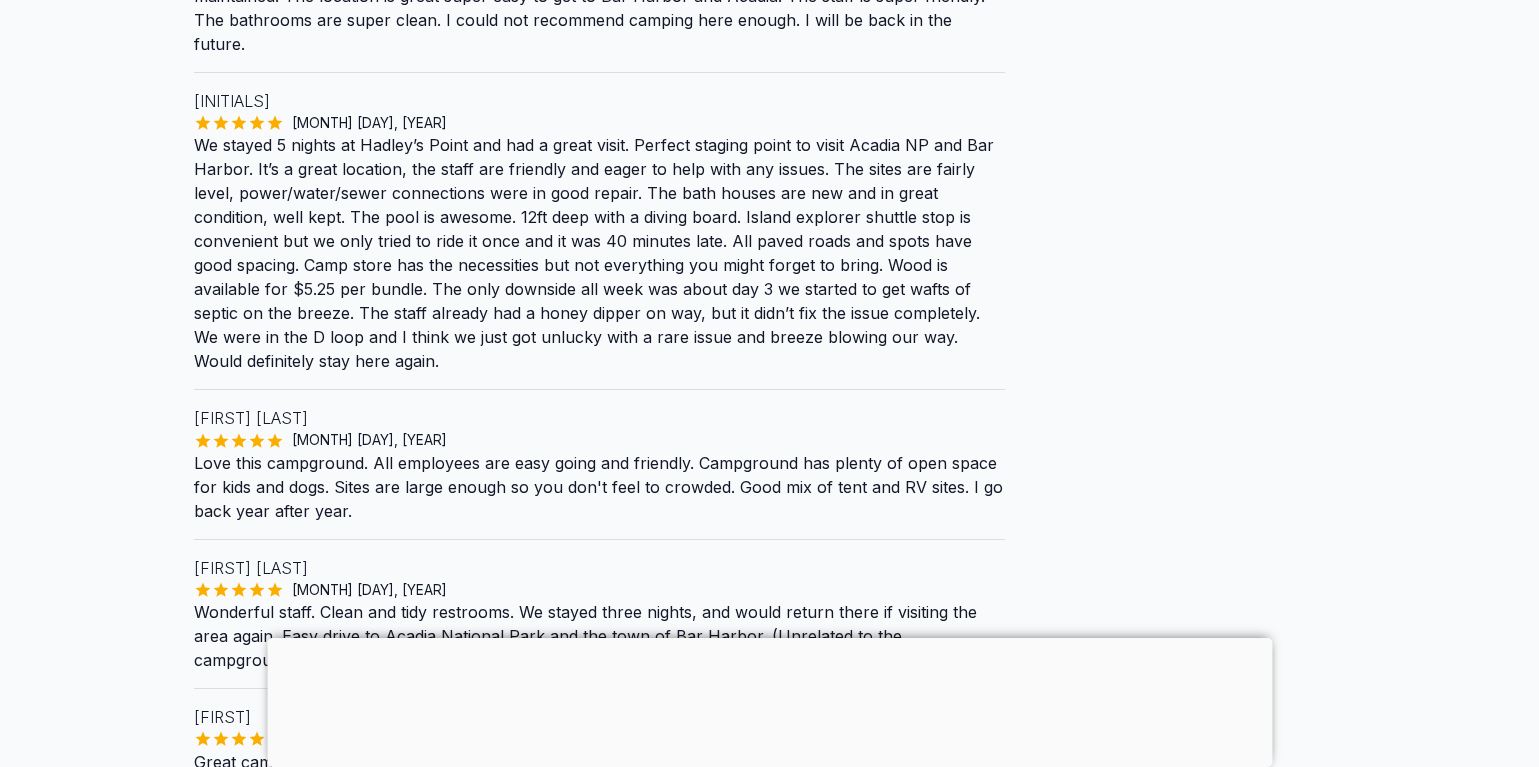 click on "We stayed 5 nights at Hadley’s Point and had a great visit. Perfect staging point to visit Acadia NP and Bar Harbor.  It’s a great location, the staff are friendly and eager to help with any issues.  The sites are fairly level, power/water/sewer connections were in good repair.  The bath houses are new and in great condition, well kept.  The pool is awesome.  12ft deep with a diving board.
Island explorer shuttle stop is convenient but we only tried to ride it once and it was 40 minutes late.  All paved roads and spots have good spacing.  Camp store has the necessities but not everything you might forget to bring.  Wood is available for $5.25 per bundle.
The only downside all week was about day 3 we started to get wafts of septic on the breeze.  The staff already had a honey dipper on way, but it didn’t fix the issue completely.  We were in the D loop and I think we just got unlucky with a rare issue and breeze blowing our way.
Would definitely stay here again." at bounding box center [599, 253] 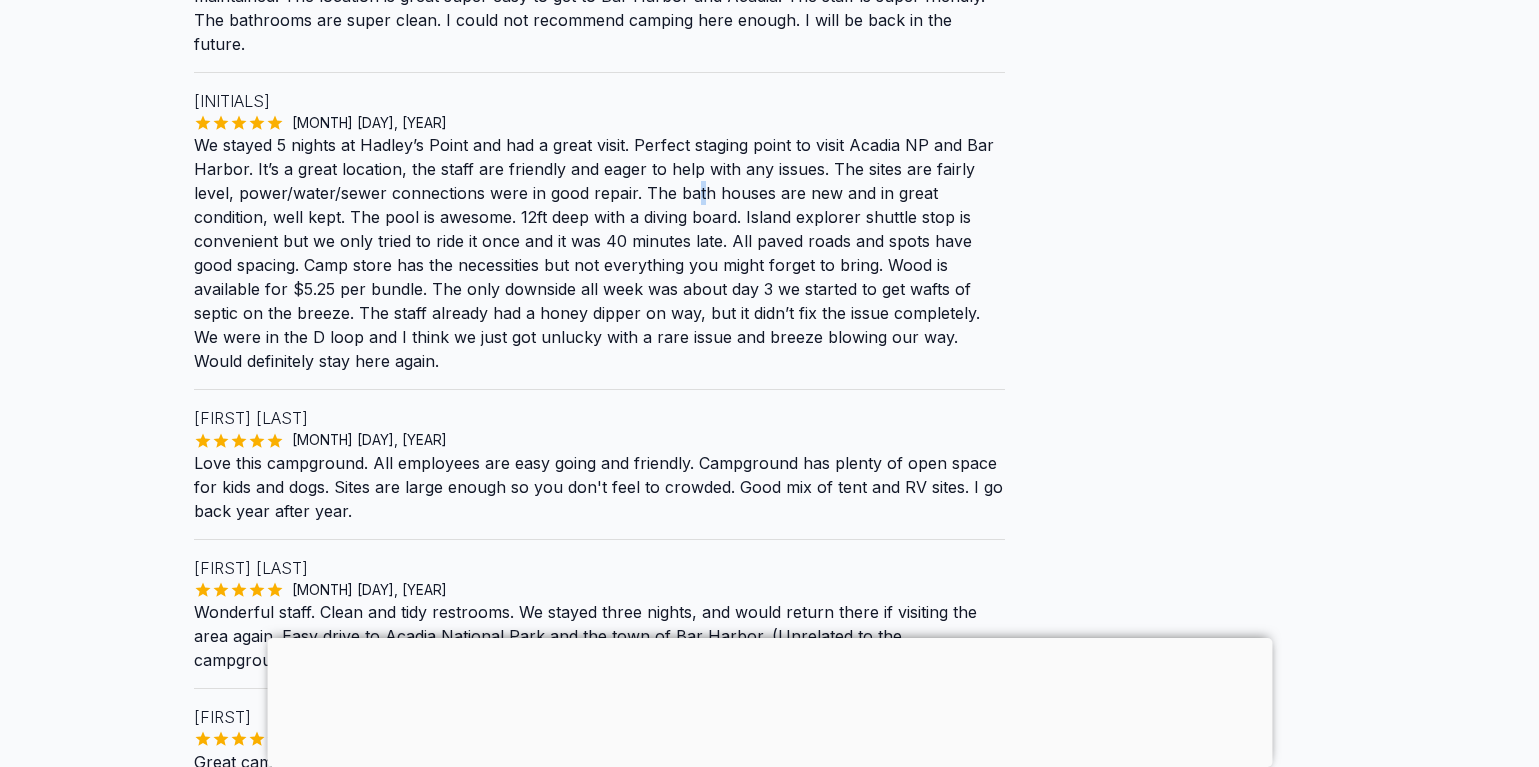 click on "We stayed 5 nights at Hadley’s Point and had a great visit. Perfect staging point to visit Acadia NP and Bar Harbor.  It’s a great location, the staff are friendly and eager to help with any issues.  The sites are fairly level, power/water/sewer connections were in good repair.  The bath houses are new and in great condition, well kept.  The pool is awesome.  12ft deep with a diving board.
Island explorer shuttle stop is convenient but we only tried to ride it once and it was 40 minutes late.  All paved roads and spots have good spacing.  Camp store has the necessities but not everything you might forget to bring.  Wood is available for $5.25 per bundle.
The only downside all week was about day 3 we started to get wafts of septic on the breeze.  The staff already had a honey dipper on way, but it didn’t fix the issue completely.  We were in the D loop and I think we just got unlucky with a rare issue and breeze blowing our way.
Would definitely stay here again." at bounding box center [599, 253] 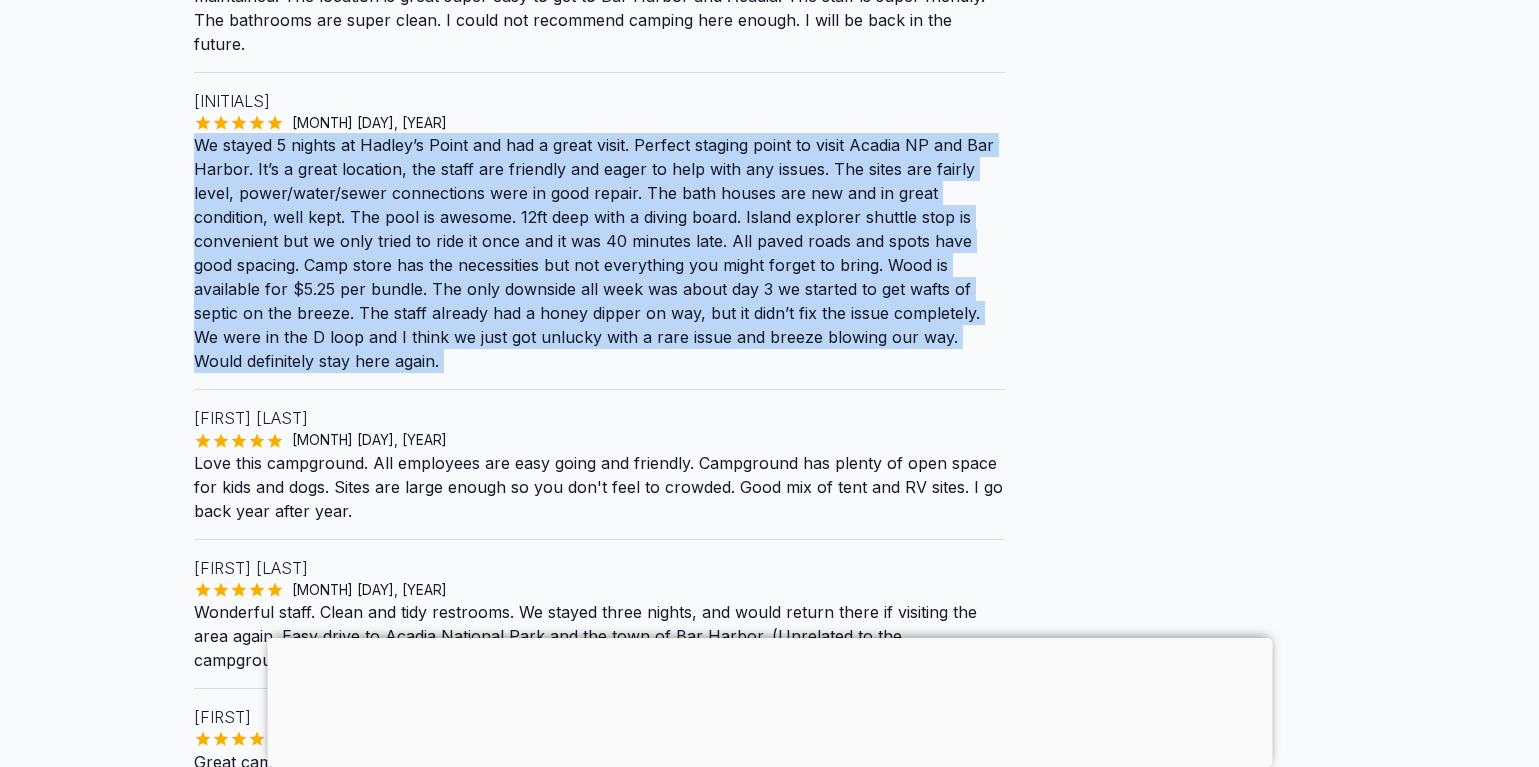 click on "We stayed 5 nights at Hadley’s Point and had a great visit. Perfect staging point to visit Acadia NP and Bar Harbor.  It’s a great location, the staff are friendly and eager to help with any issues.  The sites are fairly level, power/water/sewer connections were in good repair.  The bath houses are new and in great condition, well kept.  The pool is awesome.  12ft deep with a diving board.
Island explorer shuttle stop is convenient but we only tried to ride it once and it was 40 minutes late.  All paved roads and spots have good spacing.  Camp store has the necessities but not everything you might forget to bring.  Wood is available for $5.25 per bundle.
The only downside all week was about day 3 we started to get wafts of septic on the breeze.  The staff already had a honey dipper on way, but it didn’t fix the issue completely.  We were in the D loop and I think we just got unlucky with a rare issue and breeze blowing our way.
Would definitely stay here again." at bounding box center (599, 253) 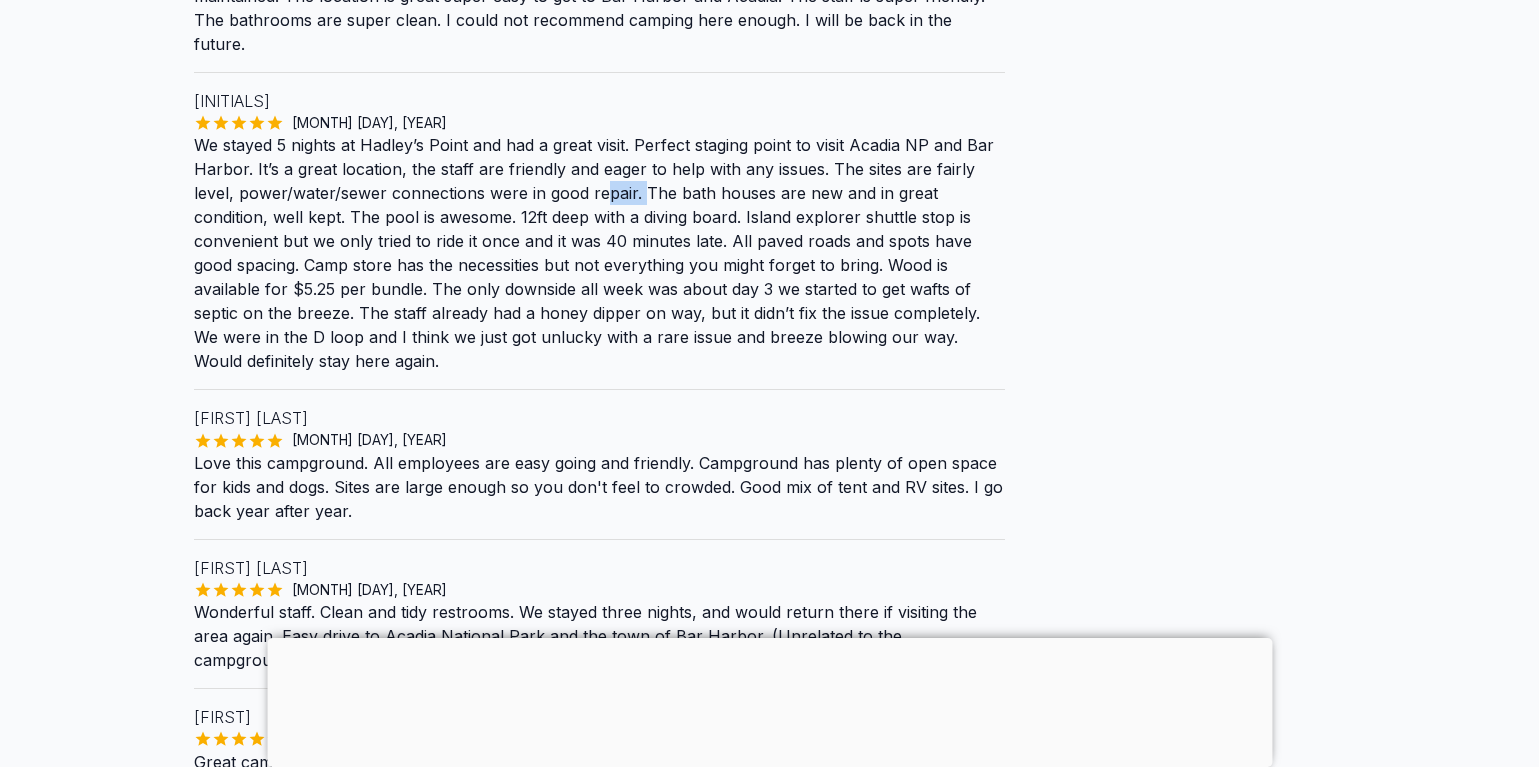 click on "We stayed 5 nights at Hadley’s Point and had a great visit. Perfect staging point to visit Acadia NP and Bar Harbor.  It’s a great location, the staff are friendly and eager to help with any issues.  The sites are fairly level, power/water/sewer connections were in good repair.  The bath houses are new and in great condition, well kept.  The pool is awesome.  12ft deep with a diving board.
Island explorer shuttle stop is convenient but we only tried to ride it once and it was 40 minutes late.  All paved roads and spots have good spacing.  Camp store has the necessities but not everything you might forget to bring.  Wood is available for $5.25 per bundle.
The only downside all week was about day 3 we started to get wafts of septic on the breeze.  The staff already had a honey dipper on way, but it didn’t fix the issue completely.  We were in the D loop and I think we just got unlucky with a rare issue and breeze blowing our way.
Would definitely stay here again." at bounding box center (599, 253) 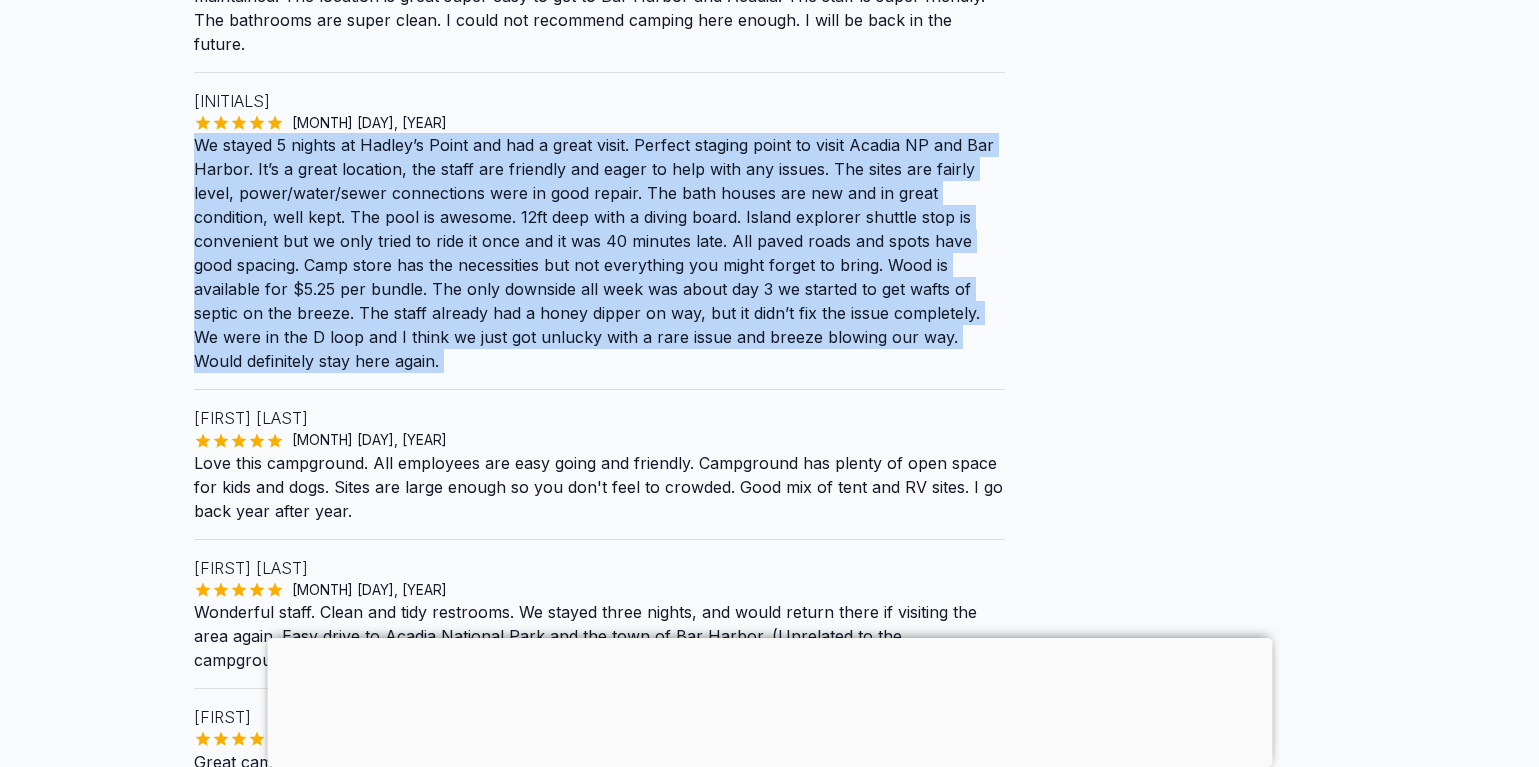 click on "We stayed 5 nights at Hadley’s Point and had a great visit. Perfect staging point to visit Acadia NP and Bar Harbor.  It’s a great location, the staff are friendly and eager to help with any issues.  The sites are fairly level, power/water/sewer connections were in good repair.  The bath houses are new and in great condition, well kept.  The pool is awesome.  12ft deep with a diving board.
Island explorer shuttle stop is convenient but we only tried to ride it once and it was 40 minutes late.  All paved roads and spots have good spacing.  Camp store has the necessities but not everything you might forget to bring.  Wood is available for $5.25 per bundle.
The only downside all week was about day 3 we started to get wafts of septic on the breeze.  The staff already had a honey dipper on way, but it didn’t fix the issue completely.  We were in the D loop and I think we just got unlucky with a rare issue and breeze blowing our way.
Would definitely stay here again." at bounding box center (599, 253) 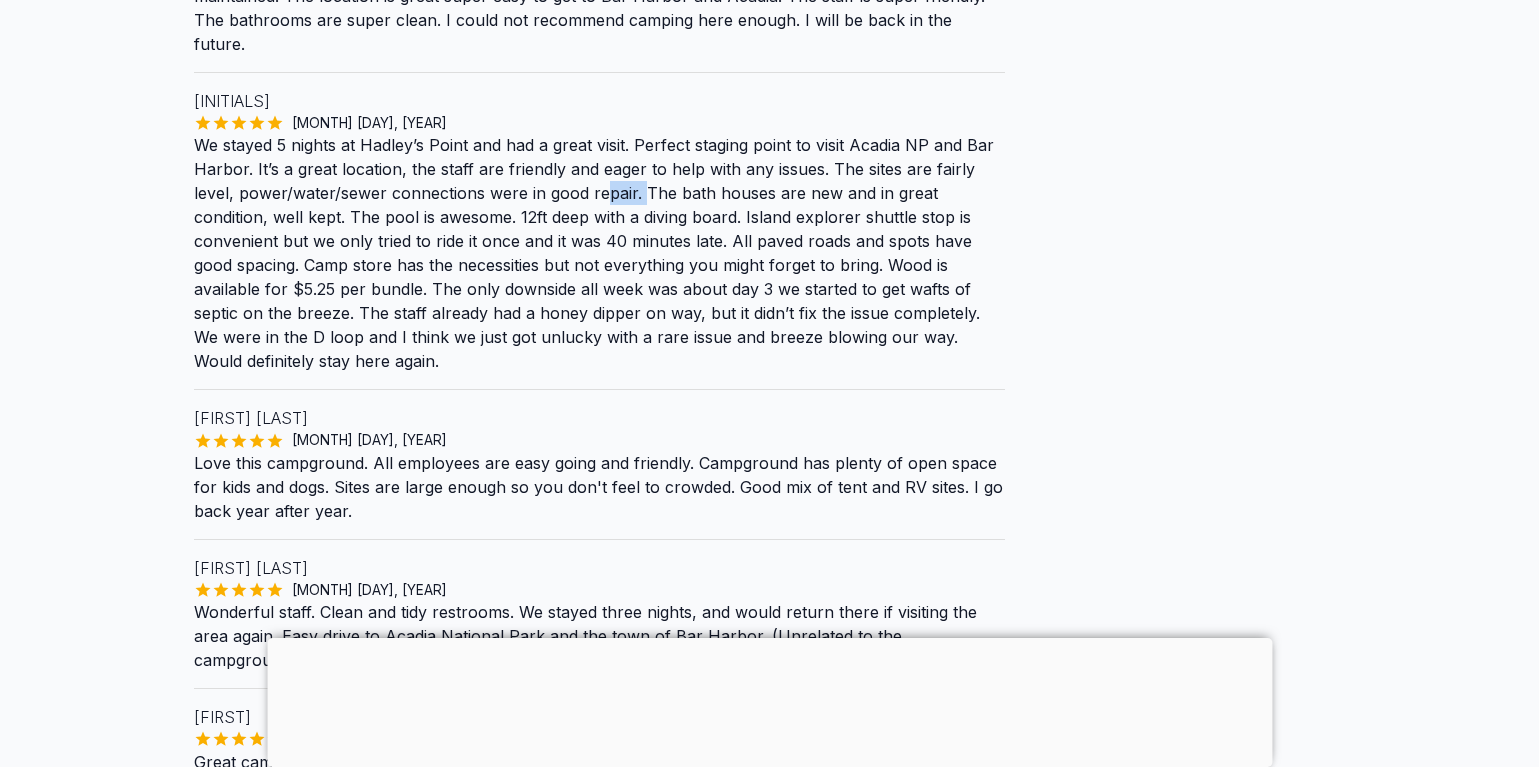 click on "We stayed 5 nights at Hadley’s Point and had a great visit. Perfect staging point to visit Acadia NP and Bar Harbor.  It’s a great location, the staff are friendly and eager to help with any issues.  The sites are fairly level, power/water/sewer connections were in good repair.  The bath houses are new and in great condition, well kept.  The pool is awesome.  12ft deep with a diving board.
Island explorer shuttle stop is convenient but we only tried to ride it once and it was 40 minutes late.  All paved roads and spots have good spacing.  Camp store has the necessities but not everything you might forget to bring.  Wood is available for $5.25 per bundle.
The only downside all week was about day 3 we started to get wafts of septic on the breeze.  The staff already had a honey dipper on way, but it didn’t fix the issue completely.  We were in the D loop and I think we just got unlucky with a rare issue and breeze blowing our way.
Would definitely stay here again." at bounding box center [599, 253] 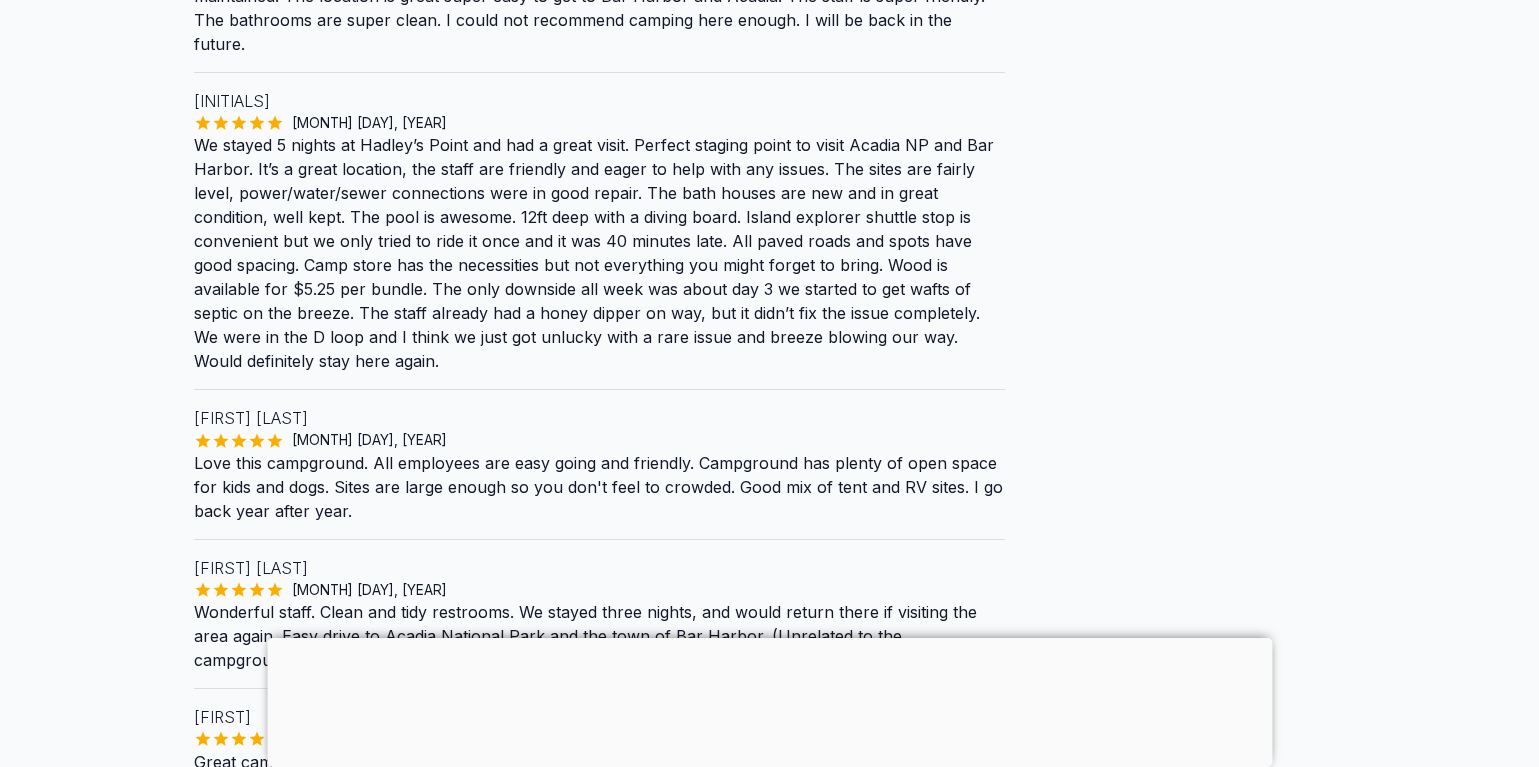 click on "We stayed 5 nights at Hadley’s Point and had a great visit. Perfect staging point to visit Acadia NP and Bar Harbor.  It’s a great location, the staff are friendly and eager to help with any issues.  The sites are fairly level, power/water/sewer connections were in good repair.  The bath houses are new and in great condition, well kept.  The pool is awesome.  12ft deep with a diving board.
Island explorer shuttle stop is convenient but we only tried to ride it once and it was 40 minutes late.  All paved roads and spots have good spacing.  Camp store has the necessities but not everything you might forget to bring.  Wood is available for $5.25 per bundle.
The only downside all week was about day 3 we started to get wafts of septic on the breeze.  The staff already had a honey dipper on way, but it didn’t fix the issue completely.  We were in the D loop and I think we just got unlucky with a rare issue and breeze blowing our way.
Would definitely stay here again." at bounding box center [599, 253] 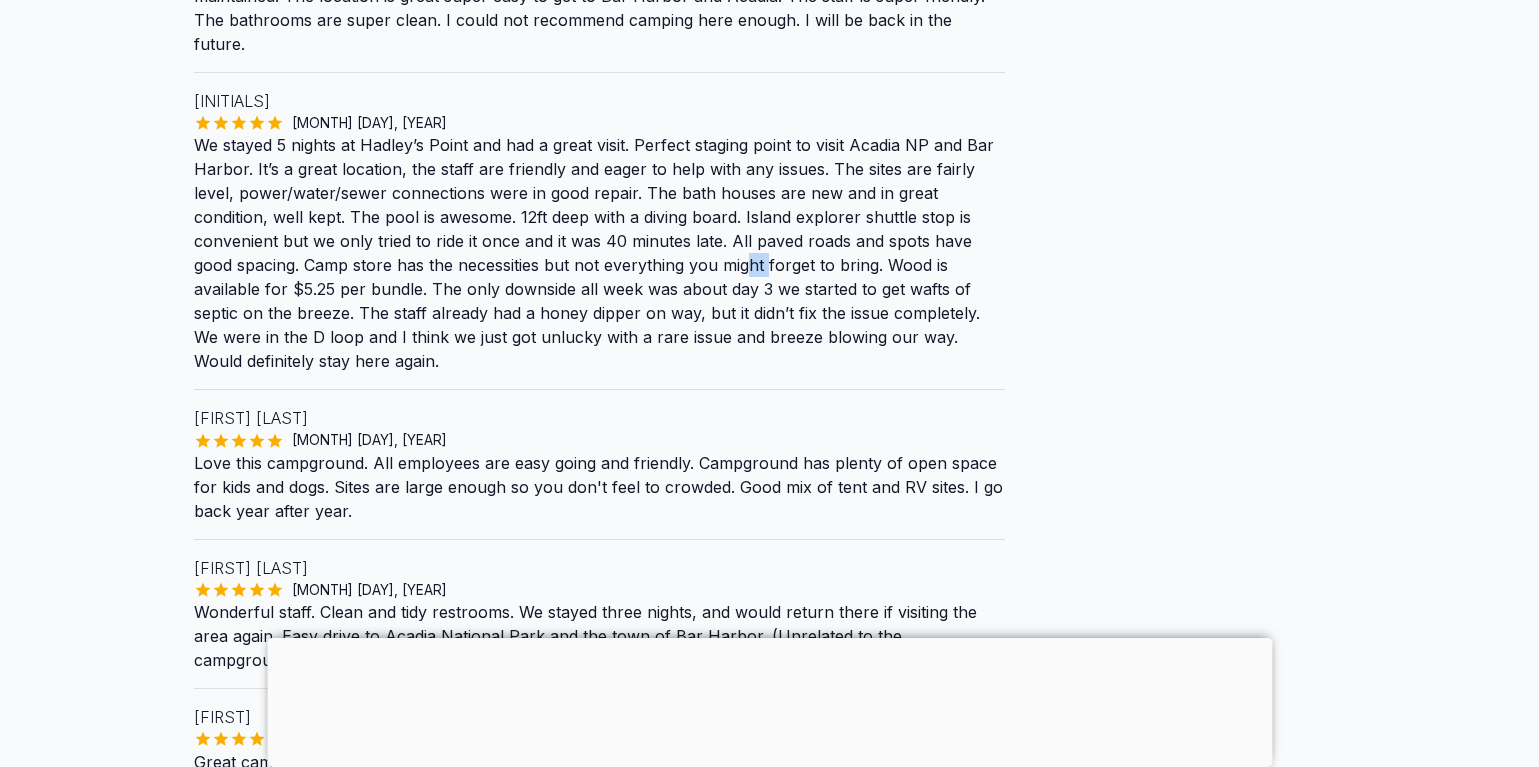 click on "We stayed 5 nights at Hadley’s Point and had a great visit. Perfect staging point to visit Acadia NP and Bar Harbor.  It’s a great location, the staff are friendly and eager to help with any issues.  The sites are fairly level, power/water/sewer connections were in good repair.  The bath houses are new and in great condition, well kept.  The pool is awesome.  12ft deep with a diving board.
Island explorer shuttle stop is convenient but we only tried to ride it once and it was 40 minutes late.  All paved roads and spots have good spacing.  Camp store has the necessities but not everything you might forget to bring.  Wood is available for $5.25 per bundle.
The only downside all week was about day 3 we started to get wafts of septic on the breeze.  The staff already had a honey dipper on way, but it didn’t fix the issue completely.  We were in the D loop and I think we just got unlucky with a rare issue and breeze blowing our way.
Would definitely stay here again." at bounding box center [599, 253] 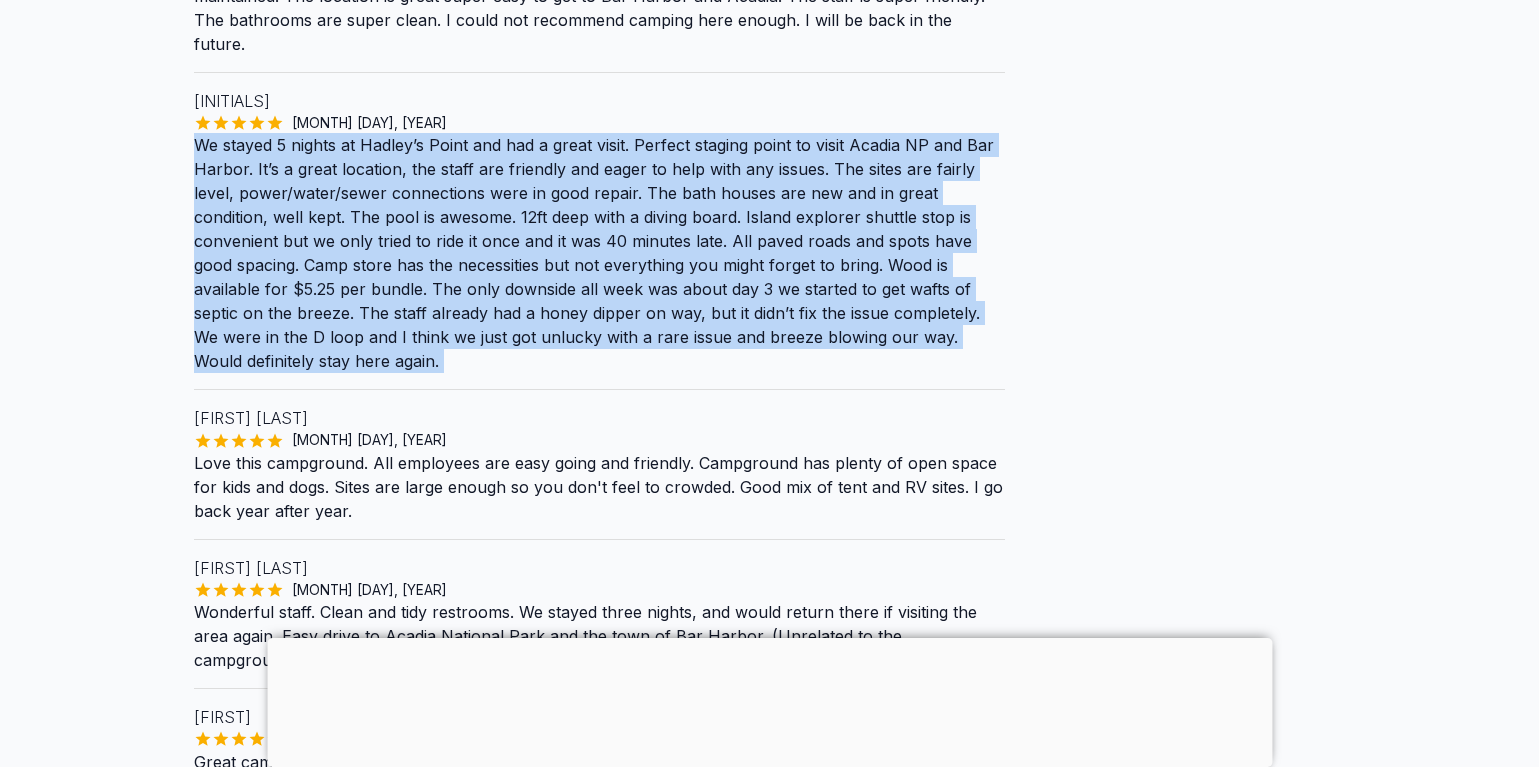 click on "We stayed 5 nights at Hadley’s Point and had a great visit. Perfect staging point to visit Acadia NP and Bar Harbor.  It’s a great location, the staff are friendly and eager to help with any issues.  The sites are fairly level, power/water/sewer connections were in good repair.  The bath houses are new and in great condition, well kept.  The pool is awesome.  12ft deep with a diving board.
Island explorer shuttle stop is convenient but we only tried to ride it once and it was 40 minutes late.  All paved roads and spots have good spacing.  Camp store has the necessities but not everything you might forget to bring.  Wood is available for $5.25 per bundle.
The only downside all week was about day 3 we started to get wafts of septic on the breeze.  The staff already had a honey dipper on way, but it didn’t fix the issue completely.  We were in the D loop and I think we just got unlucky with a rare issue and breeze blowing our way.
Would definitely stay here again." at bounding box center [599, 253] 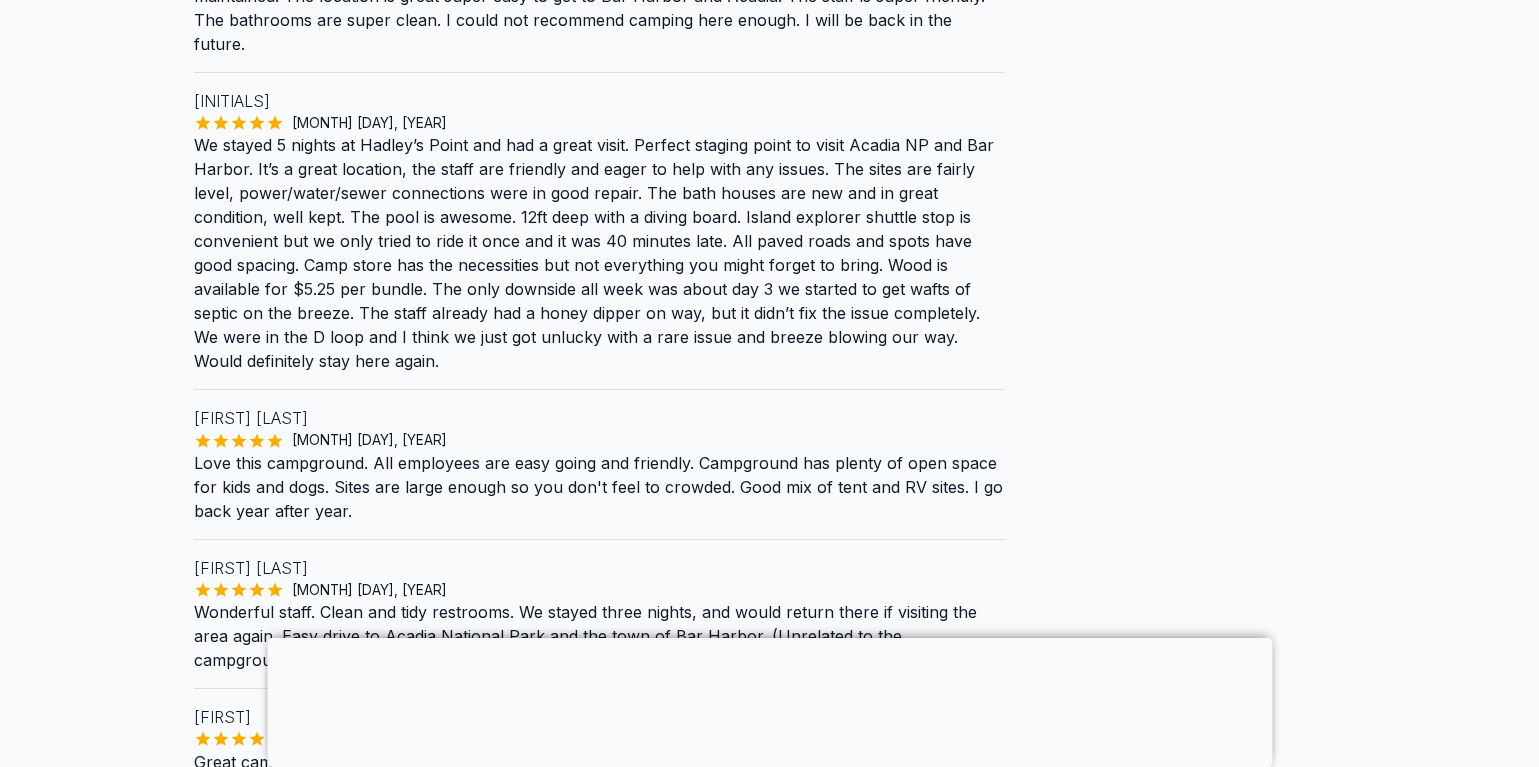 click on "We stayed 5 nights at Hadley’s Point and had a great visit. Perfect staging point to visit Acadia NP and Bar Harbor.  It’s a great location, the staff are friendly and eager to help with any issues.  The sites are fairly level, power/water/sewer connections were in good repair.  The bath houses are new and in great condition, well kept.  The pool is awesome.  12ft deep with a diving board.
Island explorer shuttle stop is convenient but we only tried to ride it once and it was 40 minutes late.  All paved roads and spots have good spacing.  Camp store has the necessities but not everything you might forget to bring.  Wood is available for $5.25 per bundle.
The only downside all week was about day 3 we started to get wafts of septic on the breeze.  The staff already had a honey dipper on way, but it didn’t fix the issue completely.  We were in the D loop and I think we just got unlucky with a rare issue and breeze blowing our way.
Would definitely stay here again." at bounding box center (599, 253) 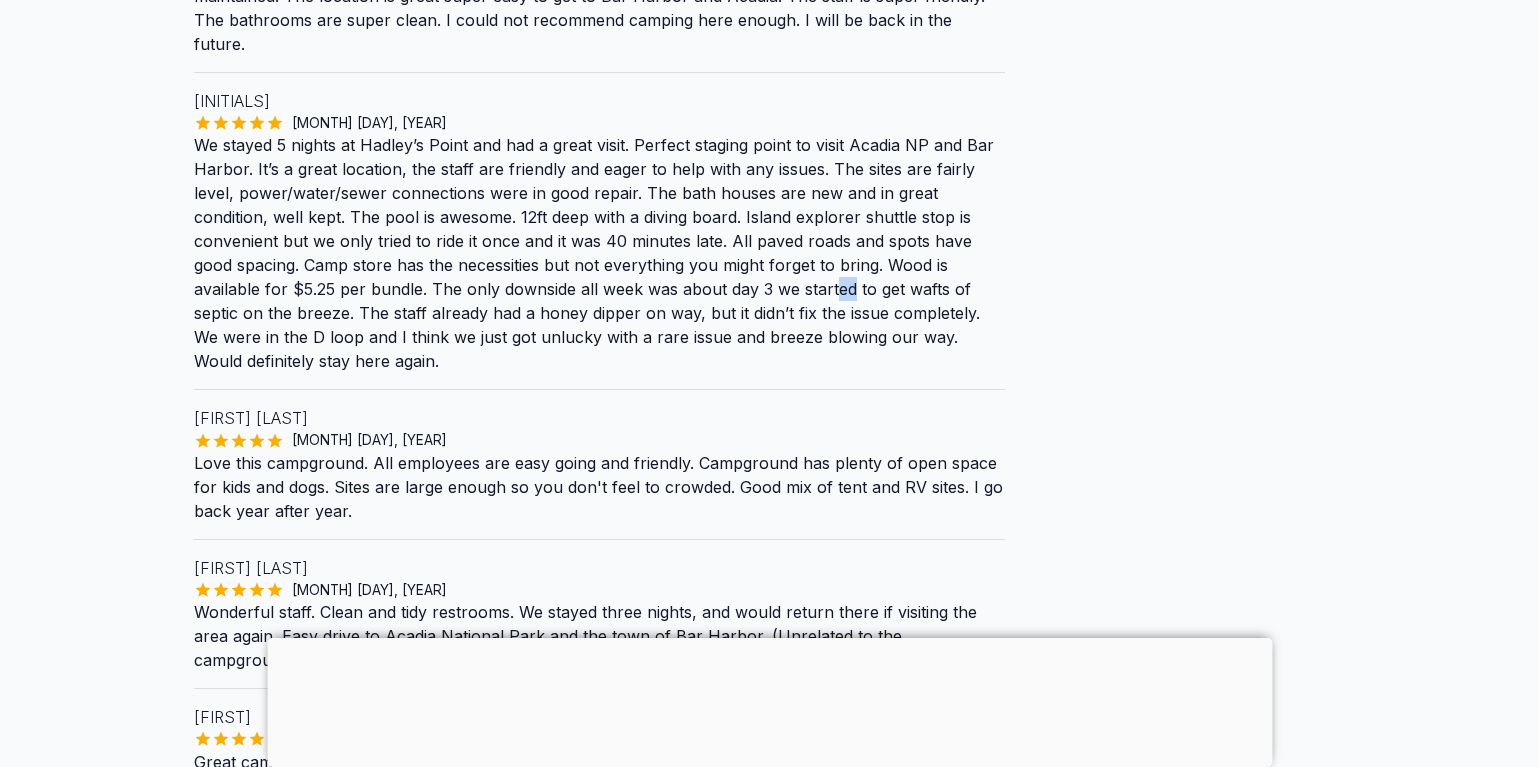 click on "We stayed 5 nights at Hadley’s Point and had a great visit. Perfect staging point to visit Acadia NP and Bar Harbor.  It’s a great location, the staff are friendly and eager to help with any issues.  The sites are fairly level, power/water/sewer connections were in good repair.  The bath houses are new and in great condition, well kept.  The pool is awesome.  12ft deep with a diving board.
Island explorer shuttle stop is convenient but we only tried to ride it once and it was 40 minutes late.  All paved roads and spots have good spacing.  Camp store has the necessities but not everything you might forget to bring.  Wood is available for $5.25 per bundle.
The only downside all week was about day 3 we started to get wafts of septic on the breeze.  The staff already had a honey dipper on way, but it didn’t fix the issue completely.  We were in the D loop and I think we just got unlucky with a rare issue and breeze blowing our way.
Would definitely stay here again." at bounding box center (599, 253) 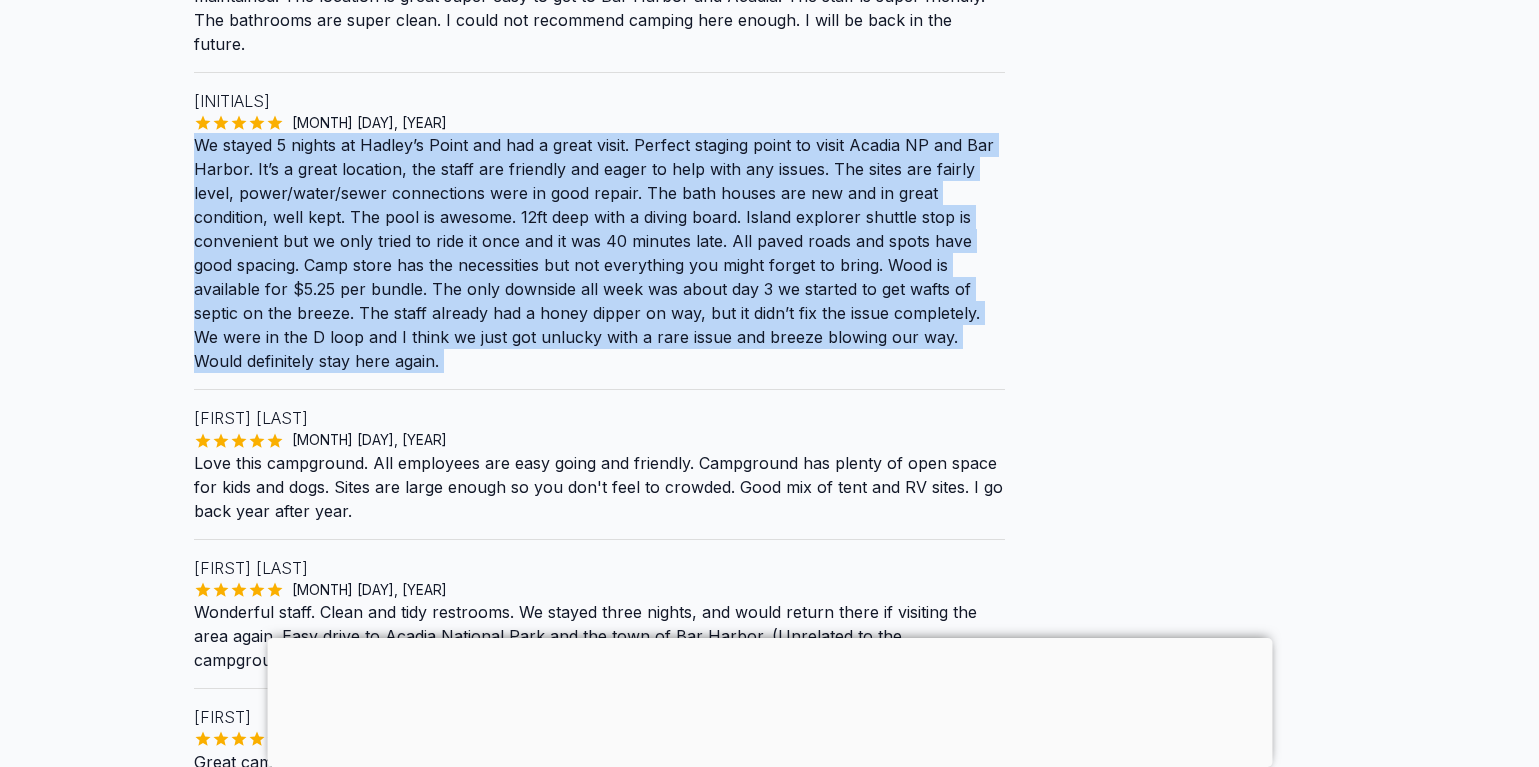 click on "We stayed 5 nights at Hadley’s Point and had a great visit. Perfect staging point to visit Acadia NP and Bar Harbor.  It’s a great location, the staff are friendly and eager to help with any issues.  The sites are fairly level, power/water/sewer connections were in good repair.  The bath houses are new and in great condition, well kept.  The pool is awesome.  12ft deep with a diving board.
Island explorer shuttle stop is convenient but we only tried to ride it once and it was 40 minutes late.  All paved roads and spots have good spacing.  Camp store has the necessities but not everything you might forget to bring.  Wood is available for $5.25 per bundle.
The only downside all week was about day 3 we started to get wafts of septic on the breeze.  The staff already had a honey dipper on way, but it didn’t fix the issue completely.  We were in the D loop and I think we just got unlucky with a rare issue and breeze blowing our way.
Would definitely stay here again." at bounding box center (599, 253) 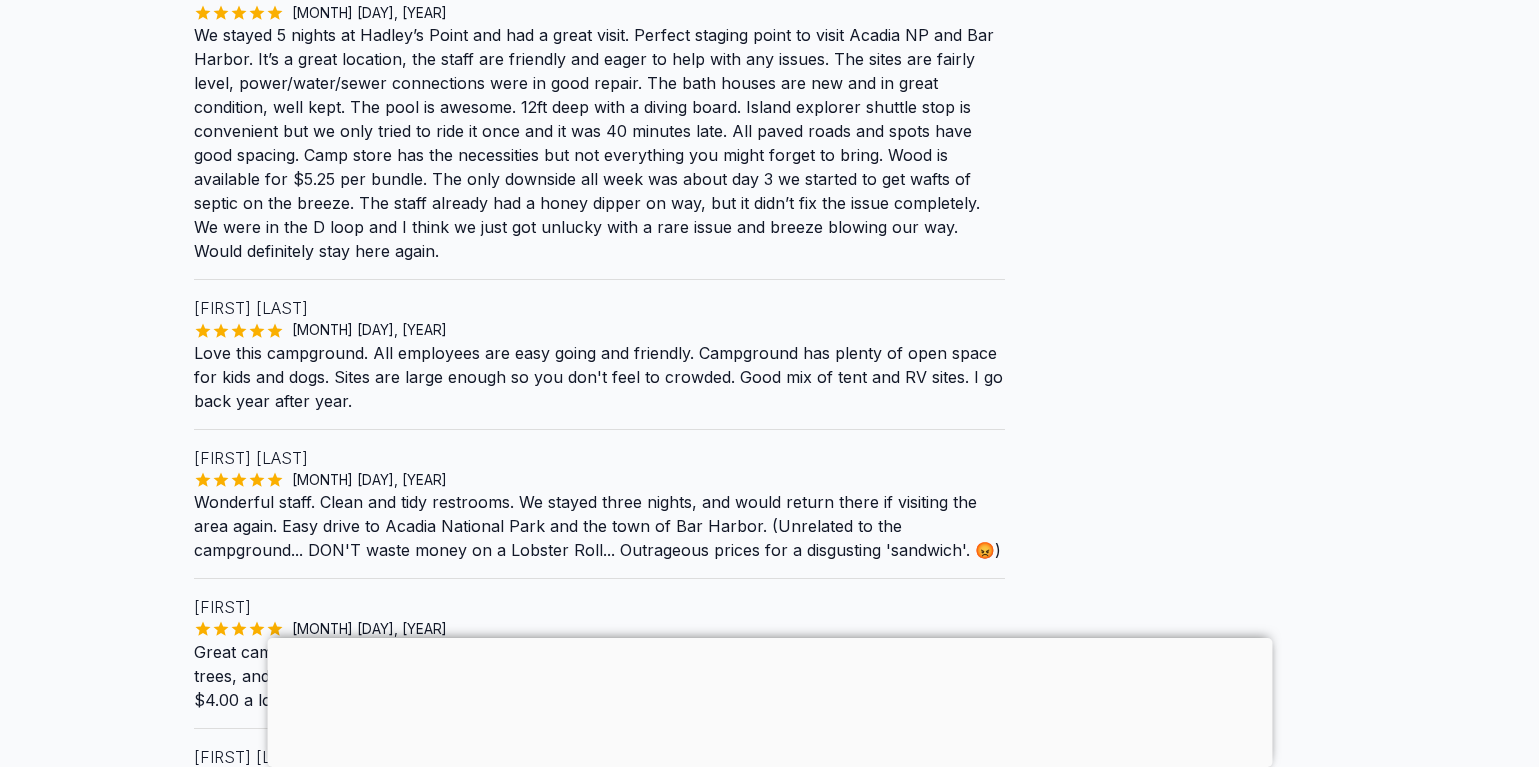 scroll, scrollTop: 1081, scrollLeft: 0, axis: vertical 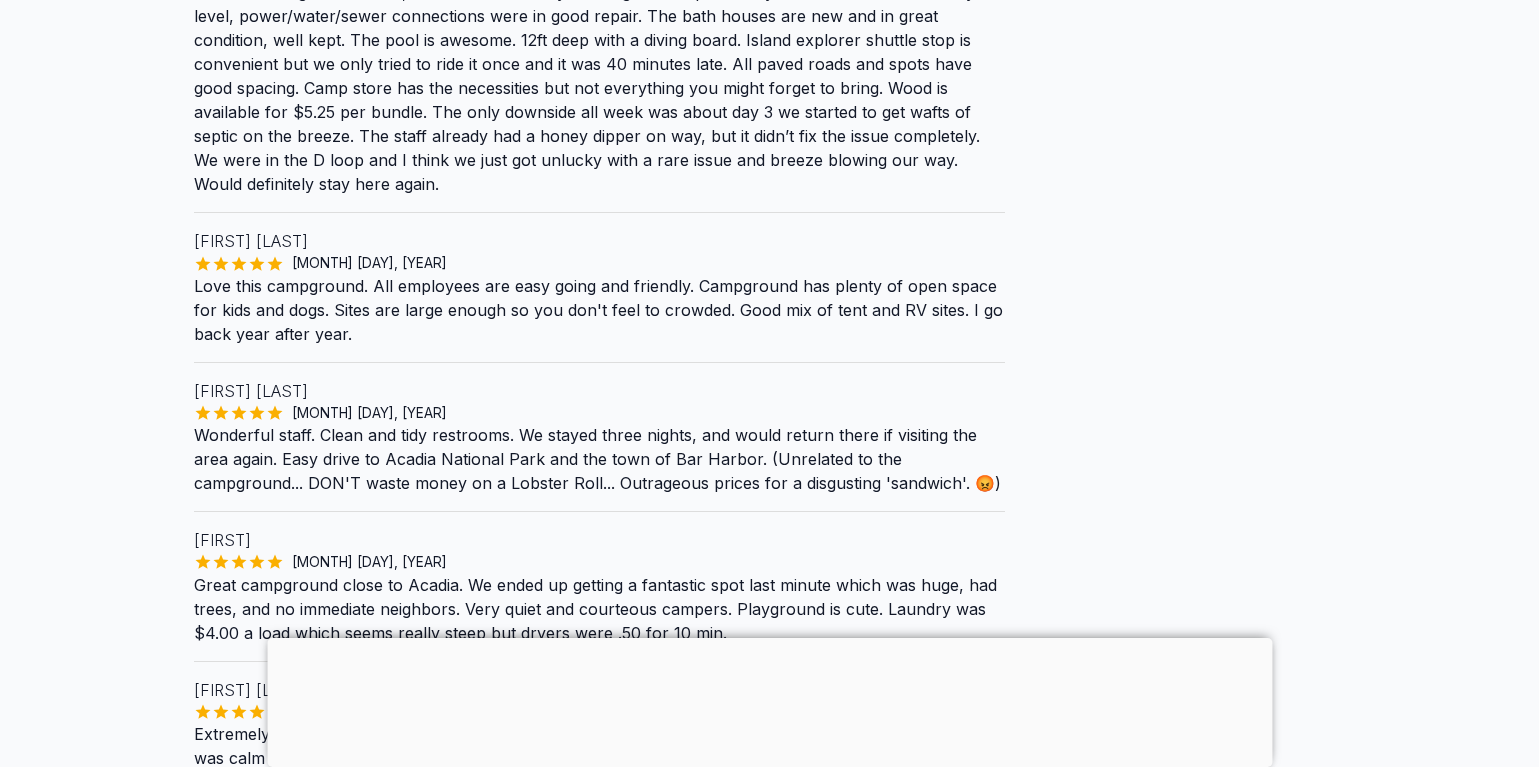 click on "Love this campground. All employees are easy going and friendly. Campground has plenty of open space for kids and dogs. Sites are large enough so you don't feel to crowded. Good mix of tent and RV sites. I go back year after year." at bounding box center [599, 310] 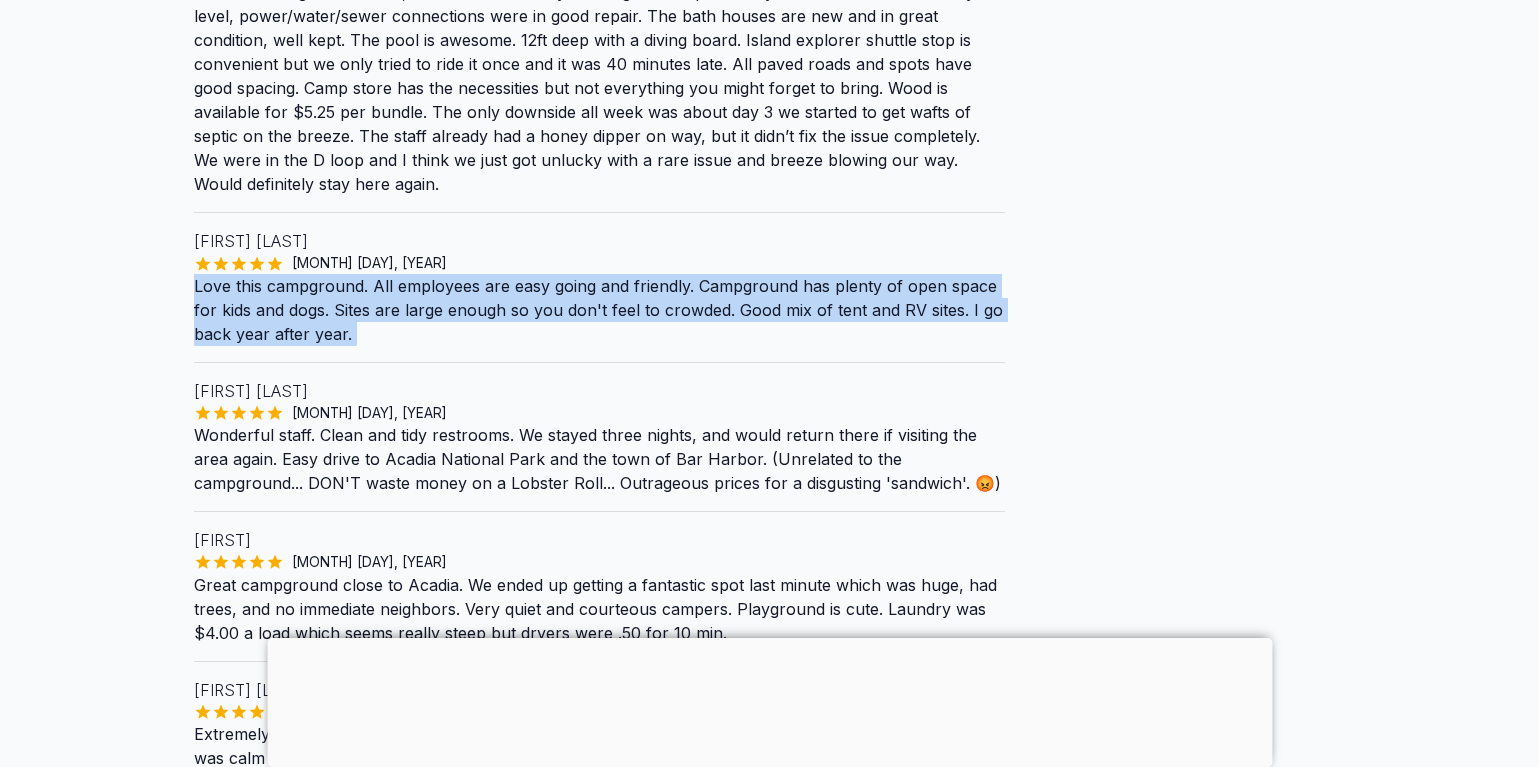 click on "Love this campground. All employees are easy going and friendly. Campground has plenty of open space for kids and dogs. Sites are large enough so you don't feel to crowded. Good mix of tent and RV sites. I go back year after year." at bounding box center [599, 310] 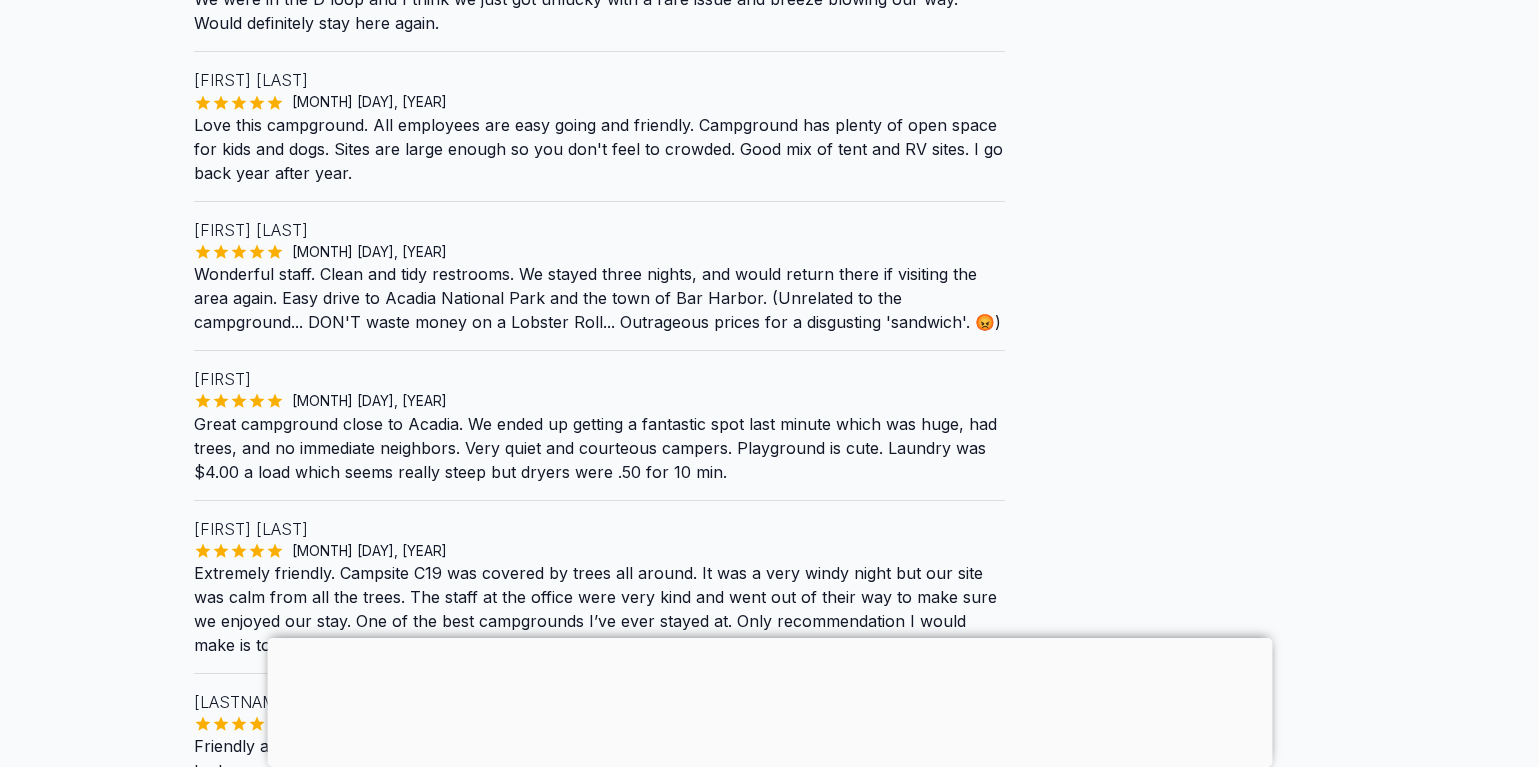 scroll, scrollTop: 1243, scrollLeft: 0, axis: vertical 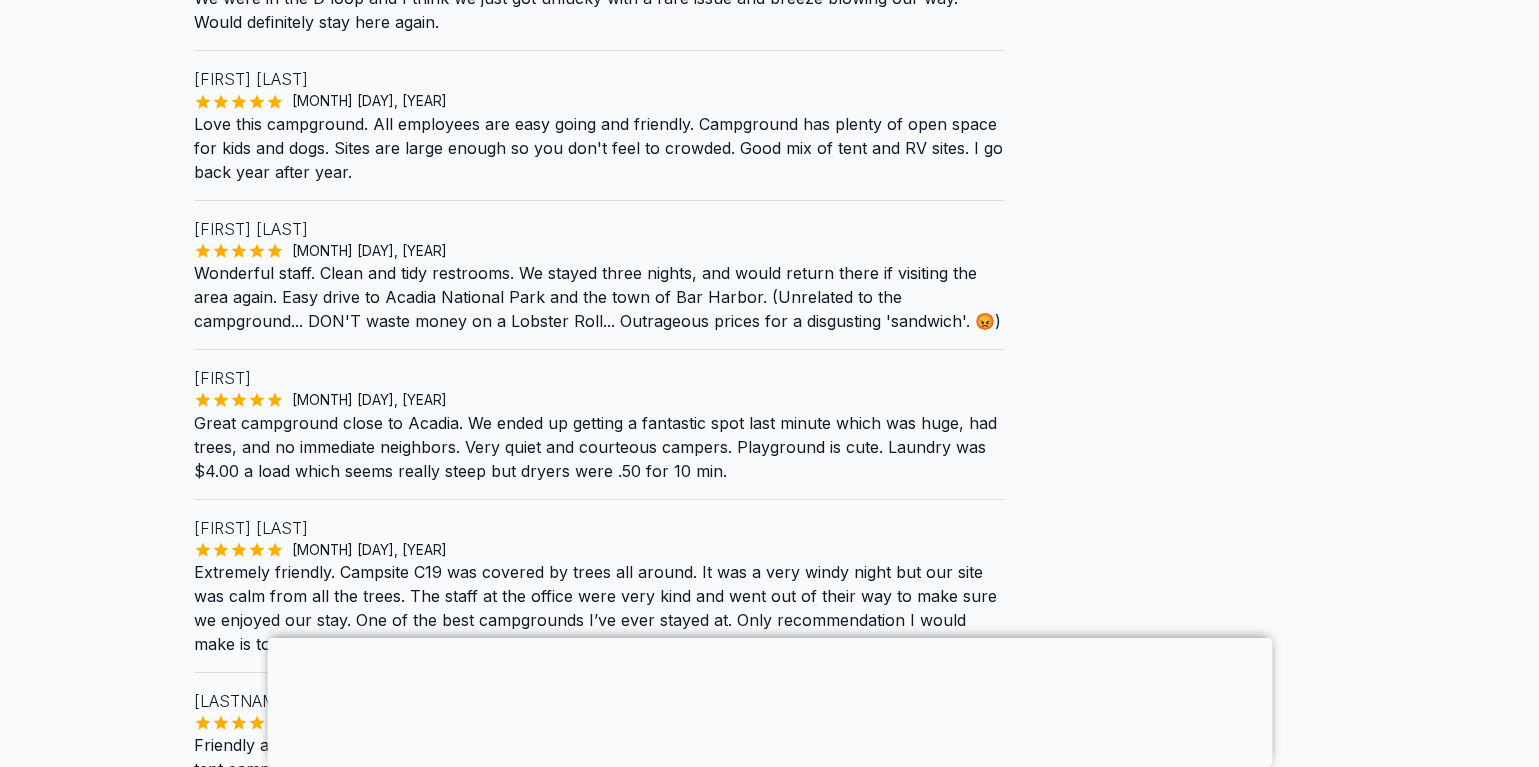 click on "Love this campground. All employees are easy going and friendly. Campground has plenty of open space for kids and dogs. Sites are large enough so you don't feel to crowded. Good mix of tent and RV sites. I go back year after year." at bounding box center [599, 148] 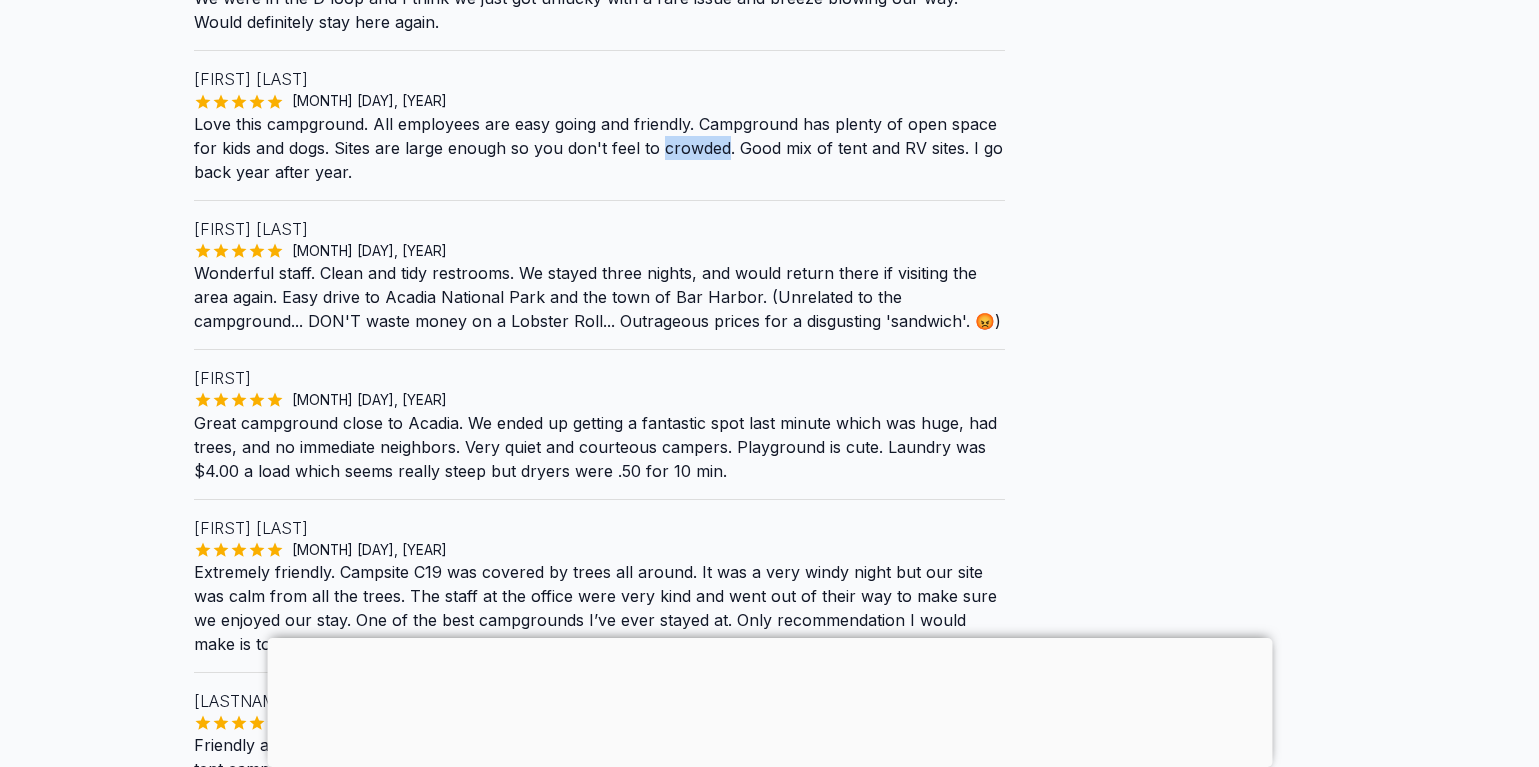 click on "Love this campground. All employees are easy going and friendly. Campground has plenty of open space for kids and dogs. Sites are large enough so you don't feel to crowded. Good mix of tent and RV sites. I go back year after year." at bounding box center [599, 148] 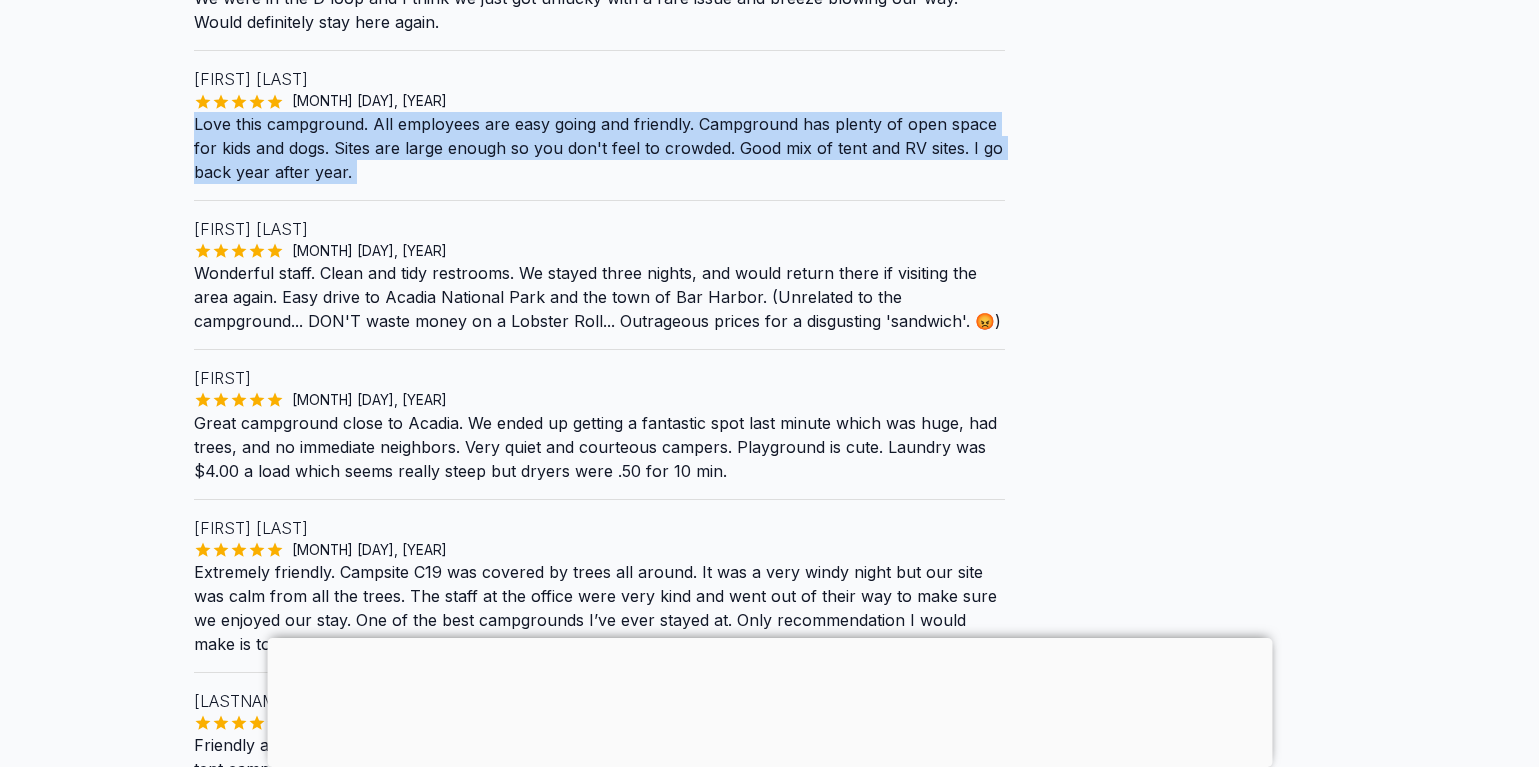 click on "Love this campground. All employees are easy going and friendly. Campground has plenty of open space for kids and dogs. Sites are large enough so you don't feel to crowded. Good mix of tent and RV sites. I go back year after year." at bounding box center (599, 148) 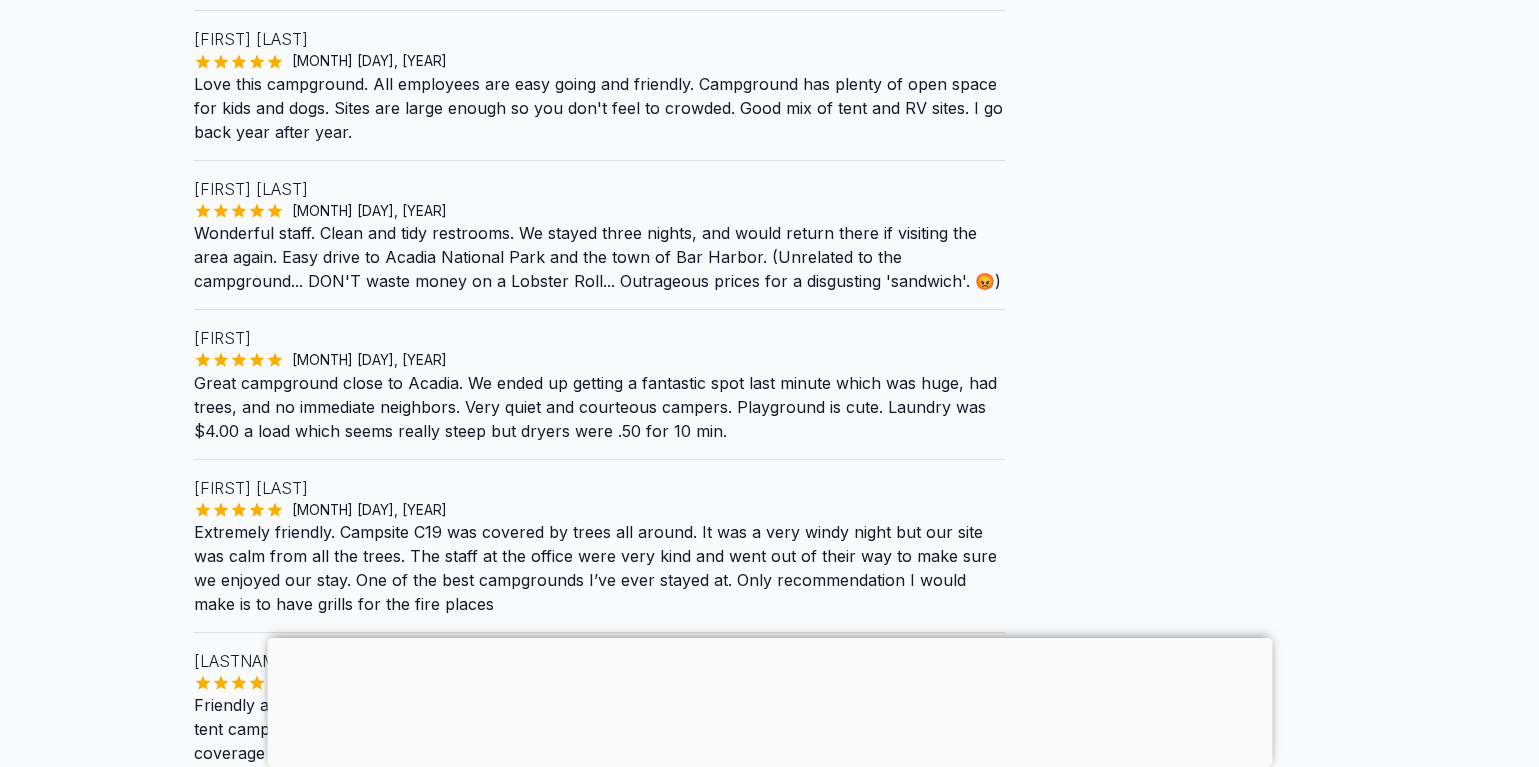 scroll, scrollTop: 1319, scrollLeft: 0, axis: vertical 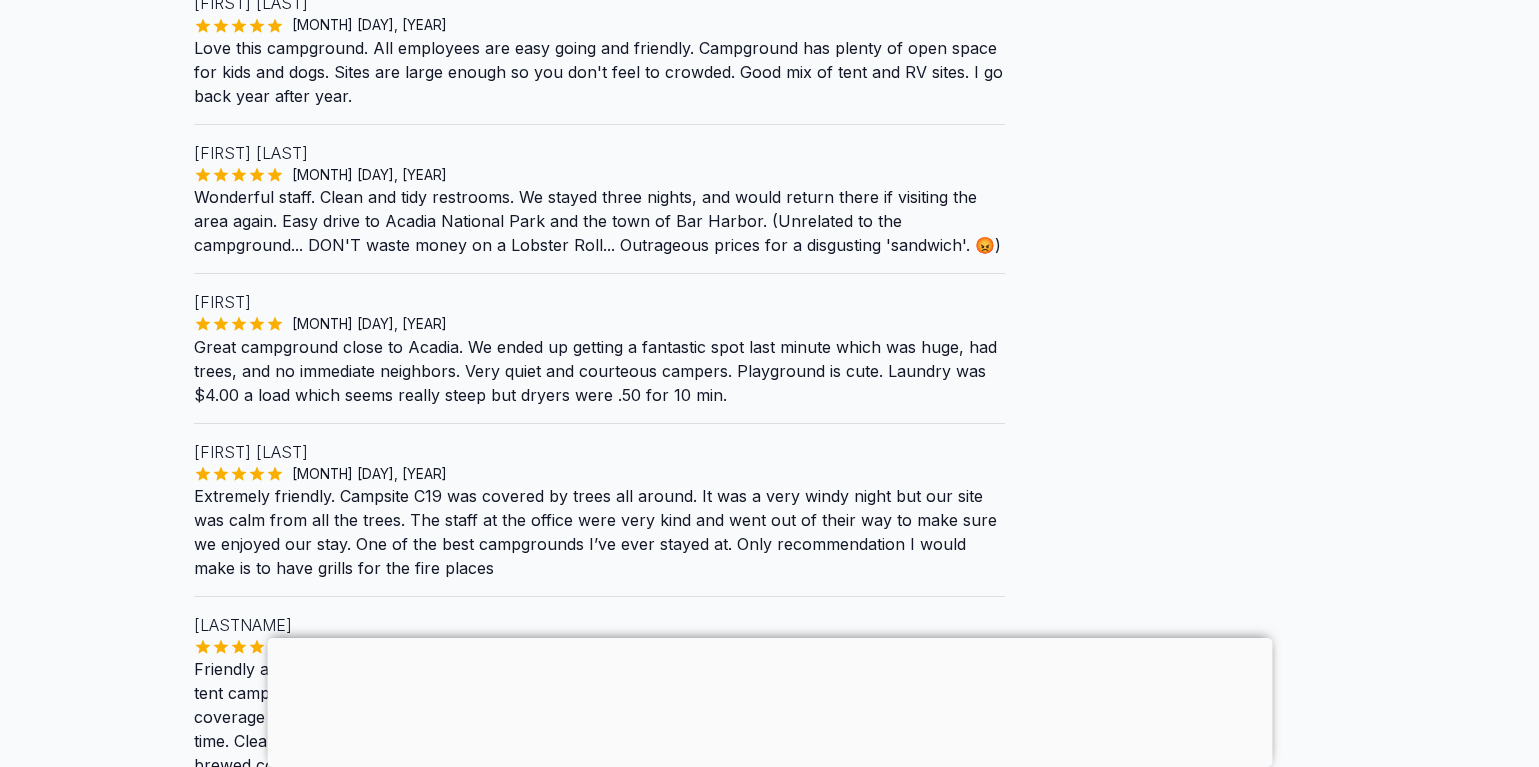 click on "Wonderful staff.  Clean and tidy restrooms.  We stayed three nights, and would return there if visiting the area again.
Easy drive to Acadia National Park and the town of Bar Harbor.
(Unrelated to the campground...
DON'T waste money on a Lobster Roll...  Outrageous prices for a disgusting 'sandwich'. 😡)" at bounding box center (599, 221) 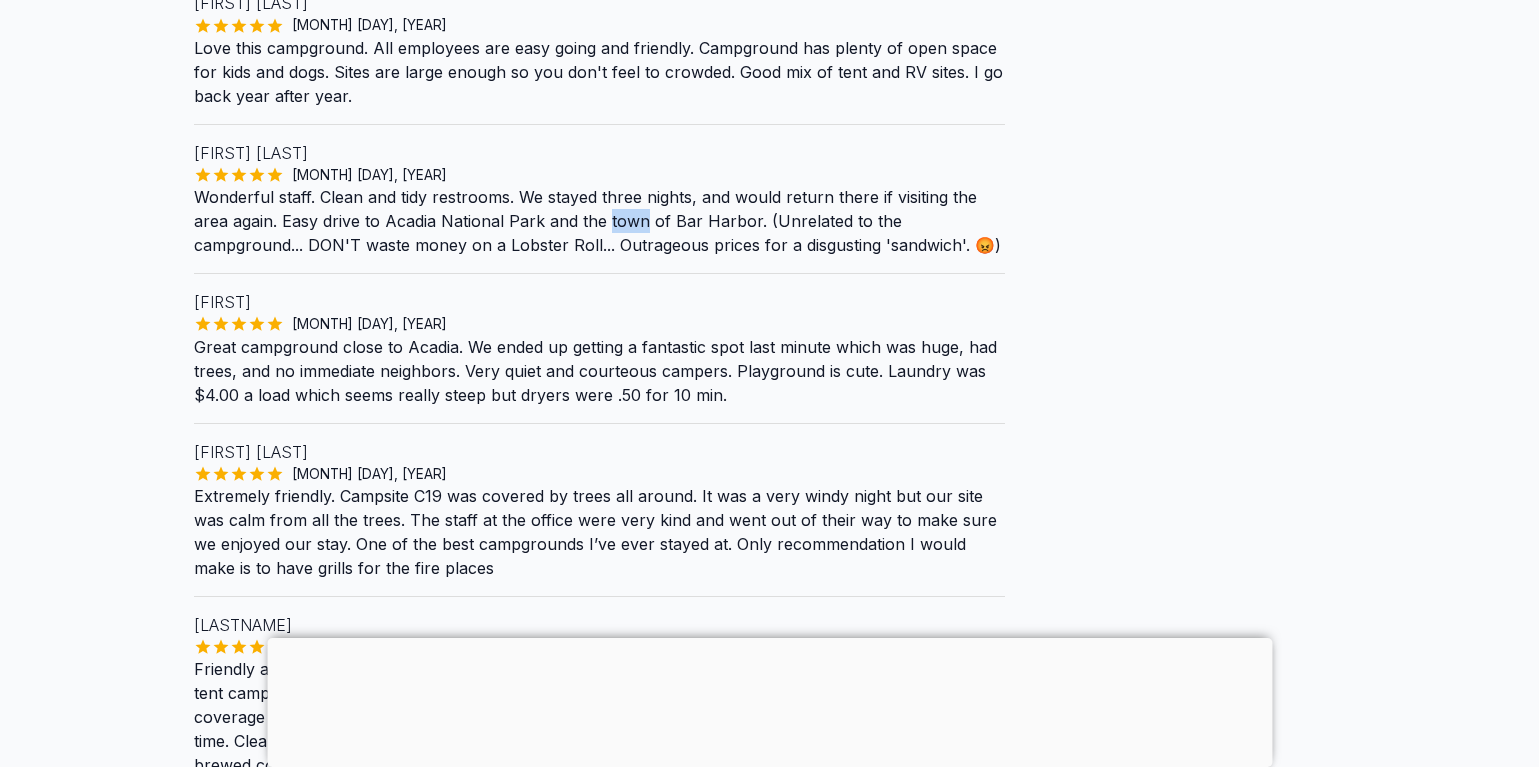click on "Wonderful staff.  Clean and tidy restrooms.  We stayed three nights, and would return there if visiting the area again.
Easy drive to Acadia National Park and the town of Bar Harbor.
(Unrelated to the campground...
DON'T waste money on a Lobster Roll...  Outrageous prices for a disgusting 'sandwich'. 😡)" at bounding box center (599, 221) 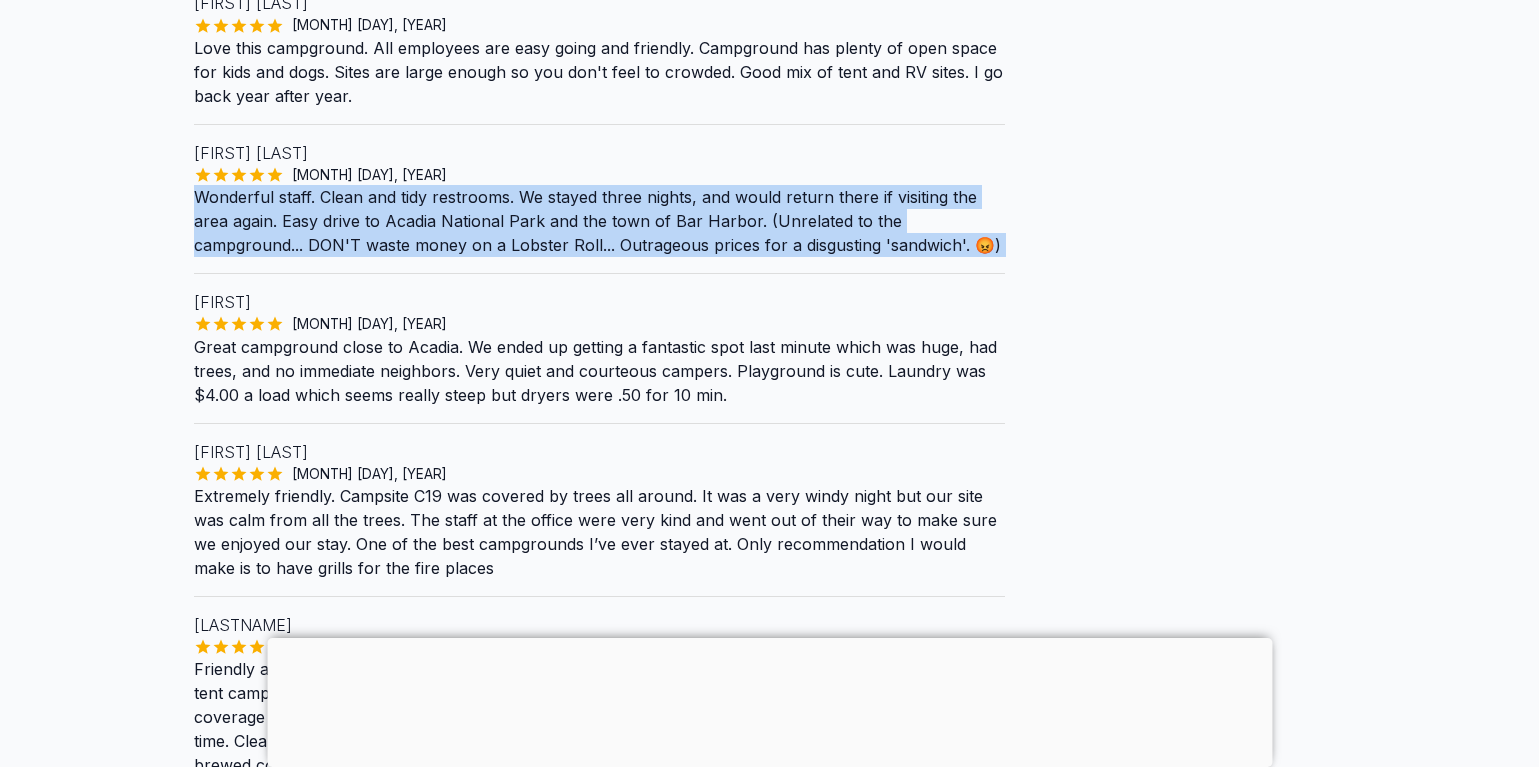 click on "Wonderful staff.  Clean and tidy restrooms.  We stayed three nights, and would return there if visiting the area again.
Easy drive to Acadia National Park and the town of Bar Harbor.
(Unrelated to the campground...
DON'T waste money on a Lobster Roll...  Outrageous prices for a disgusting 'sandwich'. 😡)" at bounding box center [599, 221] 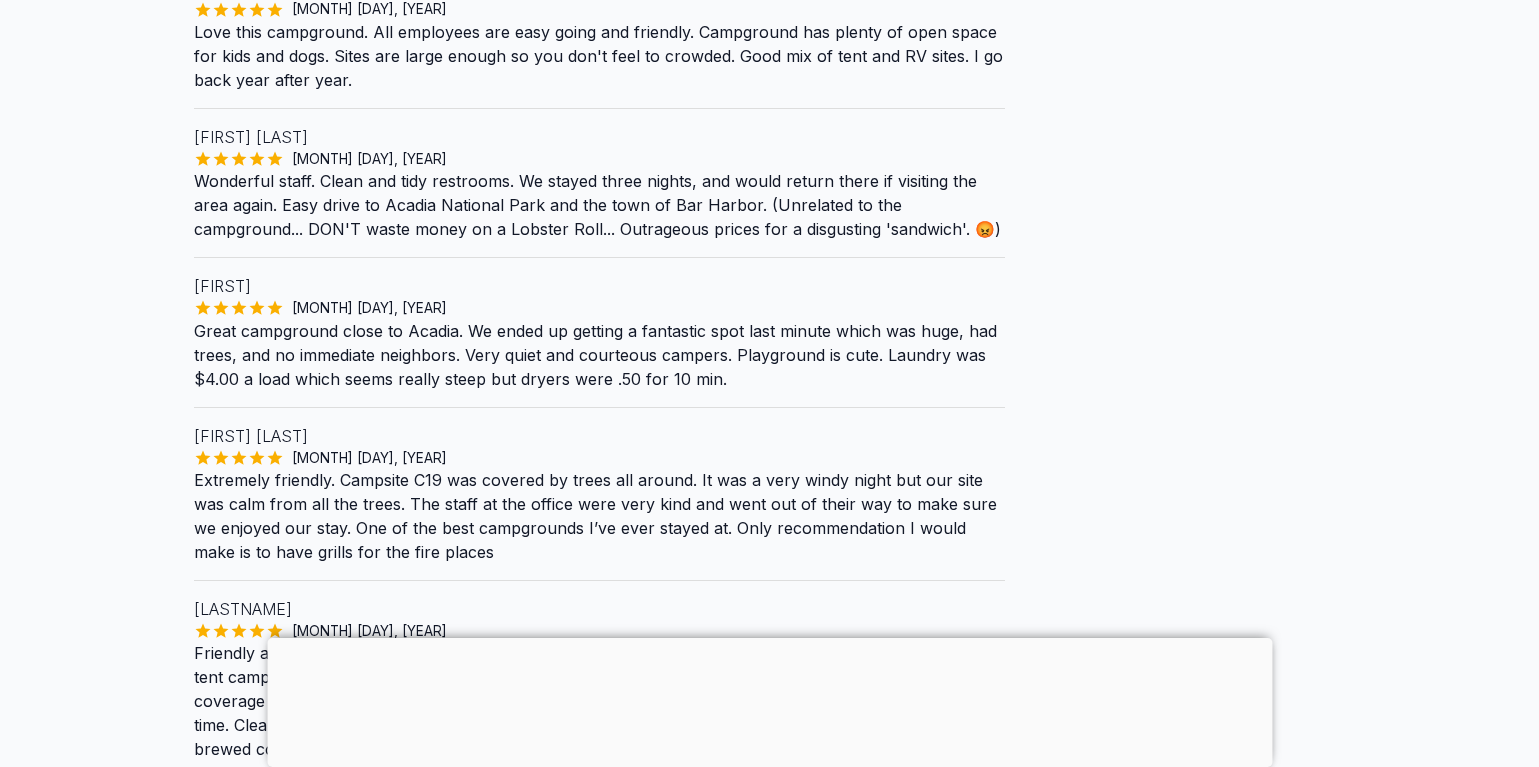 scroll, scrollTop: 1343, scrollLeft: 0, axis: vertical 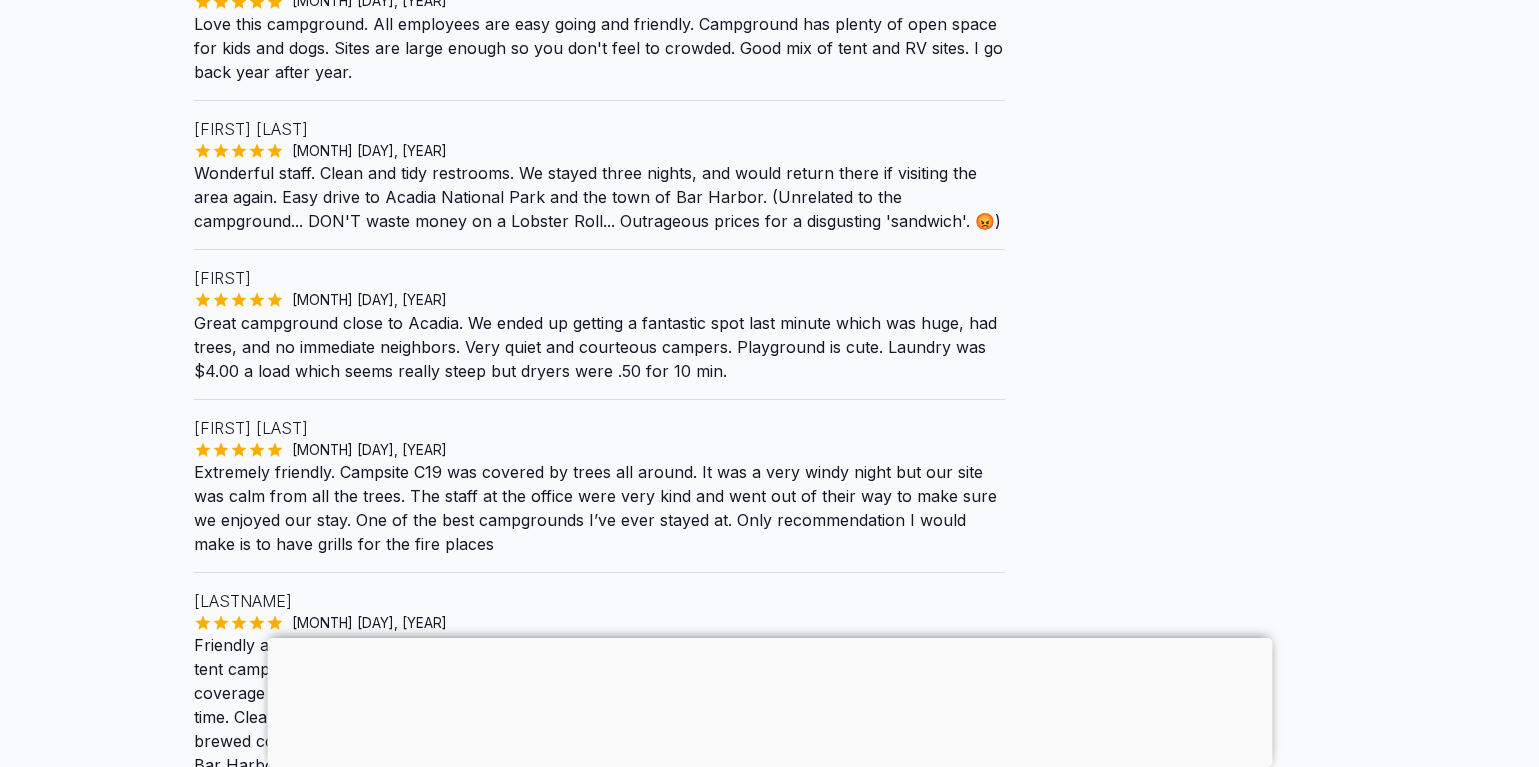 click on "Wonderful staff.  Clean and tidy restrooms.  We stayed three nights, and would return there if visiting the area again.
Easy drive to Acadia National Park and the town of Bar Harbor.
(Unrelated to the campground...
DON'T waste money on a Lobster Roll...  Outrageous prices for a disgusting 'sandwich'. 😡)" at bounding box center (599, 197) 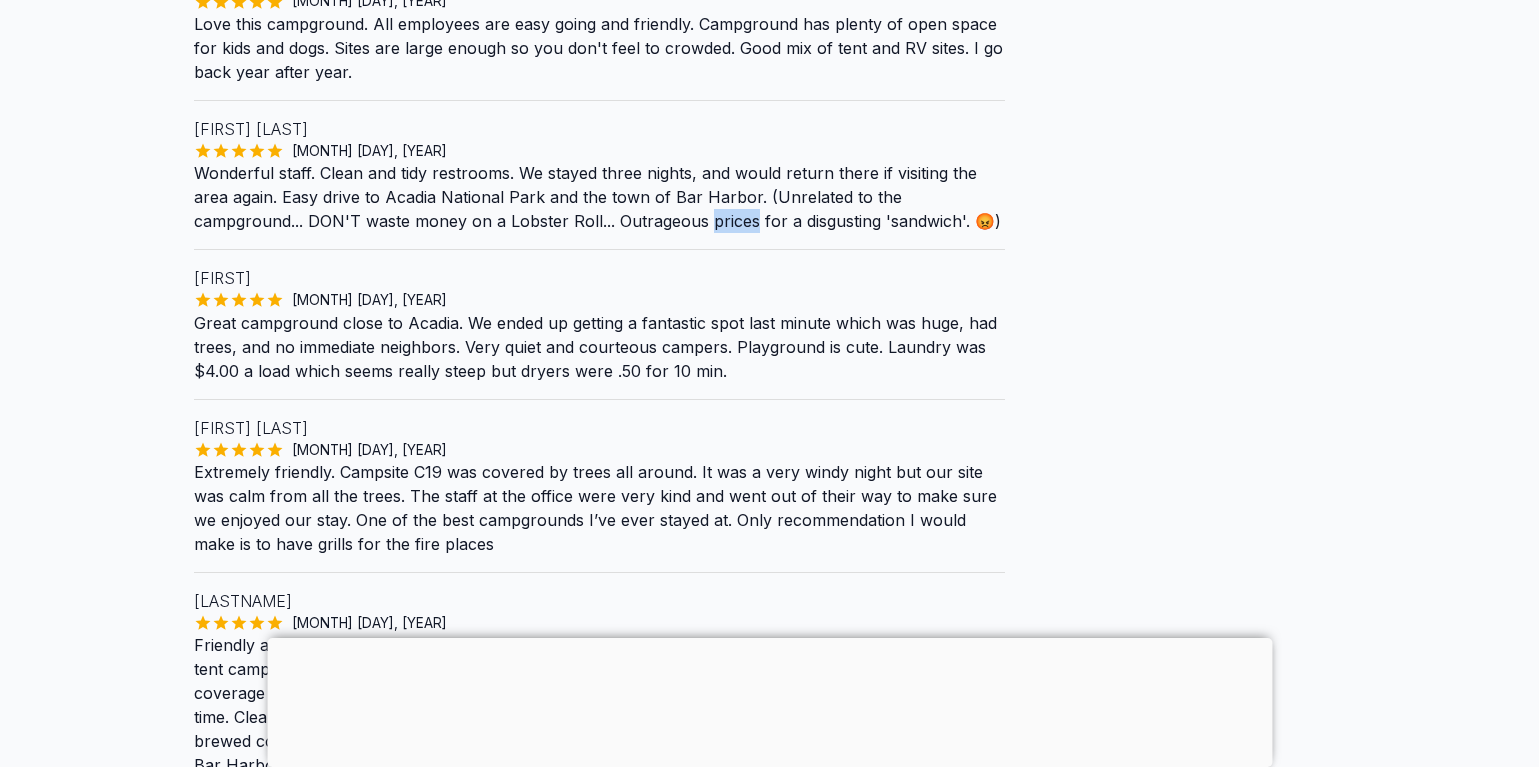 click on "Wonderful staff.  Clean and tidy restrooms.  We stayed three nights, and would return there if visiting the area again.
Easy drive to Acadia National Park and the town of Bar Harbor.
(Unrelated to the campground...
DON'T waste money on a Lobster Roll...  Outrageous prices for a disgusting 'sandwich'. 😡)" at bounding box center (599, 197) 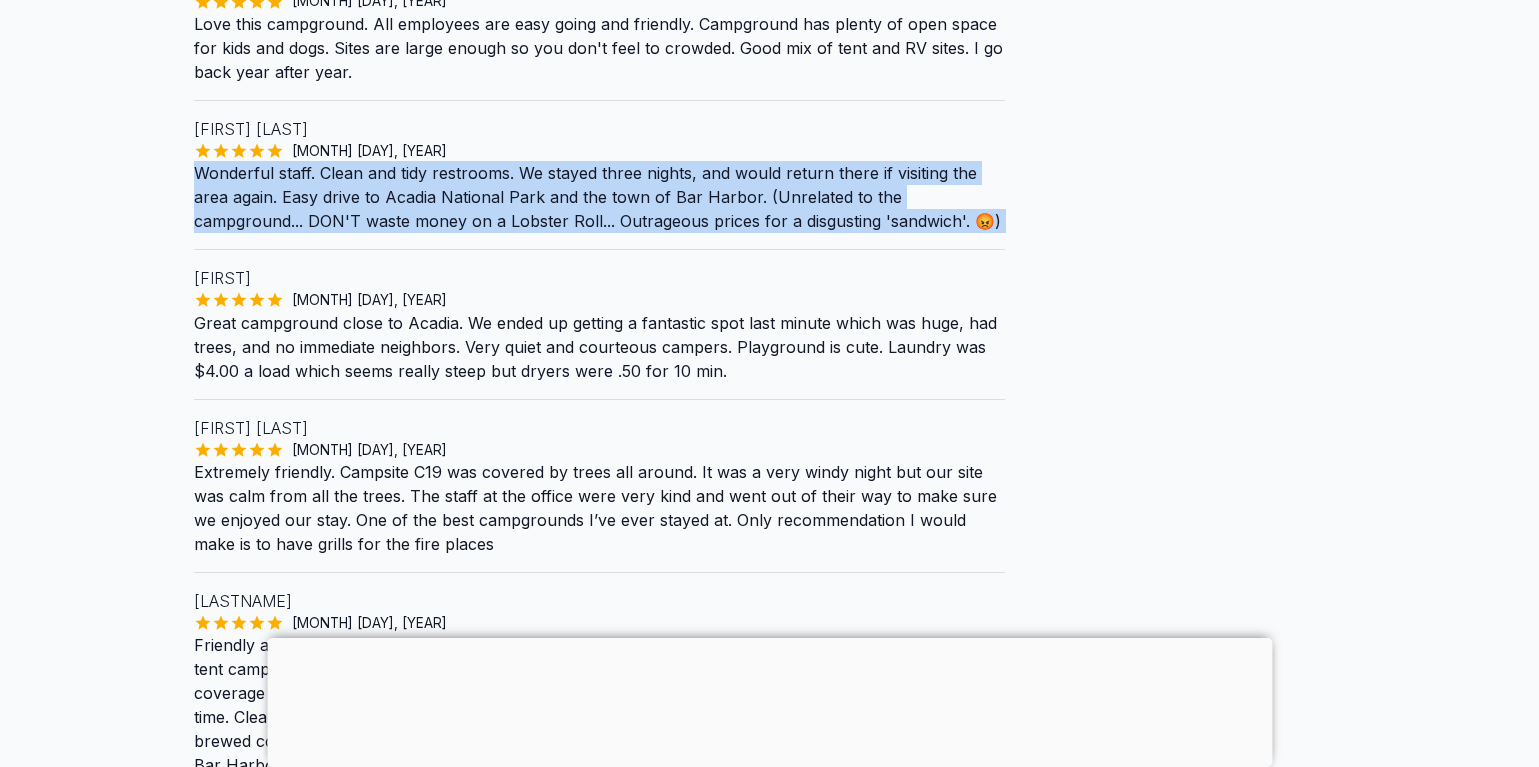 click on "Wonderful staff.  Clean and tidy restrooms.  We stayed three nights, and would return there if visiting the area again.
Easy drive to Acadia National Park and the town of Bar Harbor.
(Unrelated to the campground...
DON'T waste money on a Lobster Roll...  Outrageous prices for a disgusting 'sandwich'. 😡)" at bounding box center [599, 197] 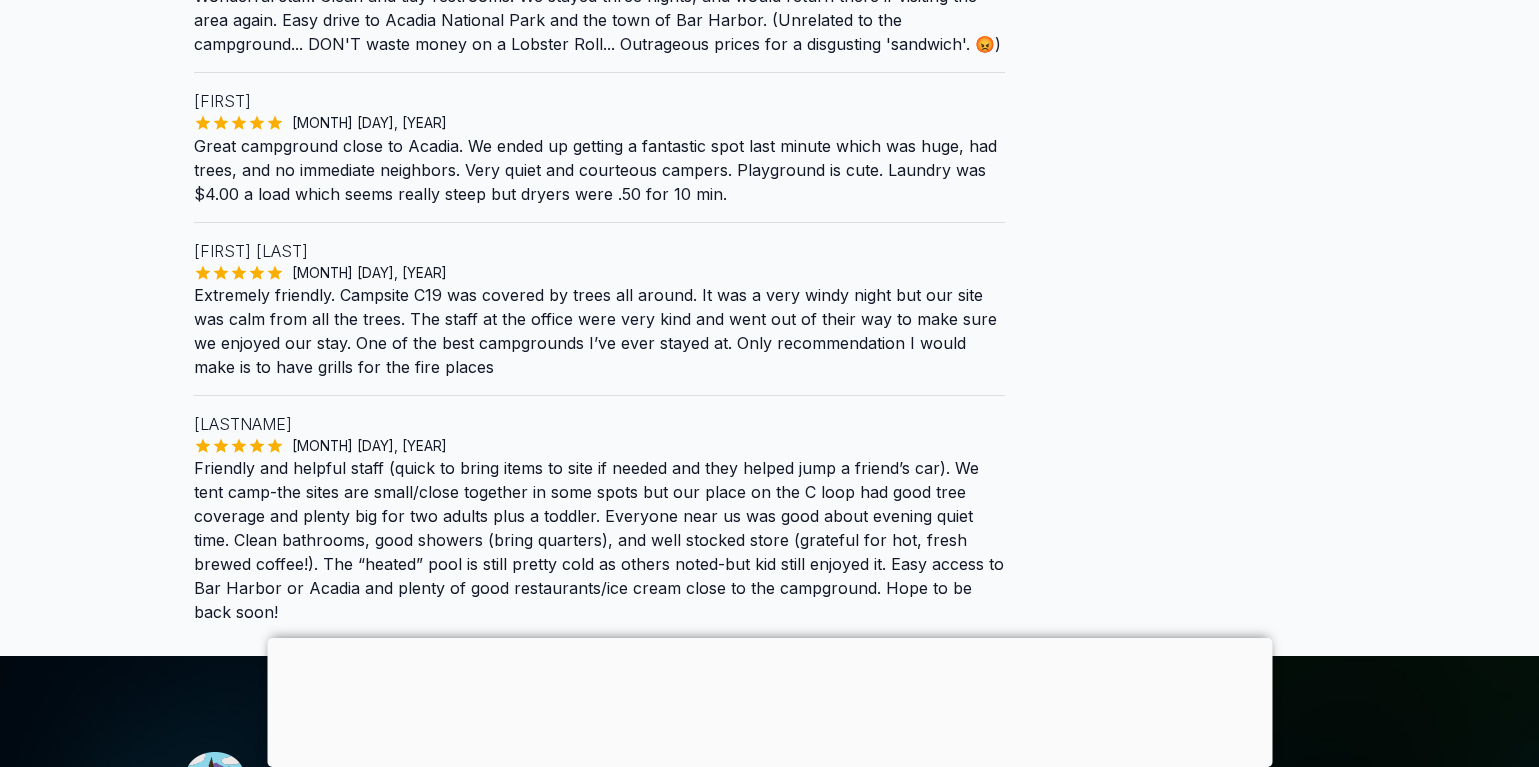 scroll, scrollTop: 1563, scrollLeft: 0, axis: vertical 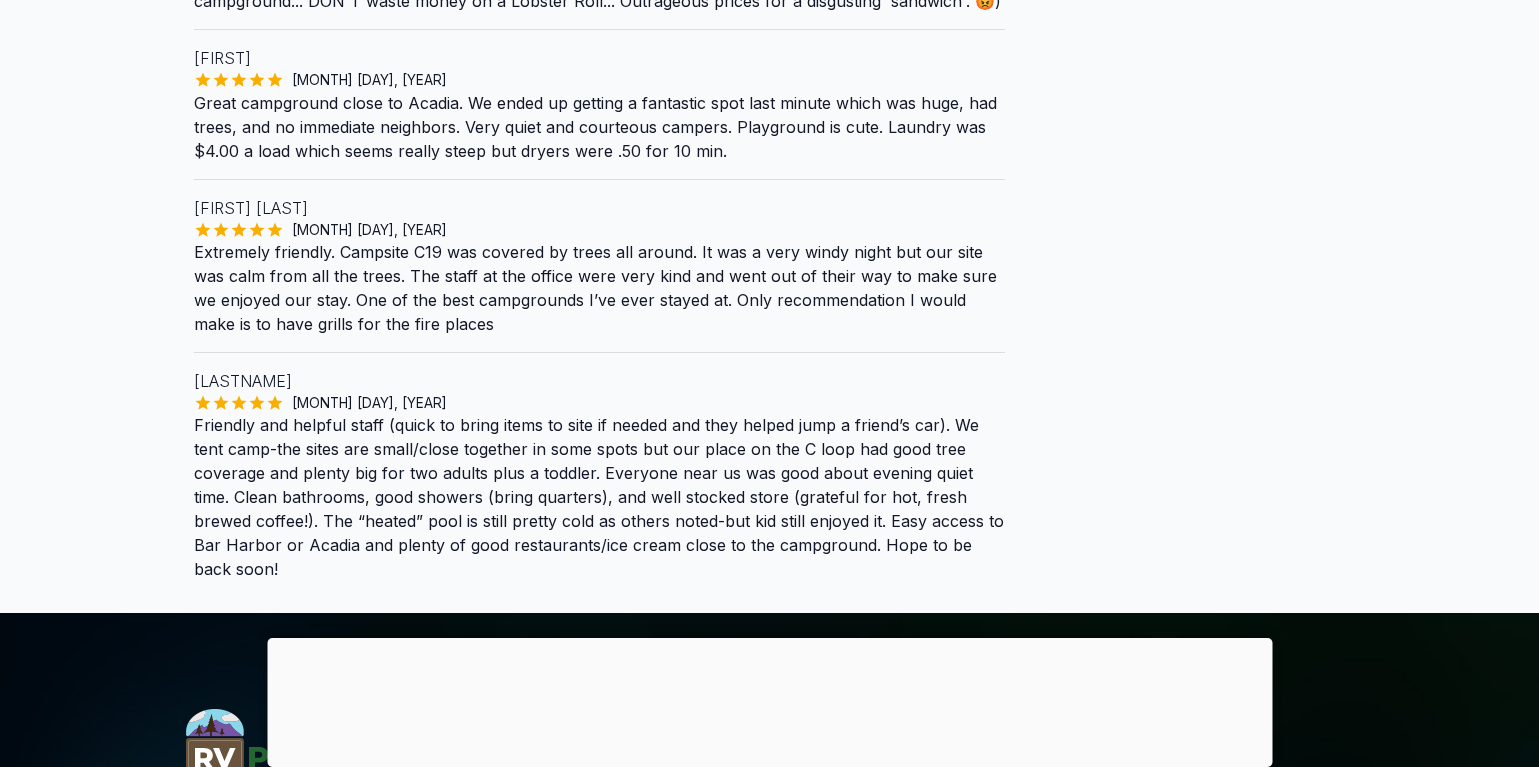 click on "Great campground close to Acadia.  We ended up getting a fantastic spot last minute which was huge, had trees, and no immediate neighbors.  Very quiet and courteous campers. Playground is cute. Laundry was $4.00 a load which seems really steep but dryers were .50 for 10 min." at bounding box center [599, 127] 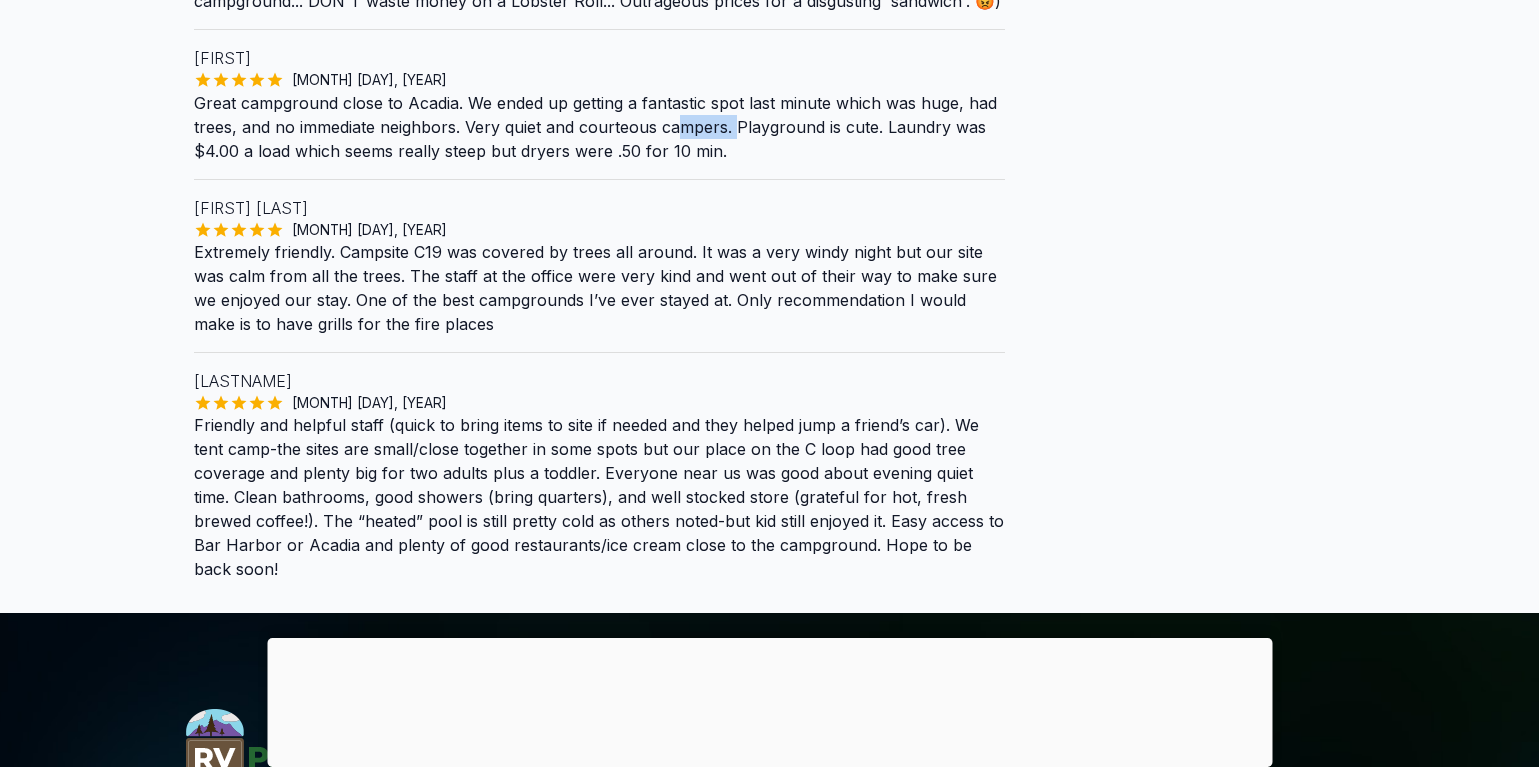 click on "Great campground close to Acadia.  We ended up getting a fantastic spot last minute which was huge, had trees, and no immediate neighbors.  Very quiet and courteous campers. Playground is cute. Laundry was $4.00 a load which seems really steep but dryers were .50 for 10 min." at bounding box center (599, 127) 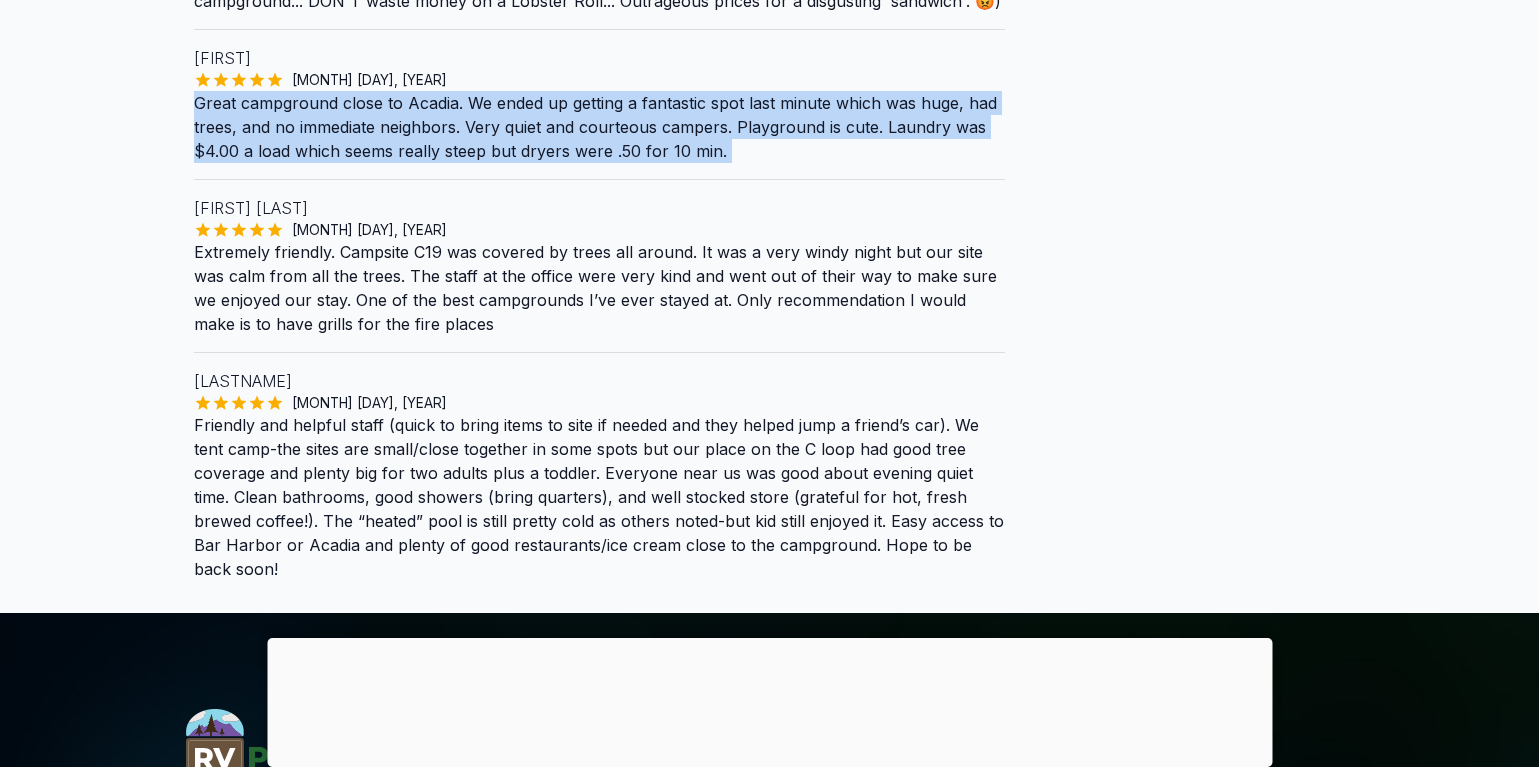 click on "Great campground close to Acadia.  We ended up getting a fantastic spot last minute which was huge, had trees, and no immediate neighbors.  Very quiet and courteous campers. Playground is cute. Laundry was $4.00 a load which seems really steep but dryers were .50 for 10 min." at bounding box center (599, 127) 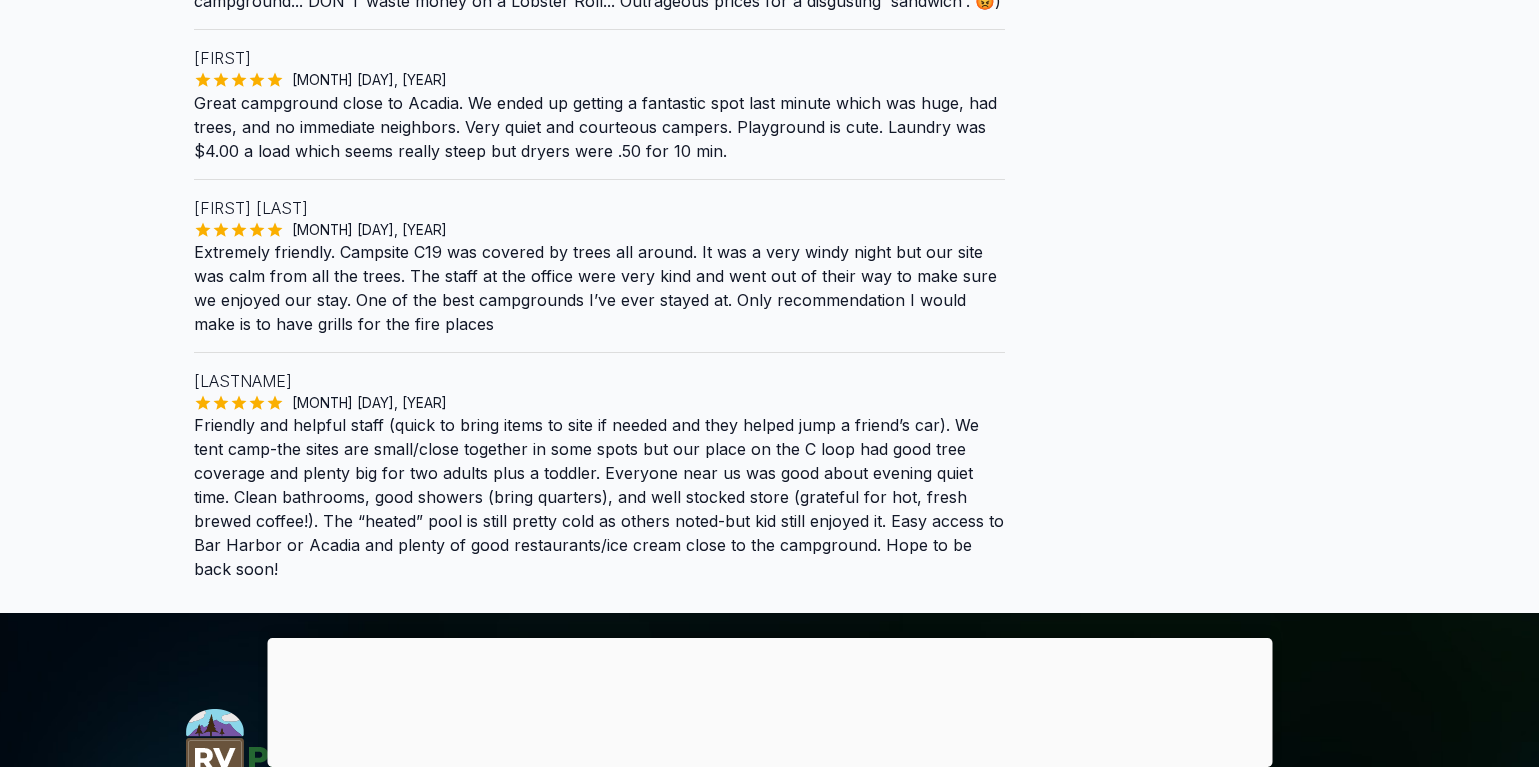 click on "Extremely friendly. Campsite C19 was covered by trees all around. It was a very windy night but our site was calm from all the trees. The staff at the office were very kind and went out of their way to make sure we enjoyed our stay. One of the best campgrounds I’ve ever stayed at. Only recommendation I would make is to have grills for the fire places" at bounding box center (599, 288) 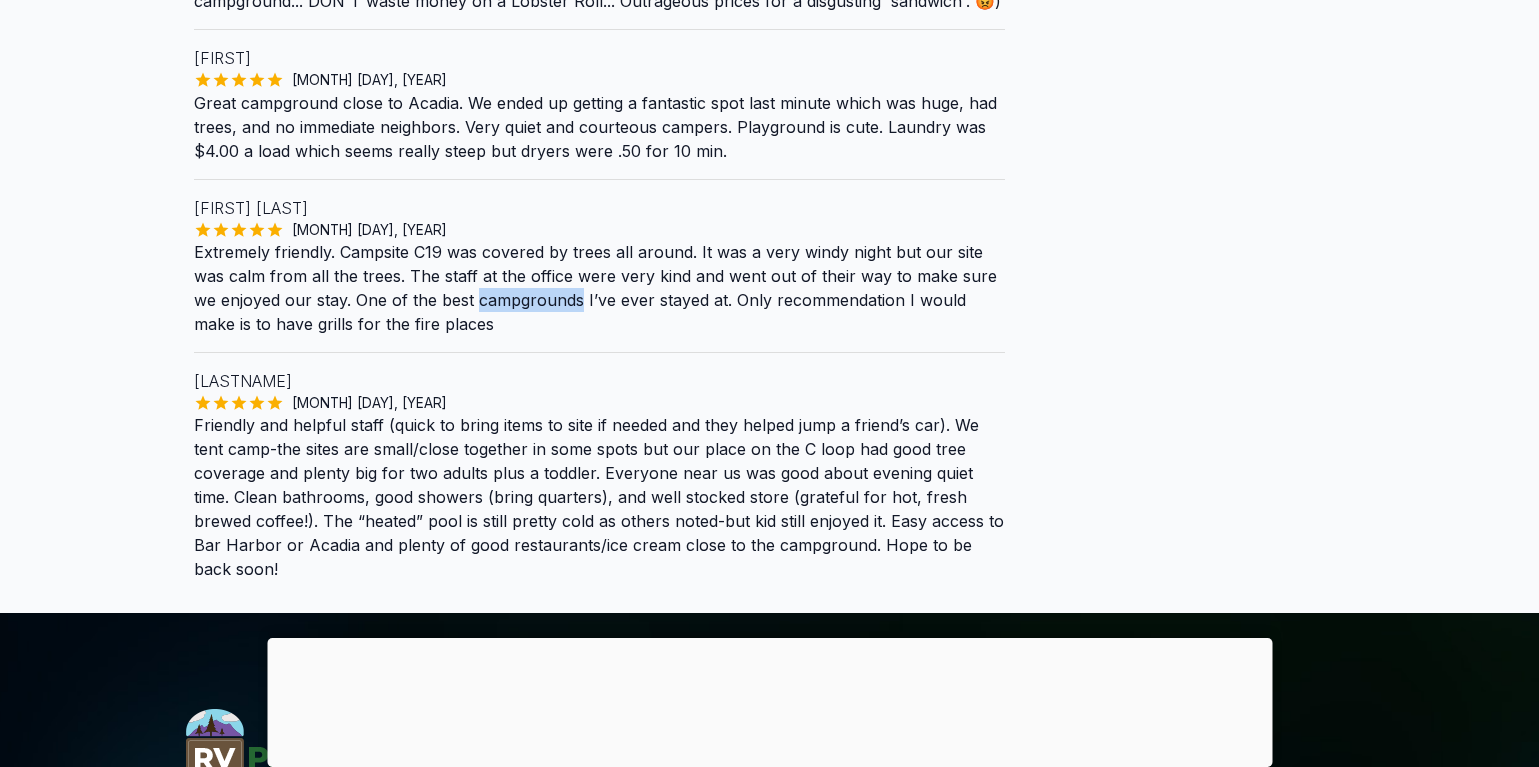 click on "Extremely friendly. Campsite C19 was covered by trees all around. It was a very windy night but our site was calm from all the trees. The staff at the office were very kind and went out of their way to make sure we enjoyed our stay. One of the best campgrounds I’ve ever stayed at. Only recommendation I would make is to have grills for the fire places" at bounding box center (599, 288) 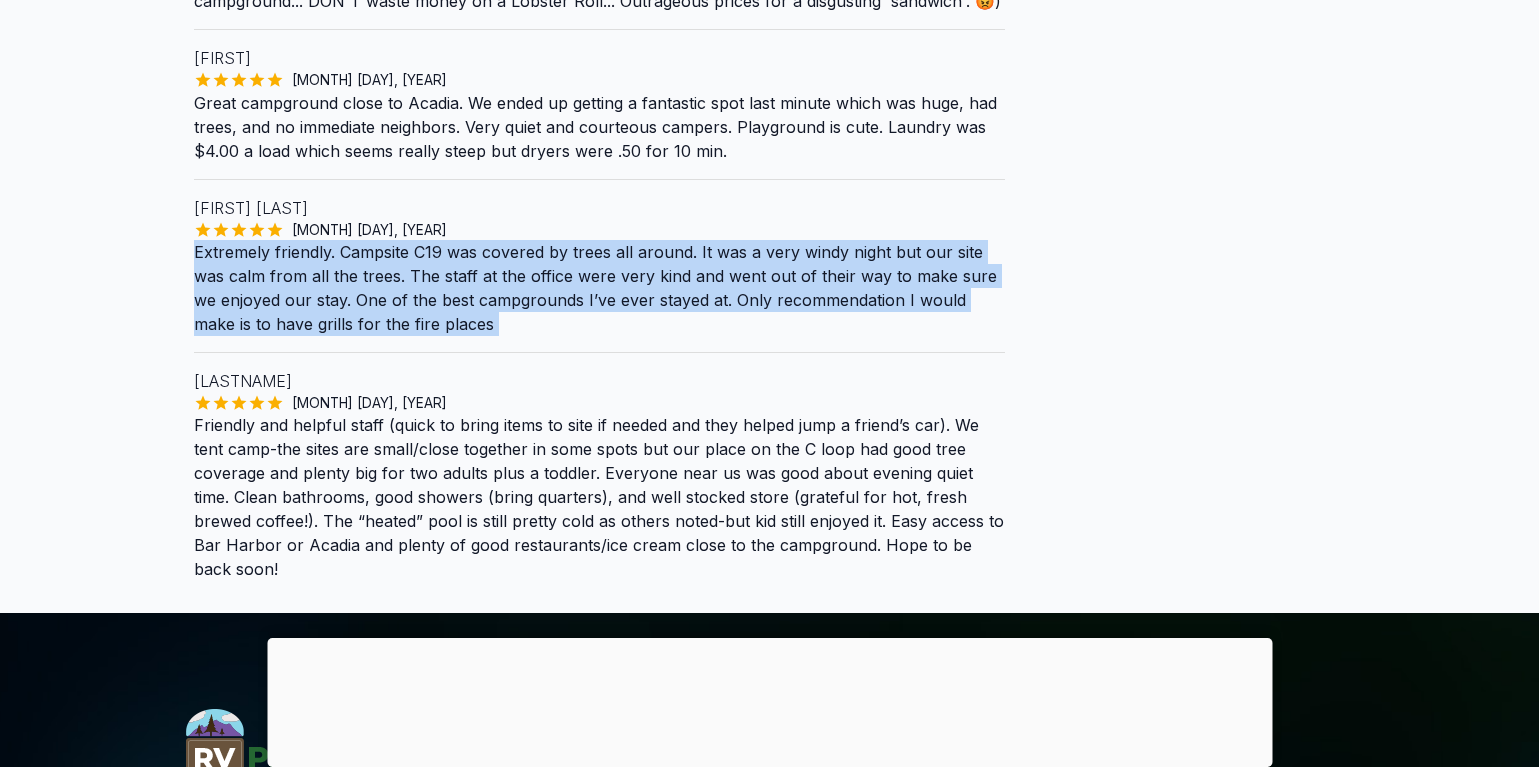 click on "Extremely friendly. Campsite C19 was covered by trees all around. It was a very windy night but our site was calm from all the trees. The staff at the office were very kind and went out of their way to make sure we enjoyed our stay. One of the best campgrounds I’ve ever stayed at. Only recommendation I would make is to have grills for the fire places" at bounding box center [599, 288] 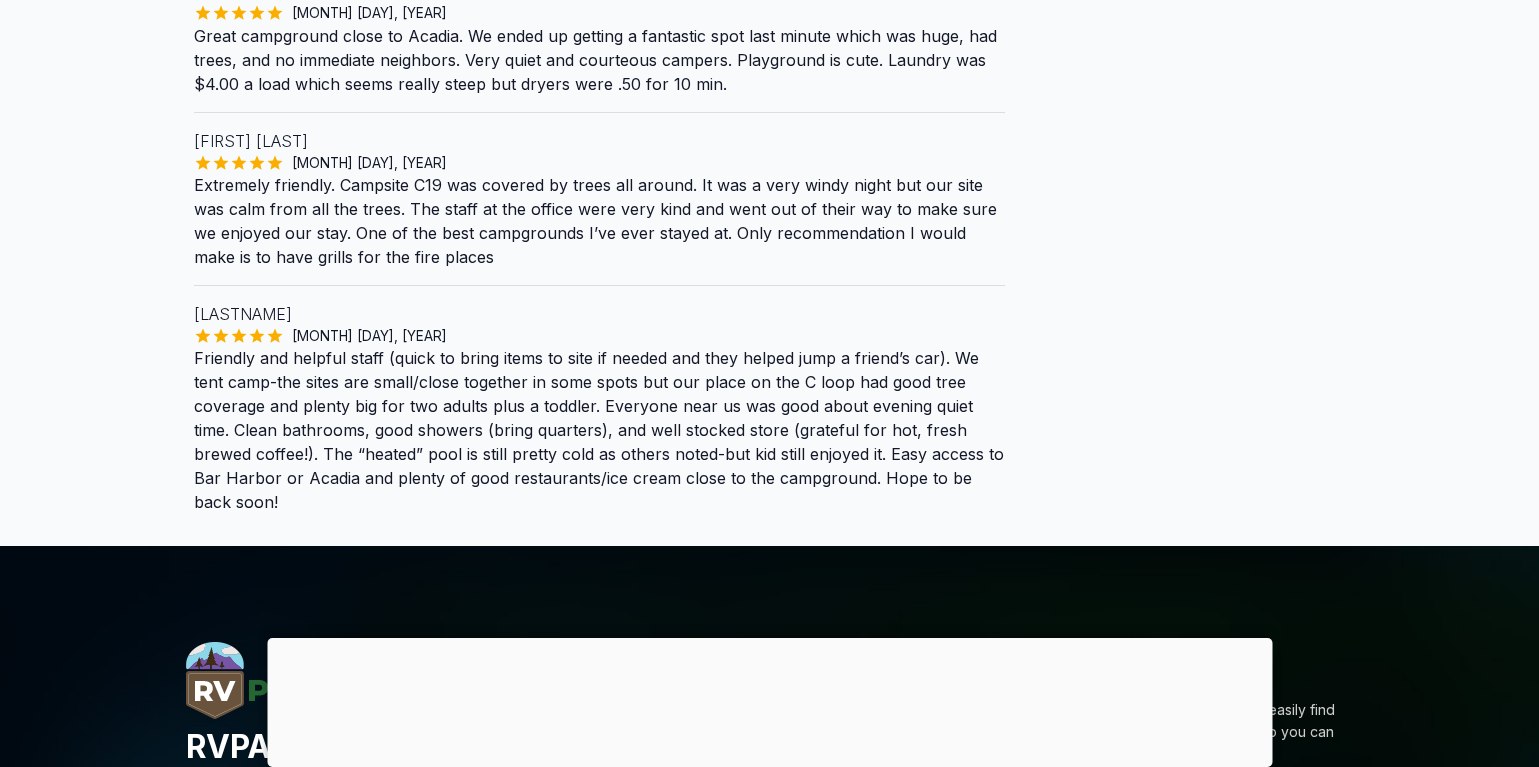 scroll, scrollTop: 1654, scrollLeft: 0, axis: vertical 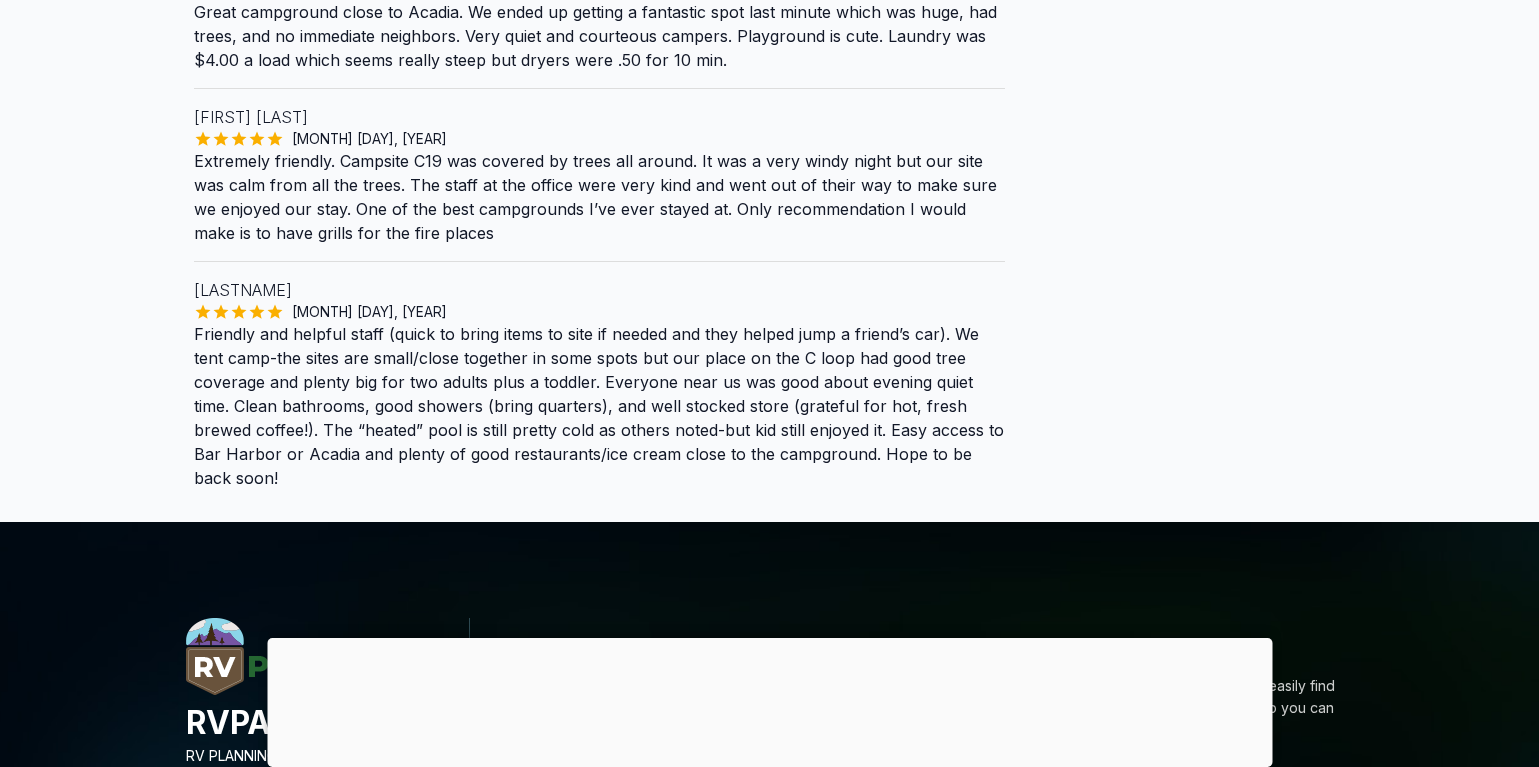 click on "Friendly and helpful staff (quick to bring items to site if needed and they helped jump a friend’s car). We tent camp-the sites are small/close together in some spots but our place on the C loop had good tree coverage and plenty big for two adults plus a toddler. Everyone near us was good about evening quiet time. Clean bathrooms, good showers (bring quarters), and well stocked store (grateful for hot, fresh brewed coffee!). The “heated” pool is still pretty cold as others noted-but kid still enjoyed it. Easy access to Bar Harbor or Acadia and plenty of good restaurants/ice cream close to the campground. Hope to be back soon!" at bounding box center (599, 406) 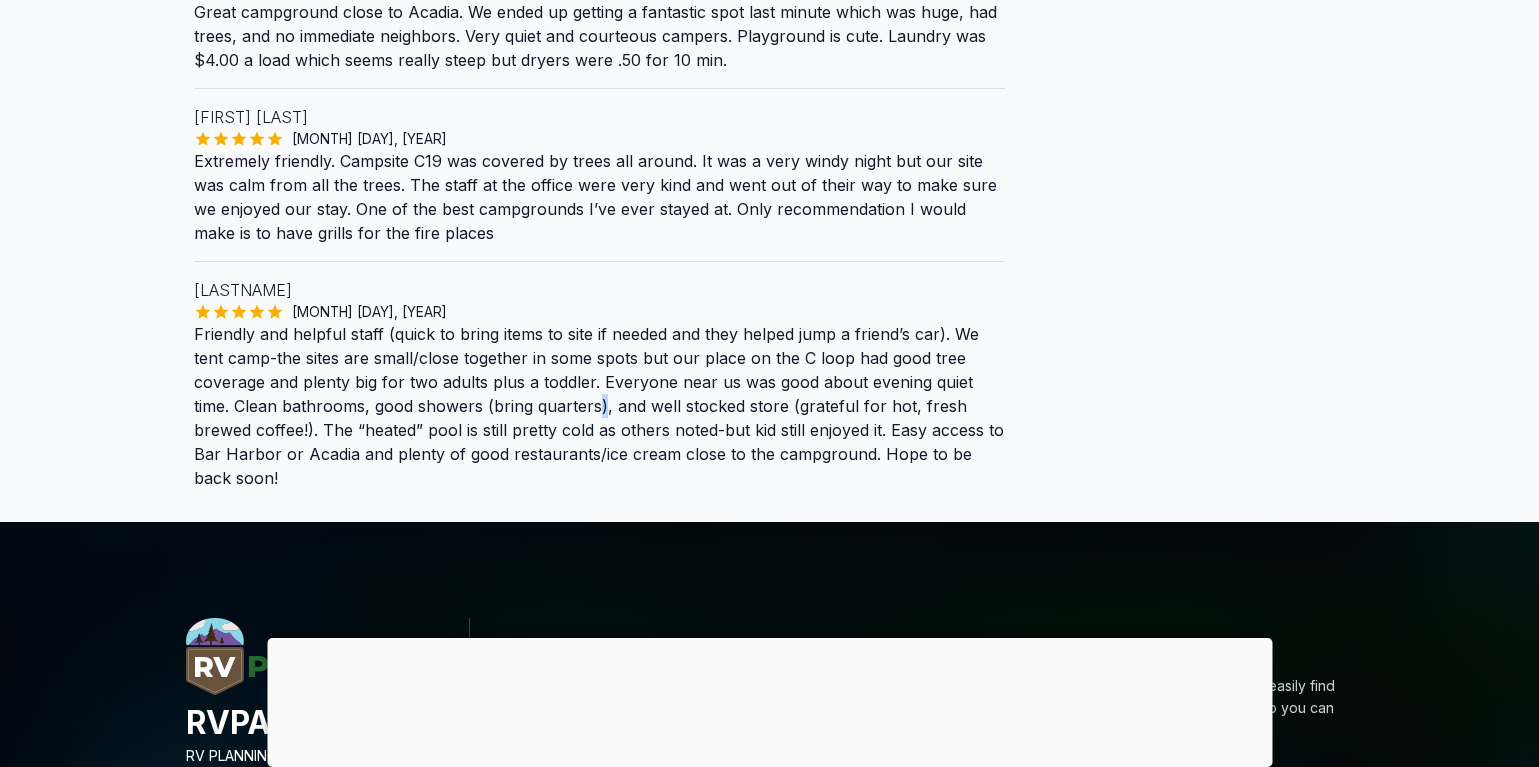 click on "Friendly and helpful staff (quick to bring items to site if needed and they helped jump a friend’s car). We tent camp-the sites are small/close together in some spots but our place on the C loop had good tree coverage and plenty big for two adults plus a toddler. Everyone near us was good about evening quiet time. Clean bathrooms, good showers (bring quarters), and well stocked store (grateful for hot, fresh brewed coffee!). The “heated” pool is still pretty cold as others noted-but kid still enjoyed it. Easy access to Bar Harbor or Acadia and plenty of good restaurants/ice cream close to the campground. Hope to be back soon!" at bounding box center (599, 406) 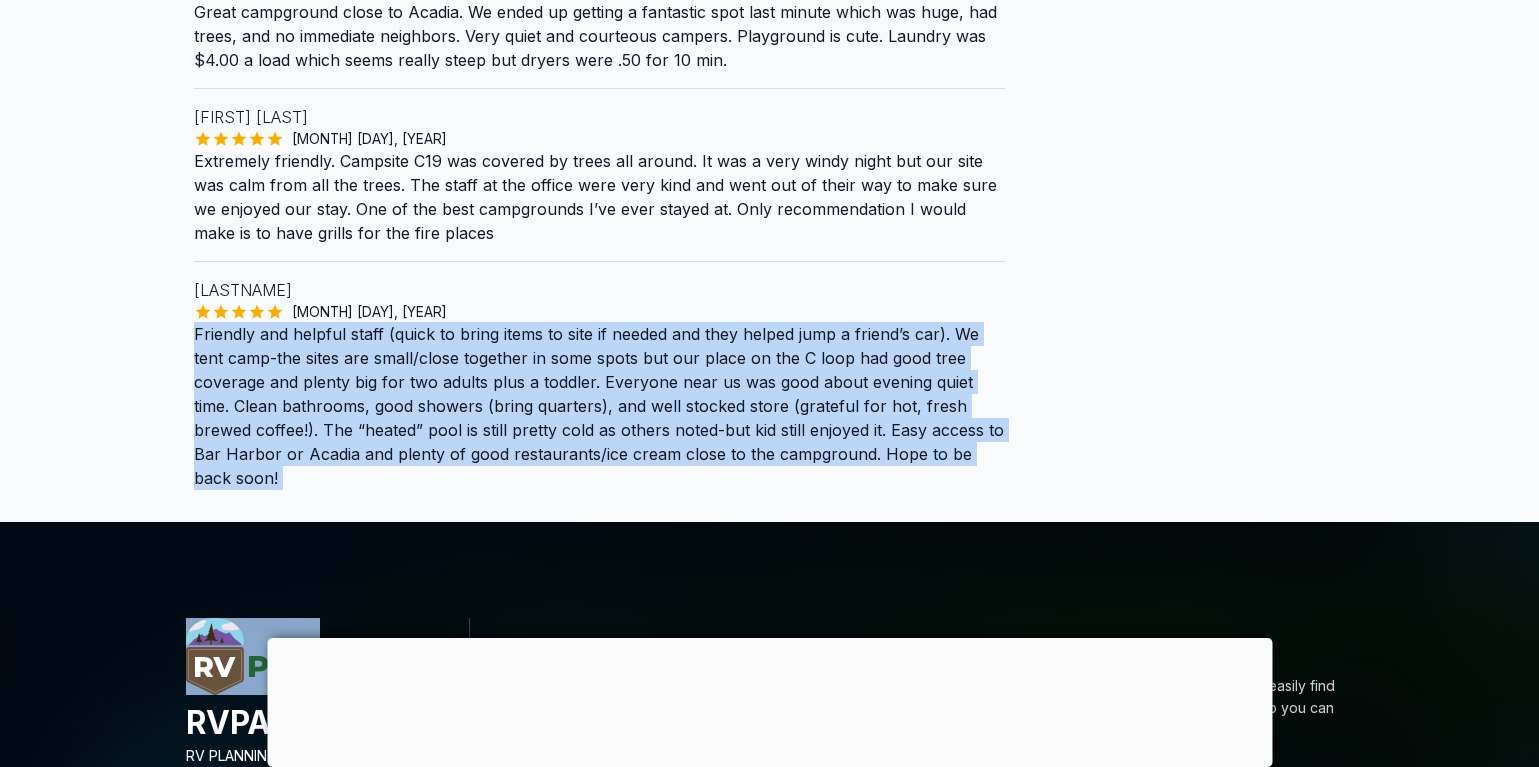 click on "Friendly and helpful staff (quick to bring items to site if needed and they helped jump a friend’s car). We tent camp-the sites are small/close together in some spots but our place on the C loop had good tree coverage and plenty big for two adults plus a toddler. Everyone near us was good about evening quiet time. Clean bathrooms, good showers (bring quarters), and well stocked store (grateful for hot, fresh brewed coffee!). The “heated” pool is still pretty cold as others noted-but kid still enjoyed it. Easy access to Bar Harbor or Acadia and plenty of good restaurants/ice cream close to the campground. Hope to be back soon!" at bounding box center [599, 406] 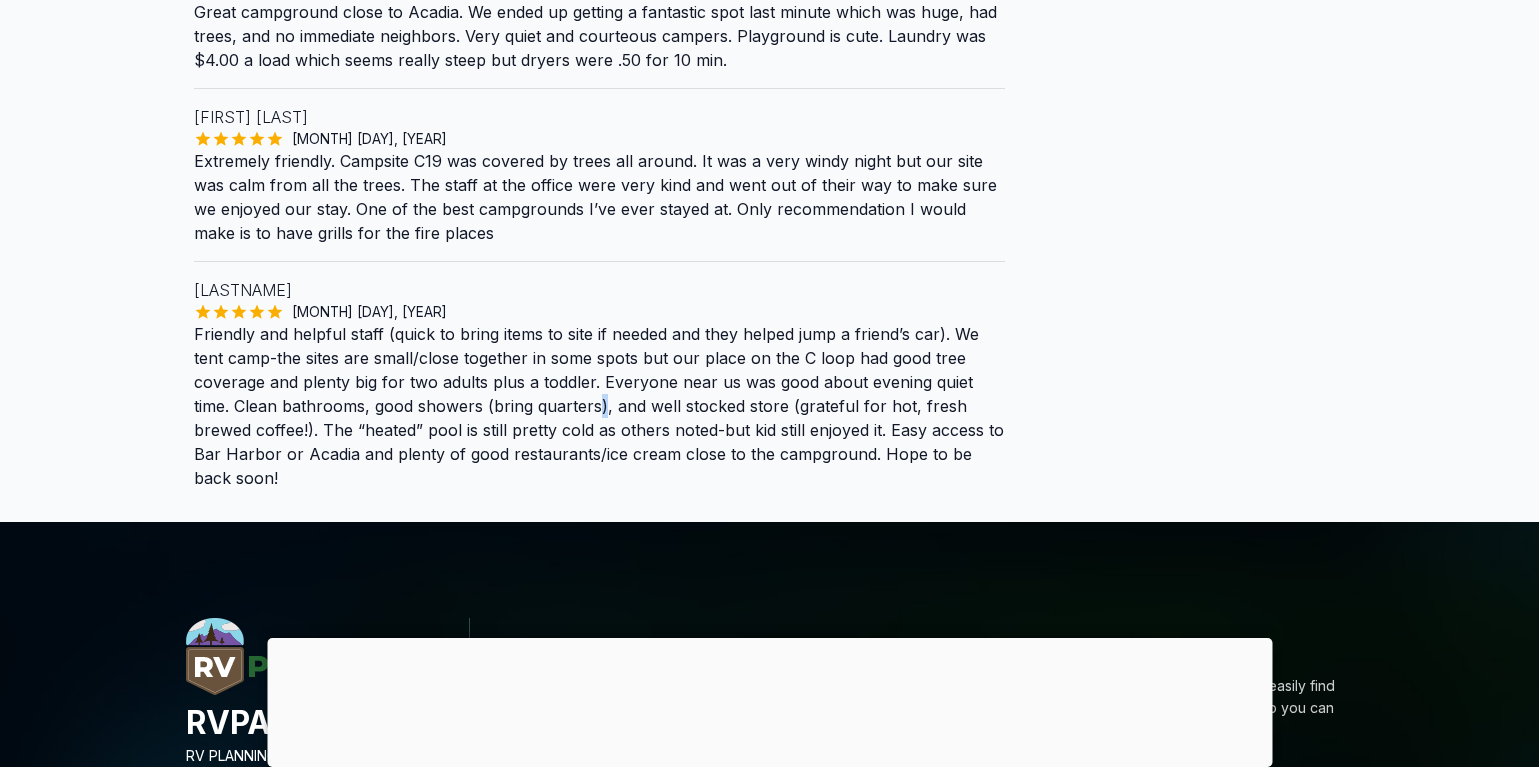 click on "Friendly and helpful staff (quick to bring items to site if needed and they helped jump a friend’s car). We tent camp-the sites are small/close together in some spots but our place on the C loop had good tree coverage and plenty big for two adults plus a toddler. Everyone near us was good about evening quiet time. Clean bathrooms, good showers (bring quarters), and well stocked store (grateful for hot, fresh brewed coffee!). The “heated” pool is still pretty cold as others noted-but kid still enjoyed it. Easy access to Bar Harbor or Acadia and plenty of good restaurants/ice cream close to the campground. Hope to be back soon!" at bounding box center [599, 406] 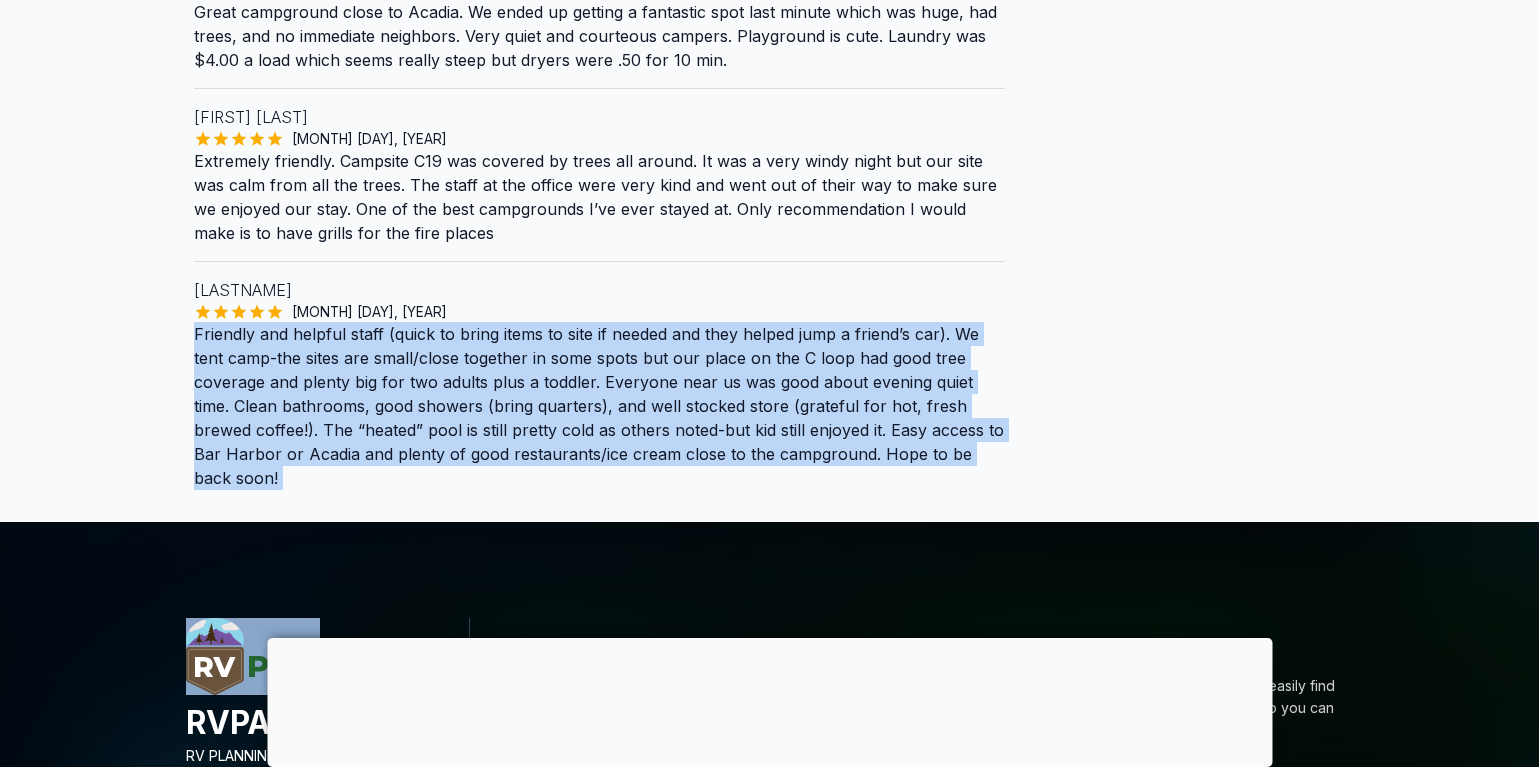 click on "Friendly and helpful staff (quick to bring items to site if needed and they helped jump a friend’s car). We tent camp-the sites are small/close together in some spots but our place on the C loop had good tree coverage and plenty big for two adults plus a toddler. Everyone near us was good about evening quiet time. Clean bathrooms, good showers (bring quarters), and well stocked store (grateful for hot, fresh brewed coffee!). The “heated” pool is still pretty cold as others noted-but kid still enjoyed it. Easy access to Bar Harbor or Acadia and plenty of good restaurants/ice cream close to the campground. Hope to be back soon!" at bounding box center (599, 406) 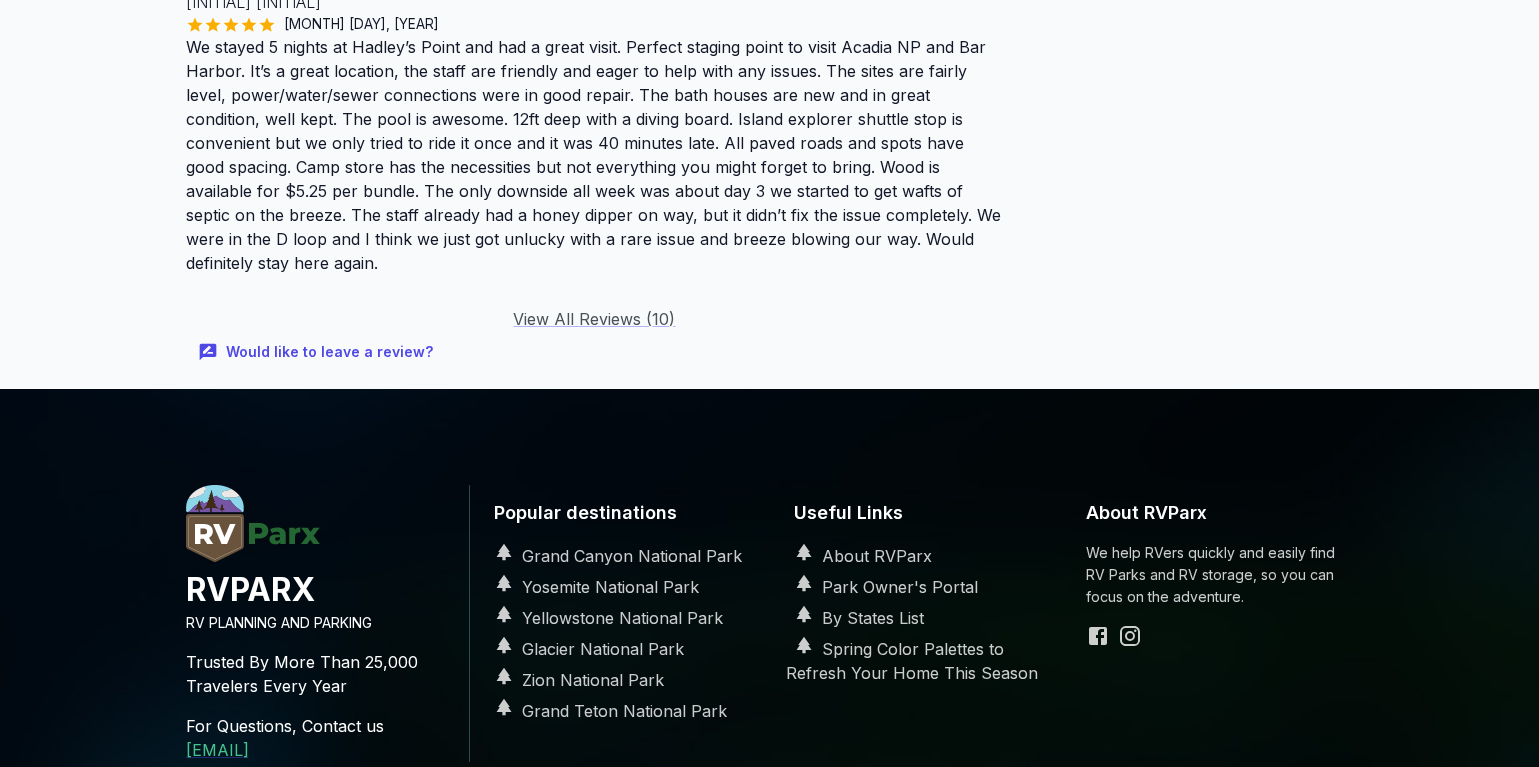 scroll, scrollTop: 2751, scrollLeft: 0, axis: vertical 